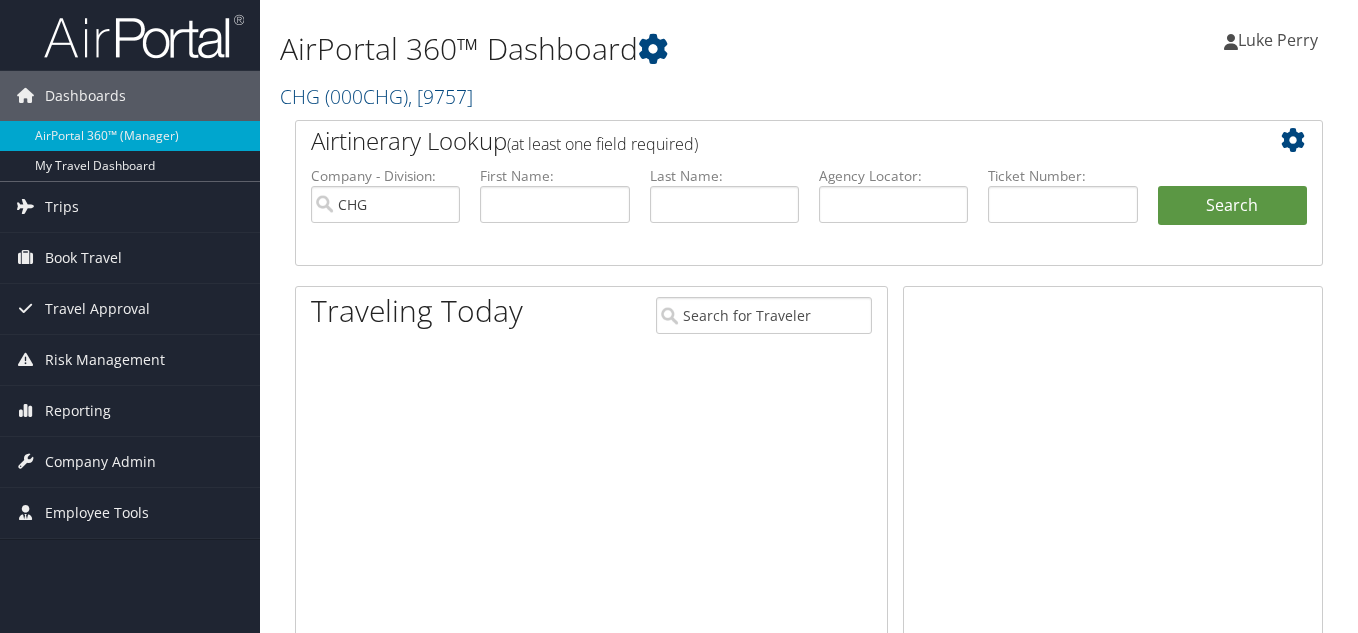 scroll, scrollTop: 0, scrollLeft: 0, axis: both 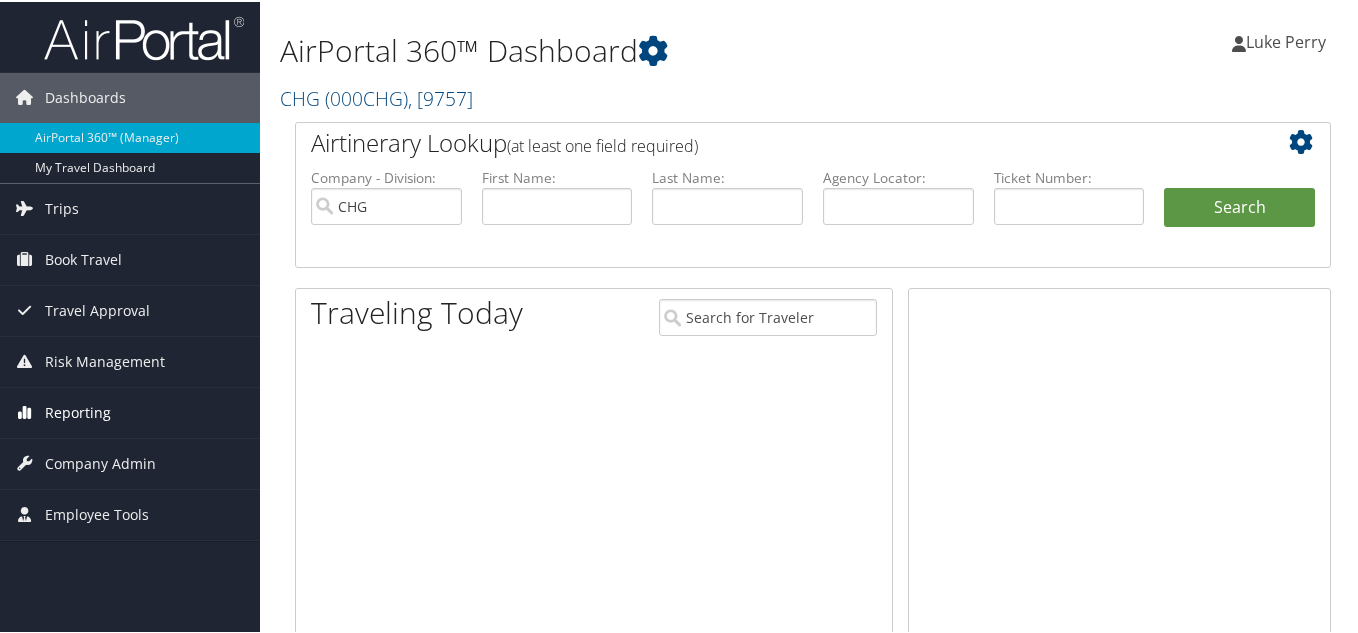 click on "Reporting" at bounding box center (78, 411) 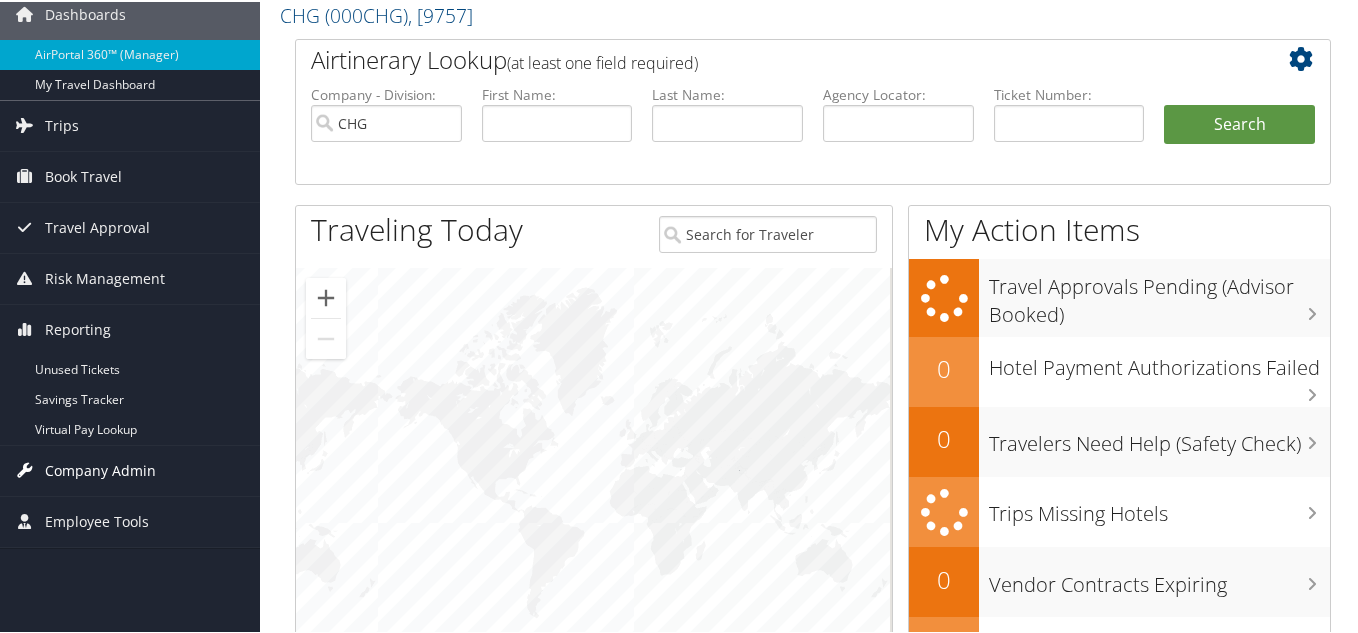 scroll, scrollTop: 100, scrollLeft: 0, axis: vertical 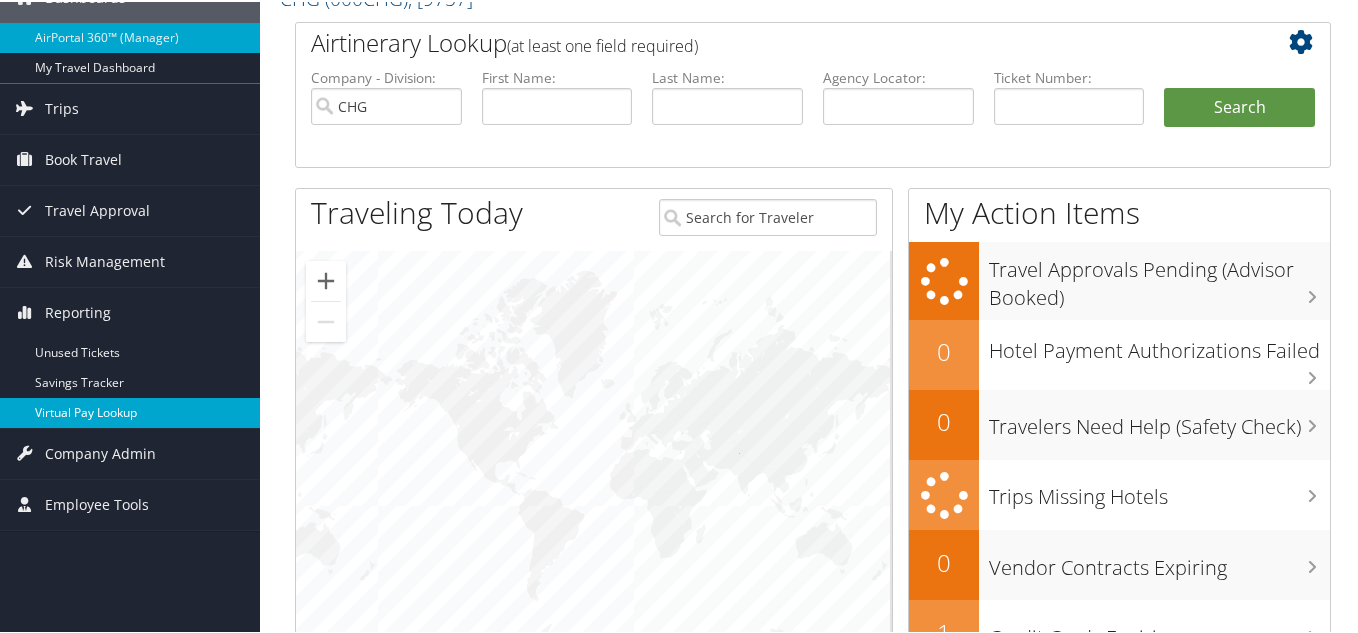 click on "Virtual Pay Lookup" at bounding box center [130, 411] 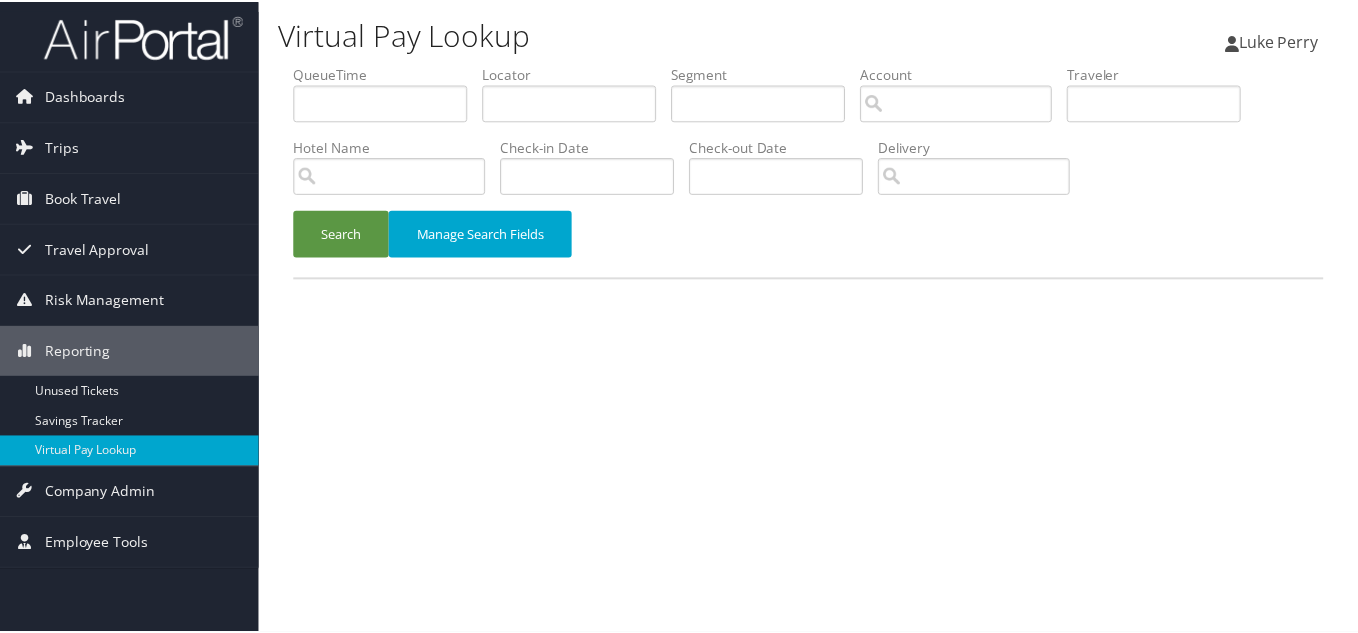 scroll, scrollTop: 0, scrollLeft: 0, axis: both 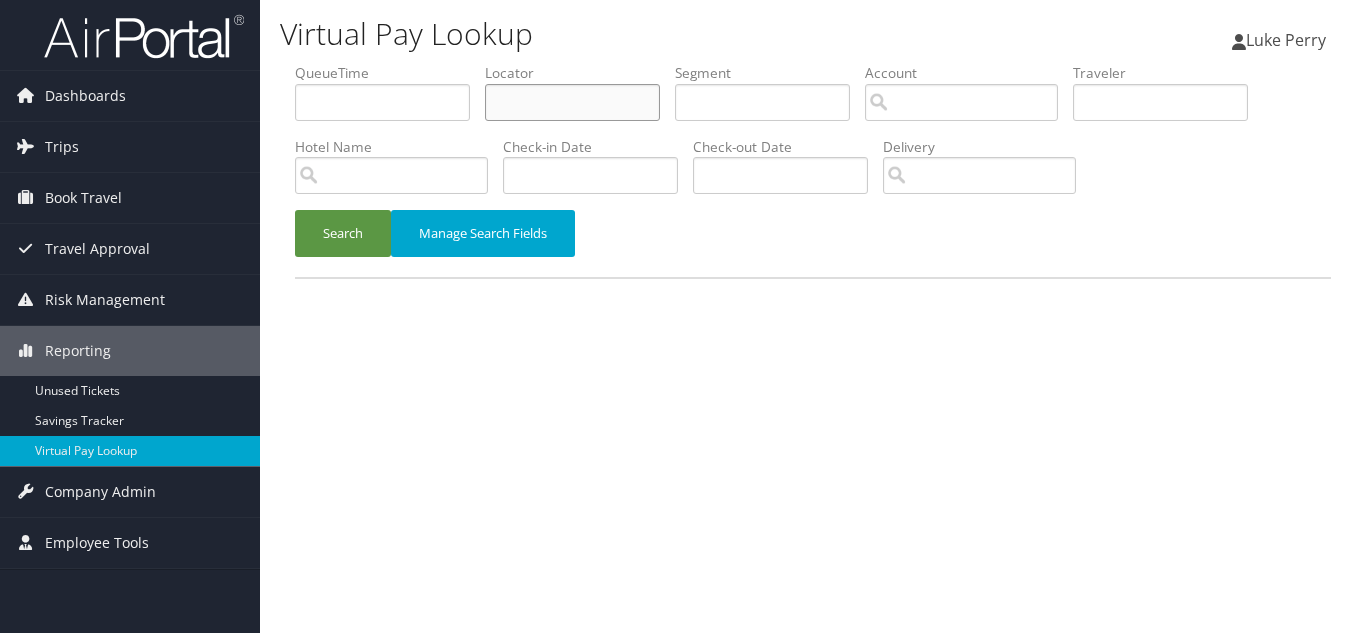 click at bounding box center (572, 102) 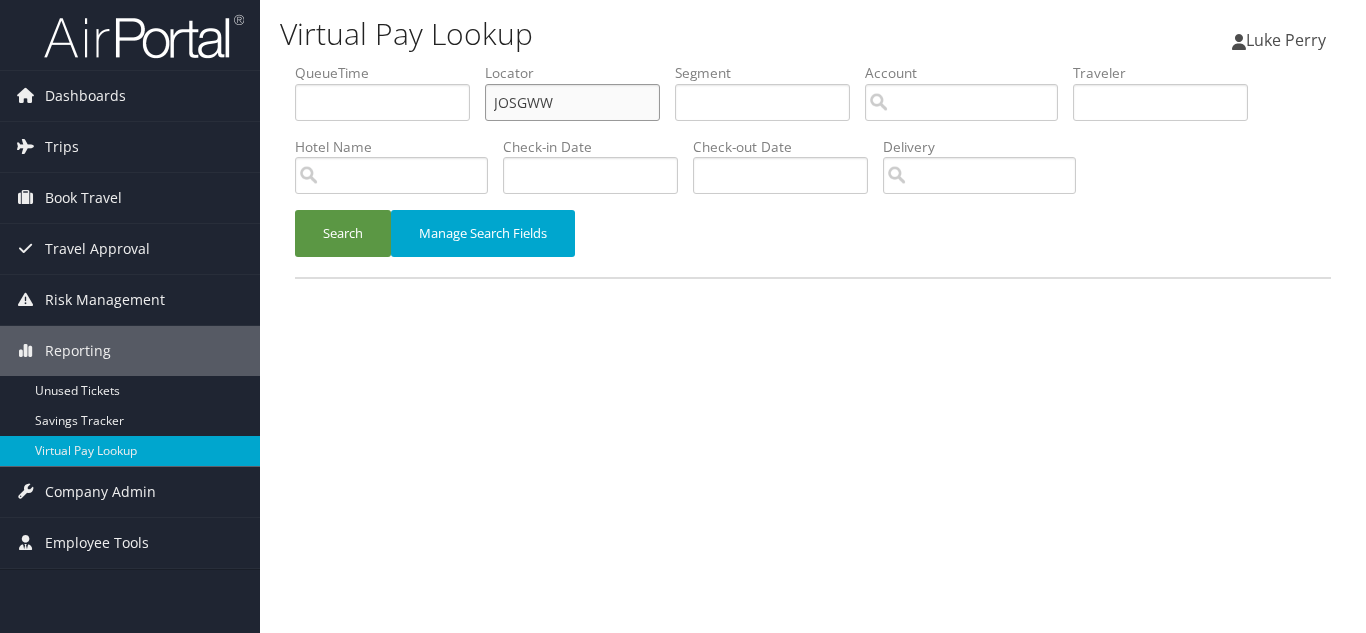 click on "Search" at bounding box center [343, 233] 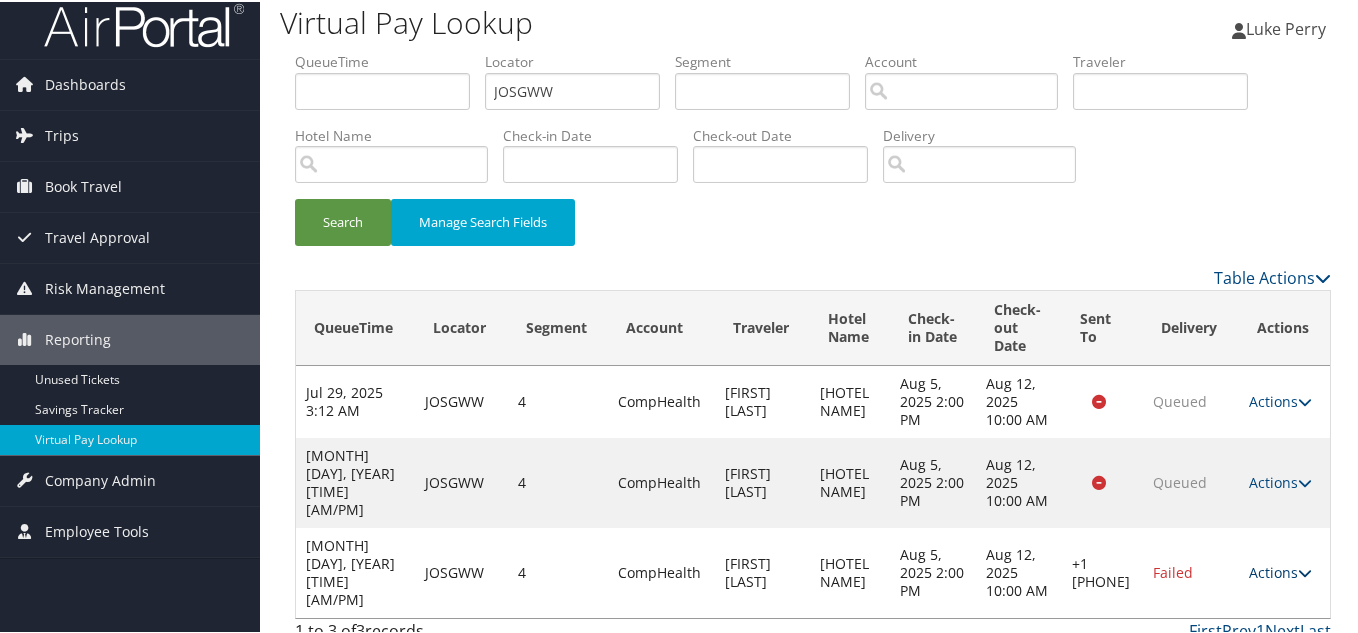 click at bounding box center (1305, 571) 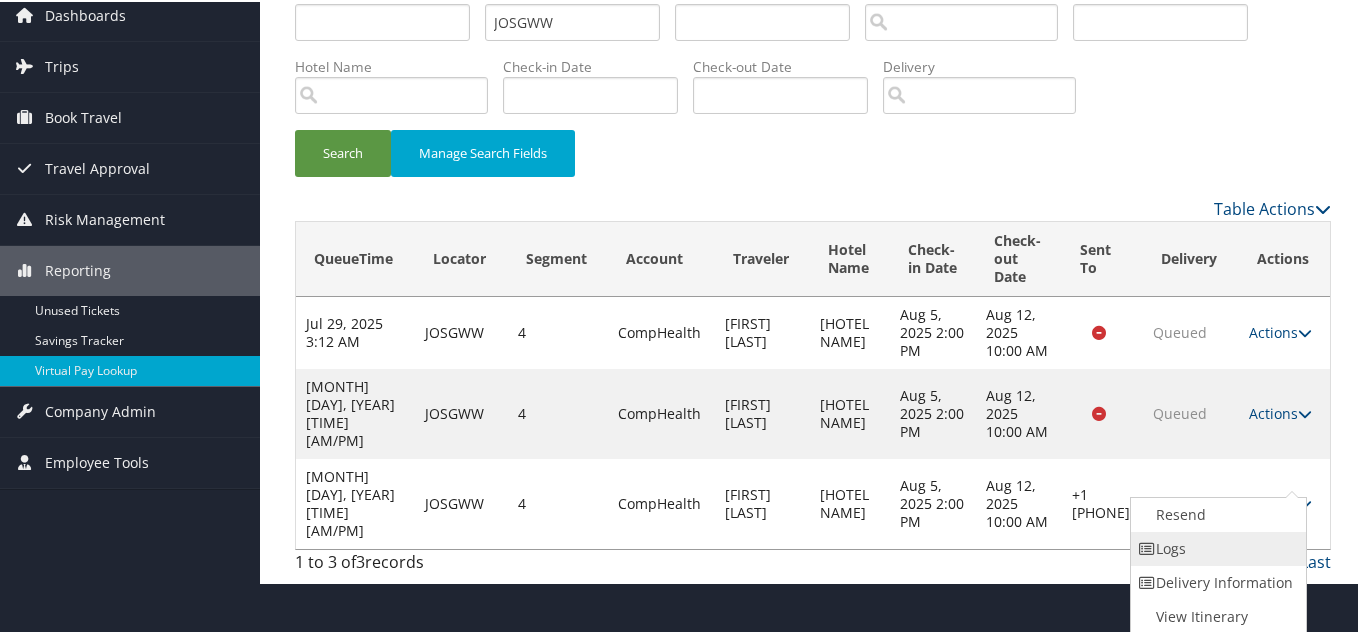 click on "Logs" at bounding box center (1216, 547) 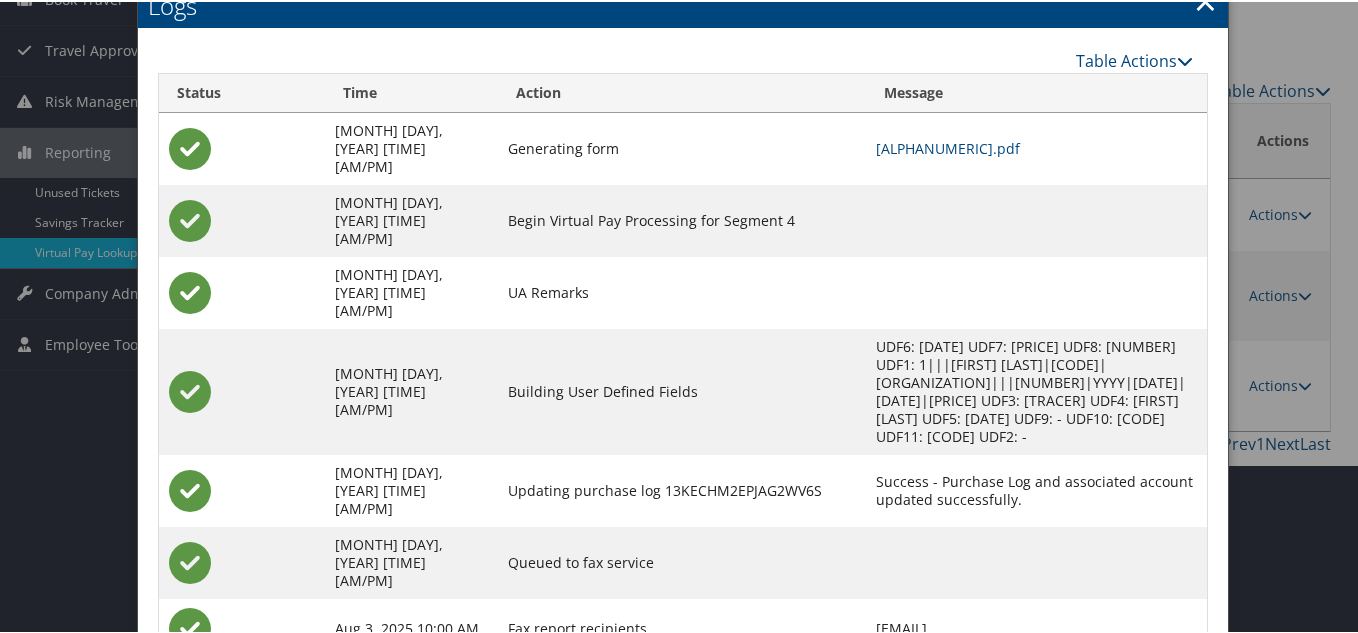 scroll, scrollTop: 202, scrollLeft: 0, axis: vertical 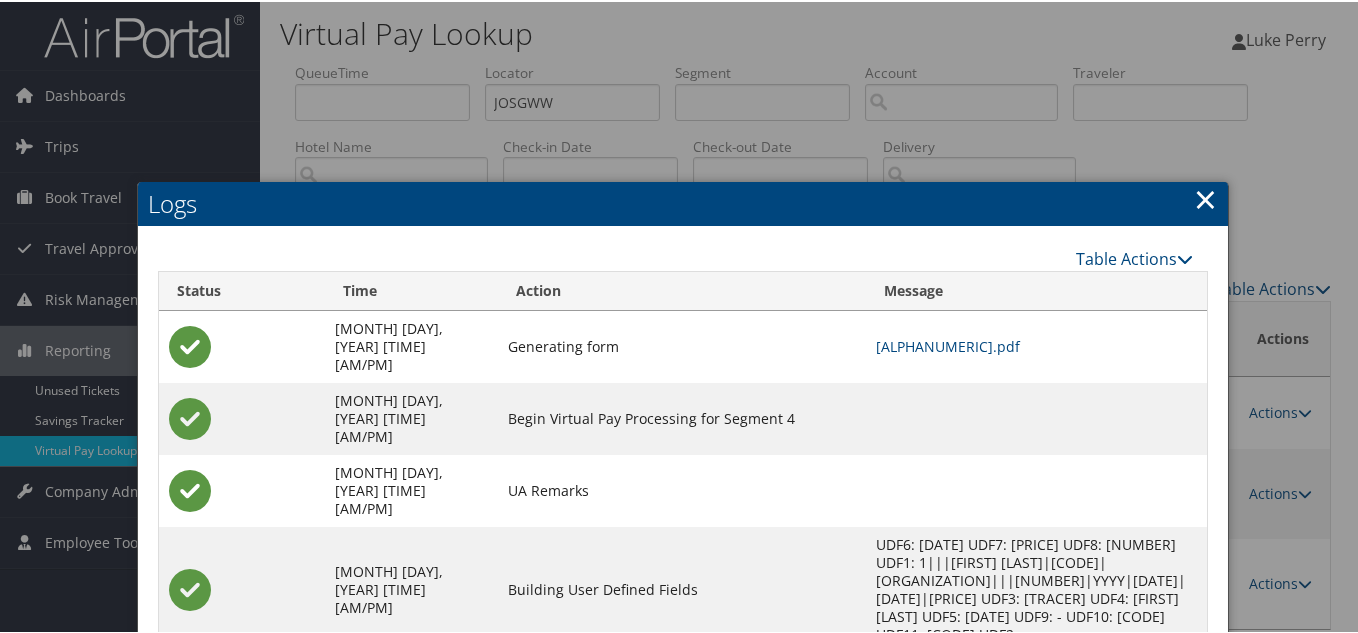 click on "×" at bounding box center [1205, 197] 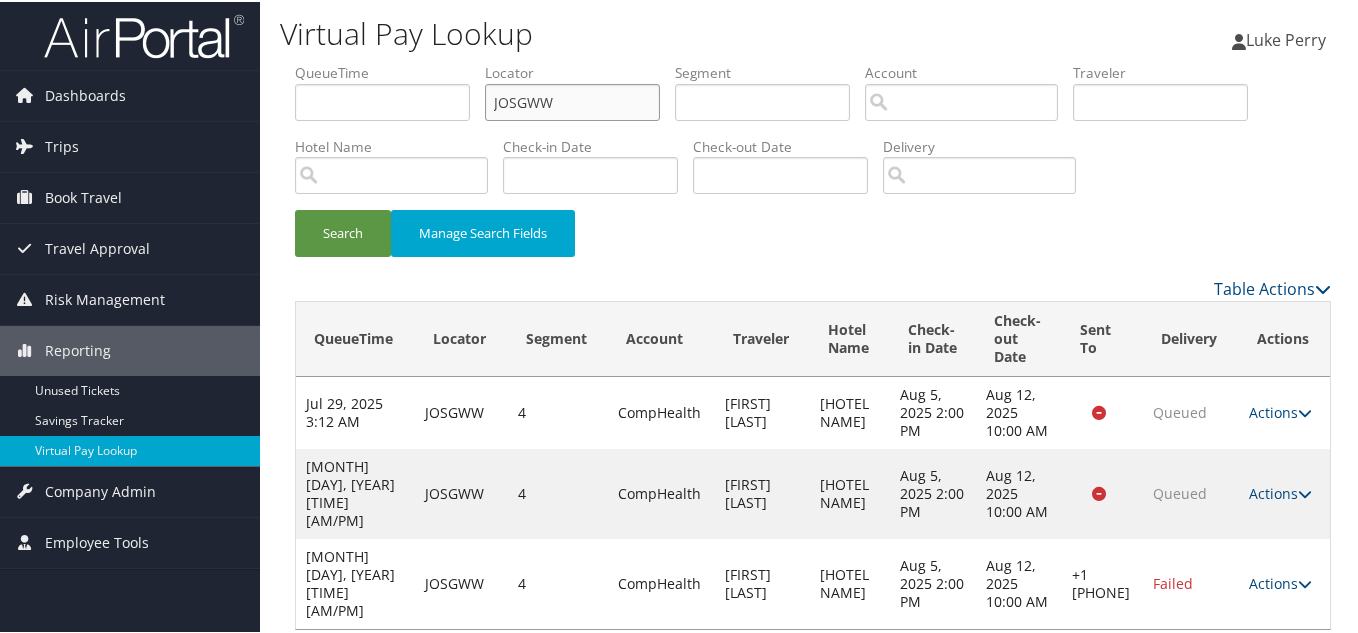 click on "QueueTime Locator JOSGWW Segment Account Traveler Hotel Name Check-in Date Check-out Date Delivery" at bounding box center (813, 61) 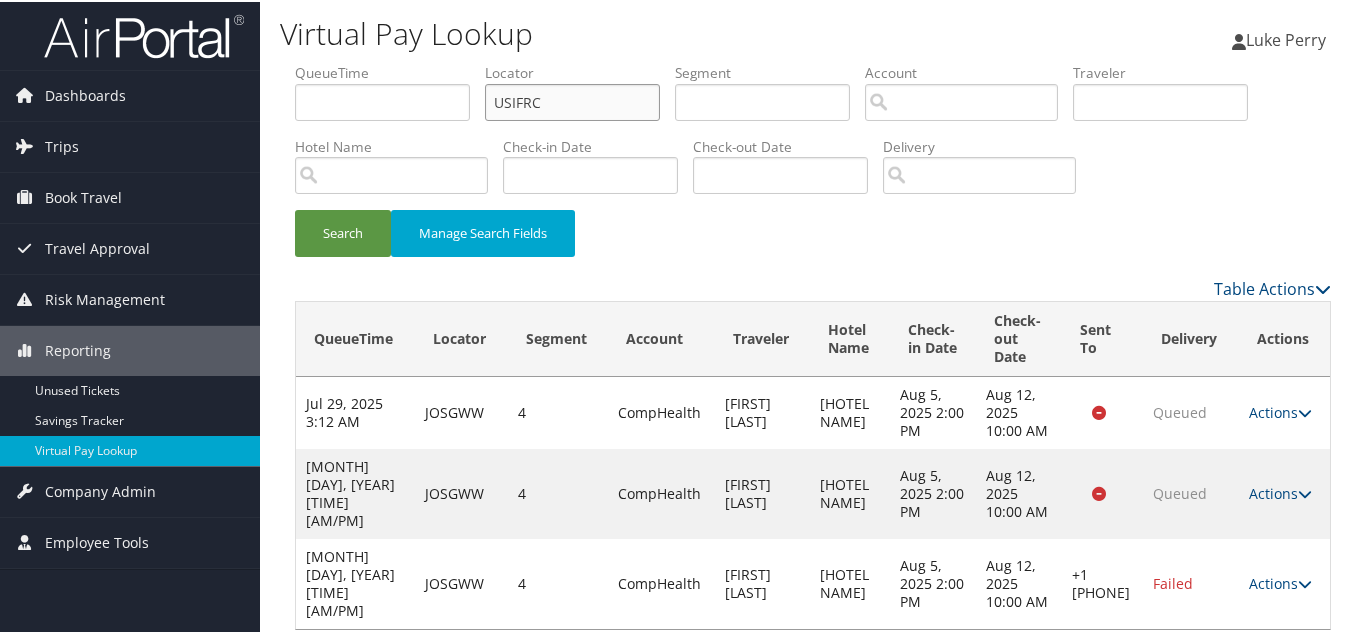 type on "USIFRC" 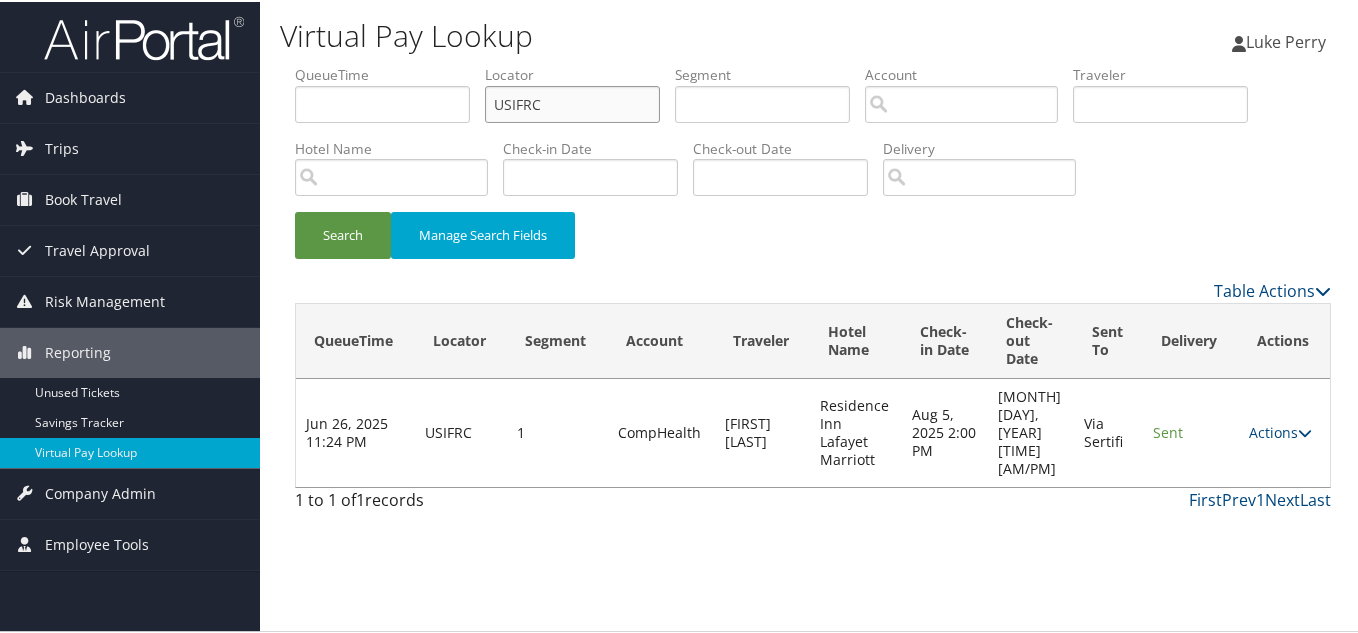 scroll, scrollTop: 0, scrollLeft: 0, axis: both 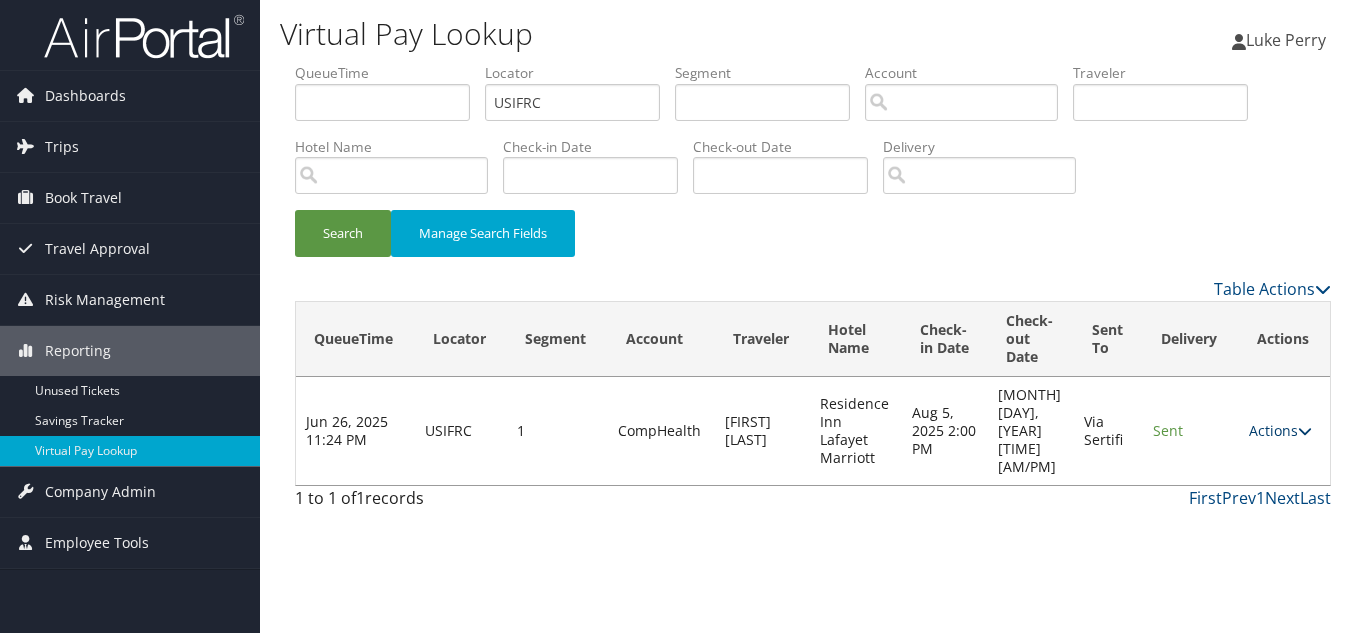 click on "Actions" at bounding box center (1280, 430) 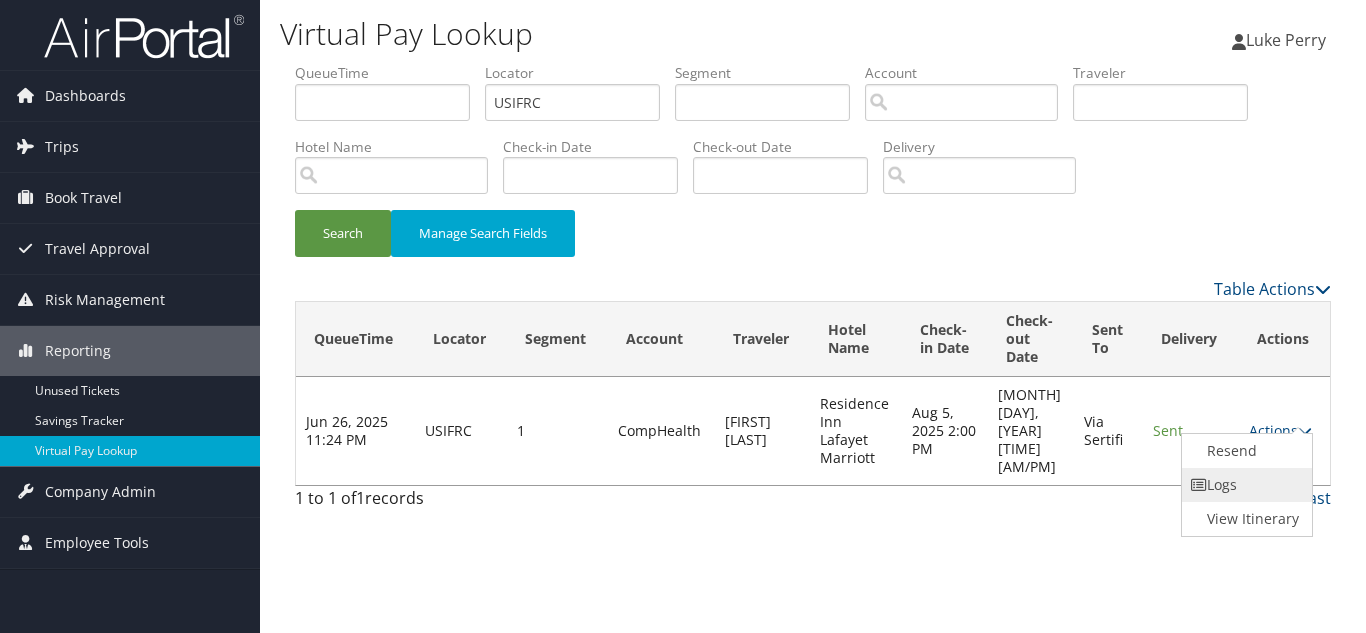click on "Logs" at bounding box center (1245, 485) 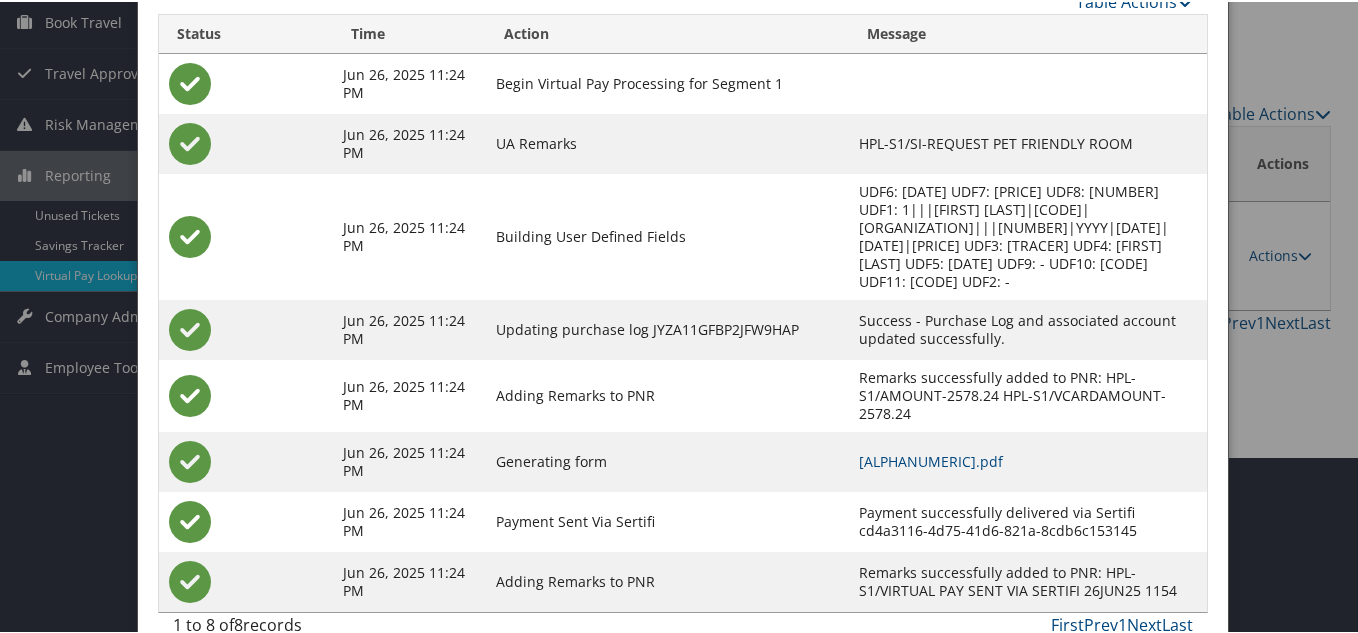 scroll, scrollTop: 180, scrollLeft: 0, axis: vertical 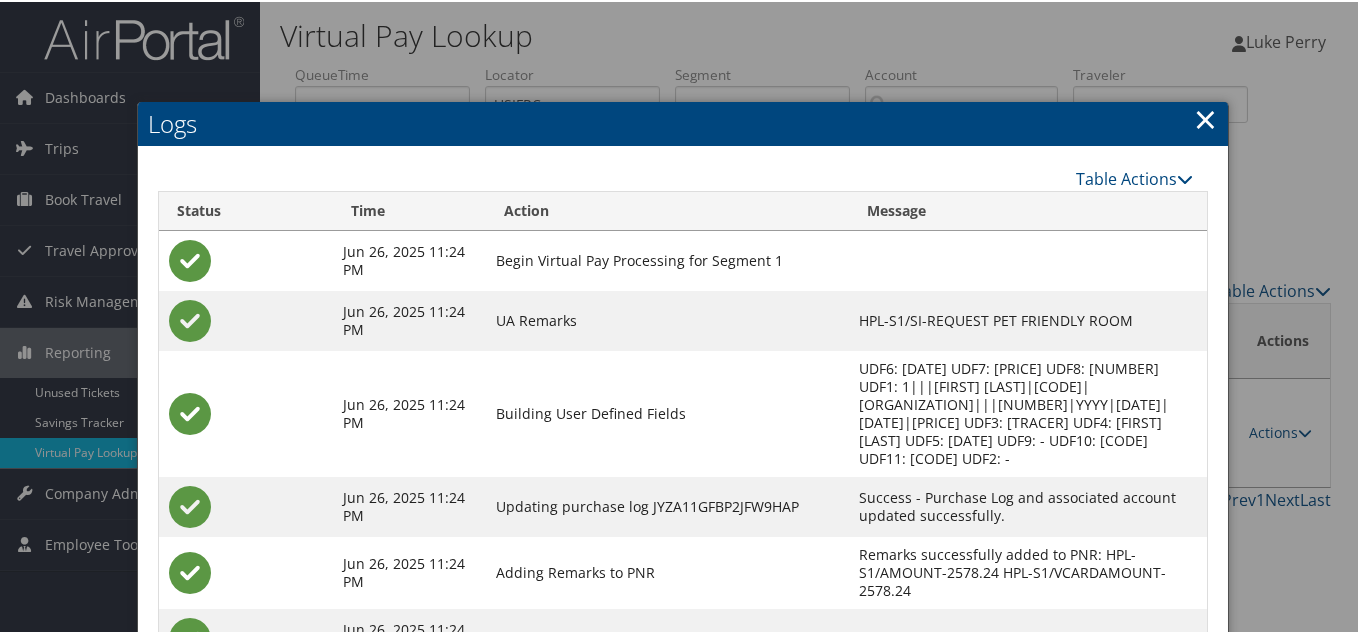 click on "×" at bounding box center [1205, 117] 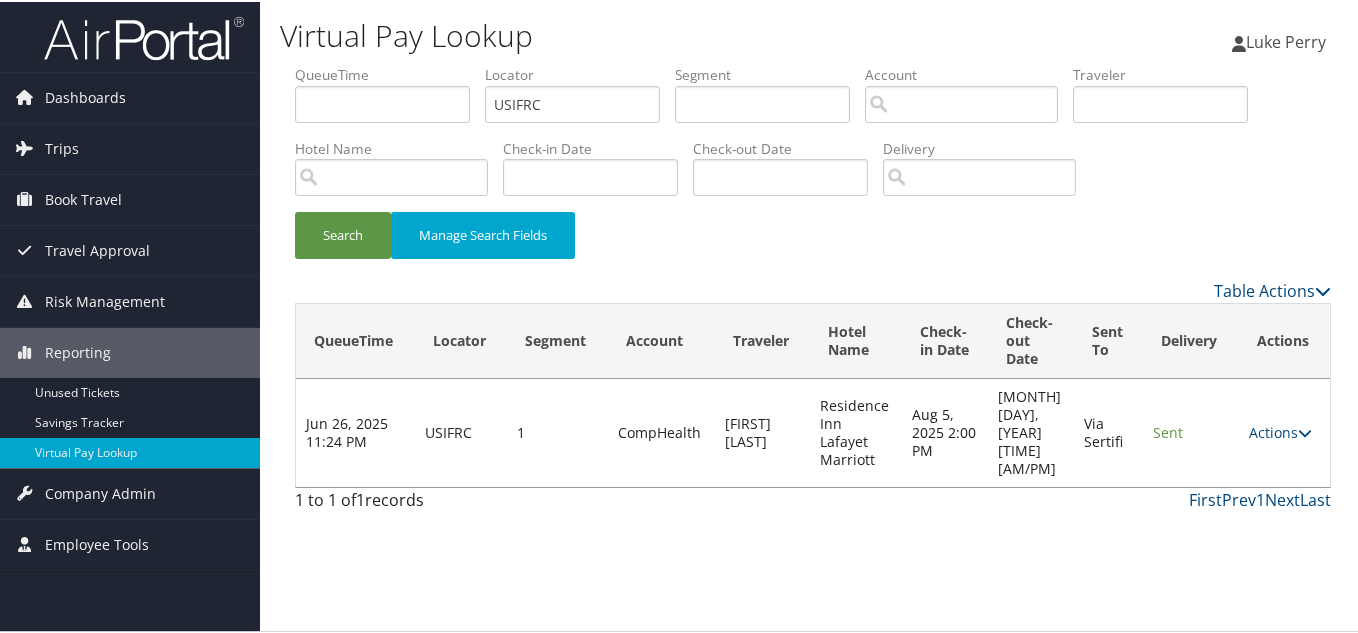 scroll, scrollTop: 0, scrollLeft: 0, axis: both 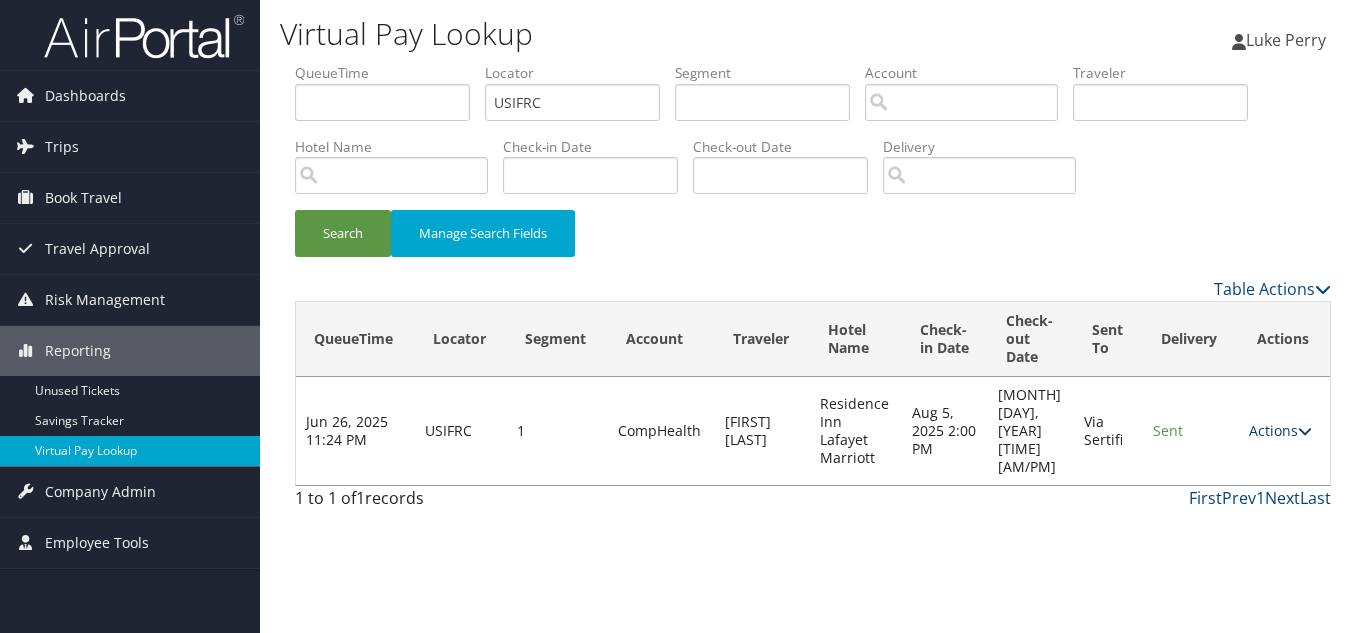 click at bounding box center (1305, 431) 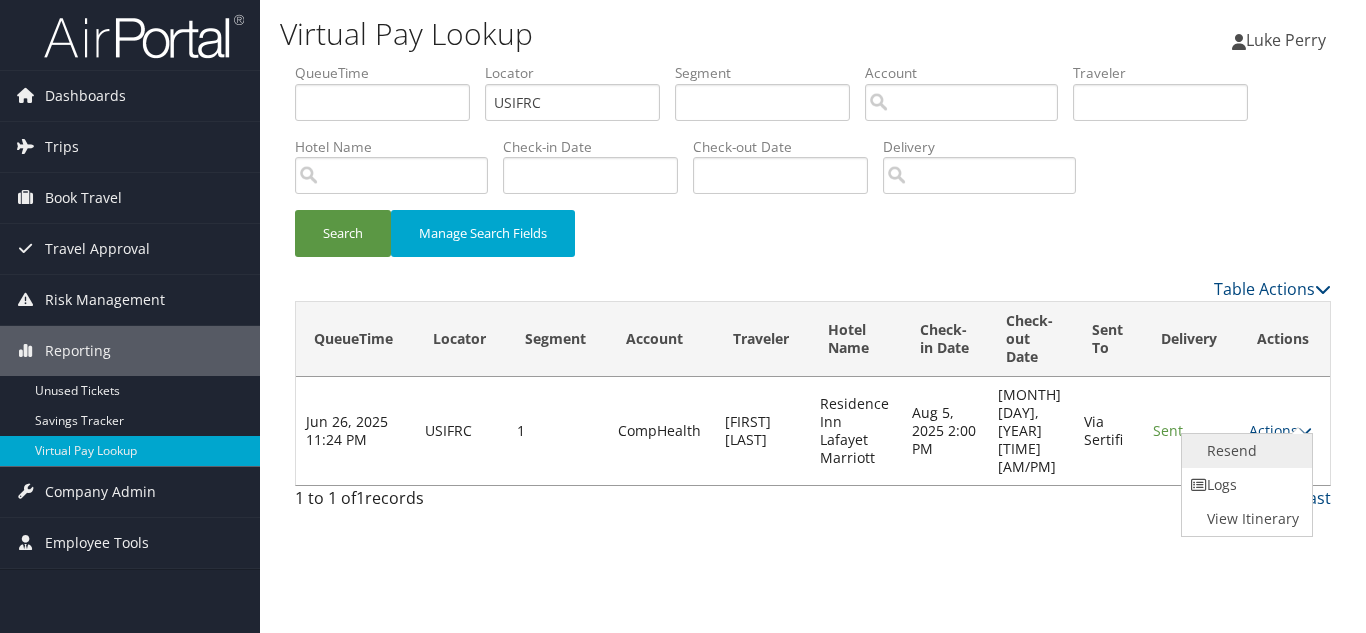 click on "Resend" at bounding box center [1245, 451] 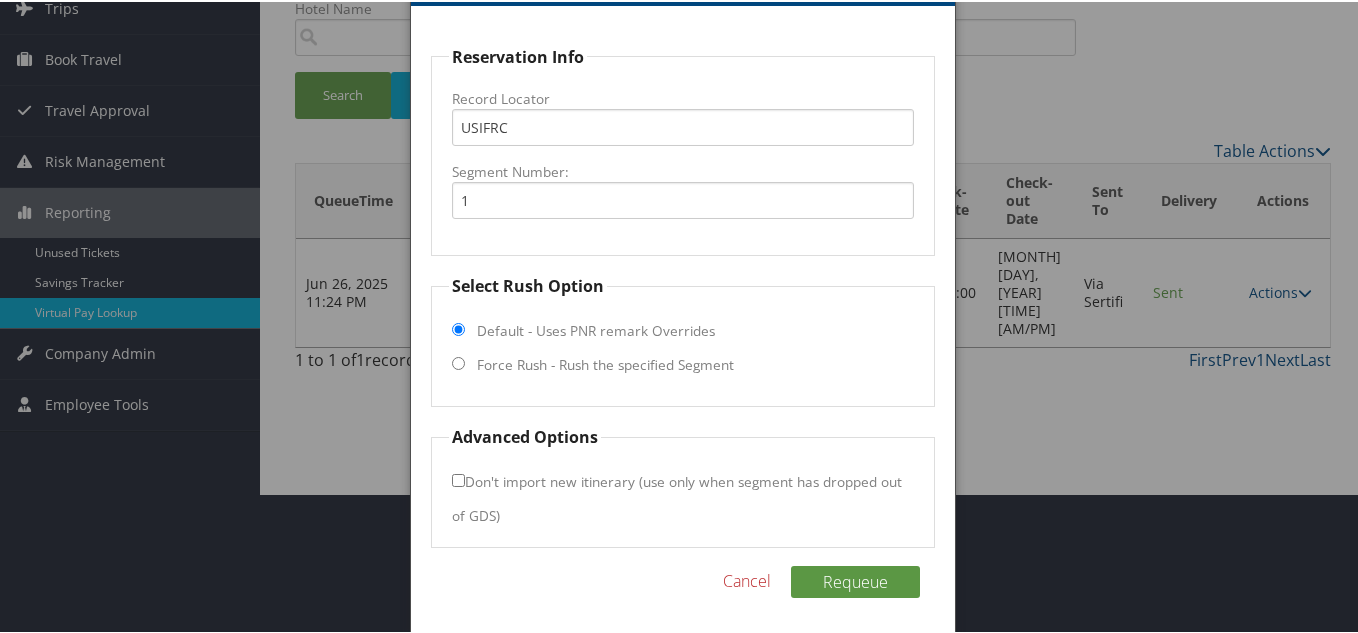 scroll, scrollTop: 144, scrollLeft: 0, axis: vertical 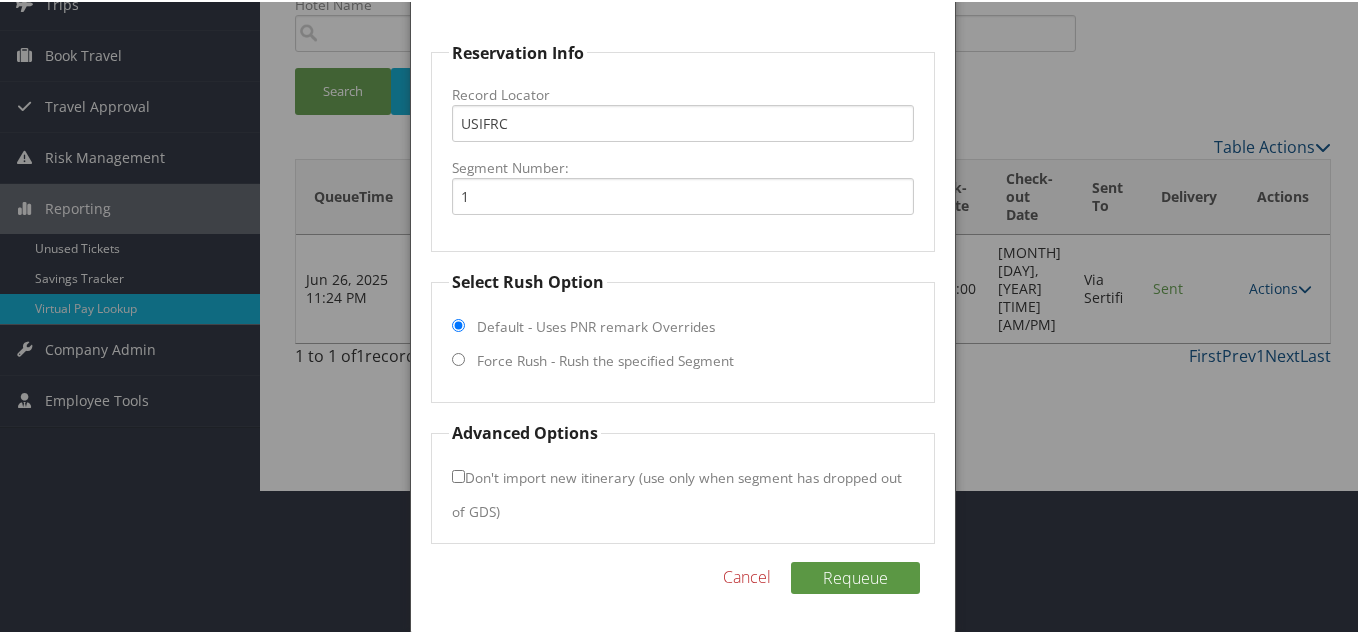click on "Force Rush - Rush the specified Segment" at bounding box center [458, 357] 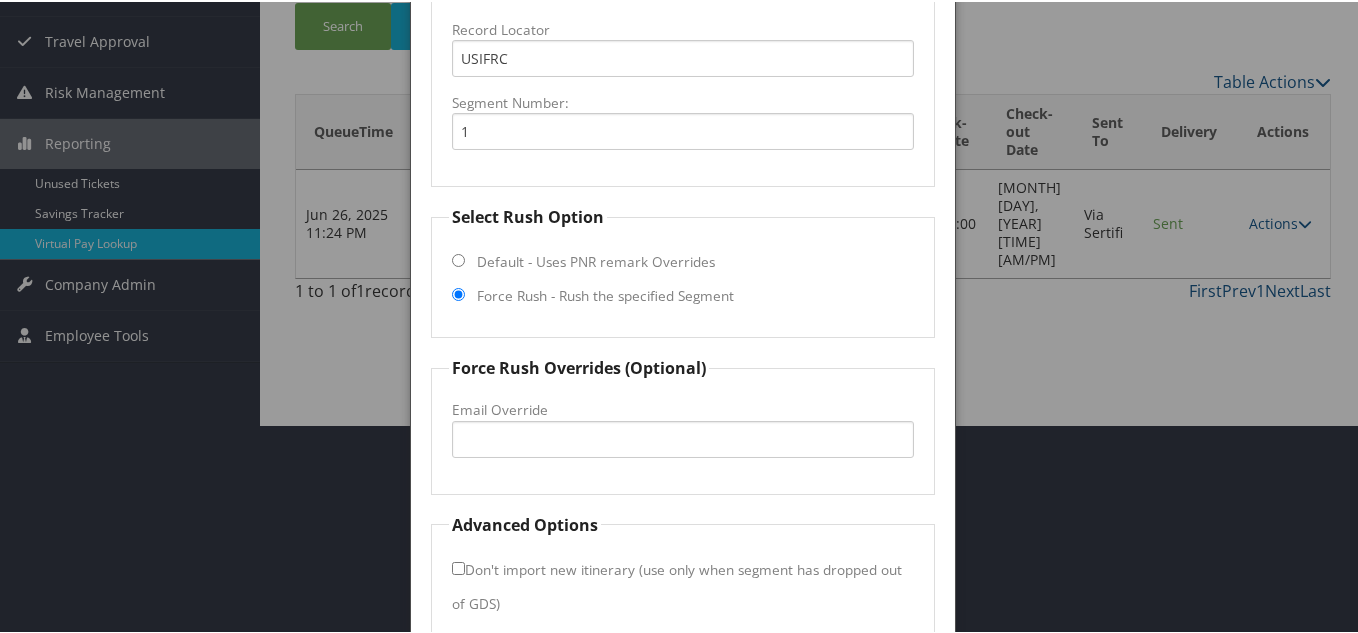 scroll, scrollTop: 244, scrollLeft: 0, axis: vertical 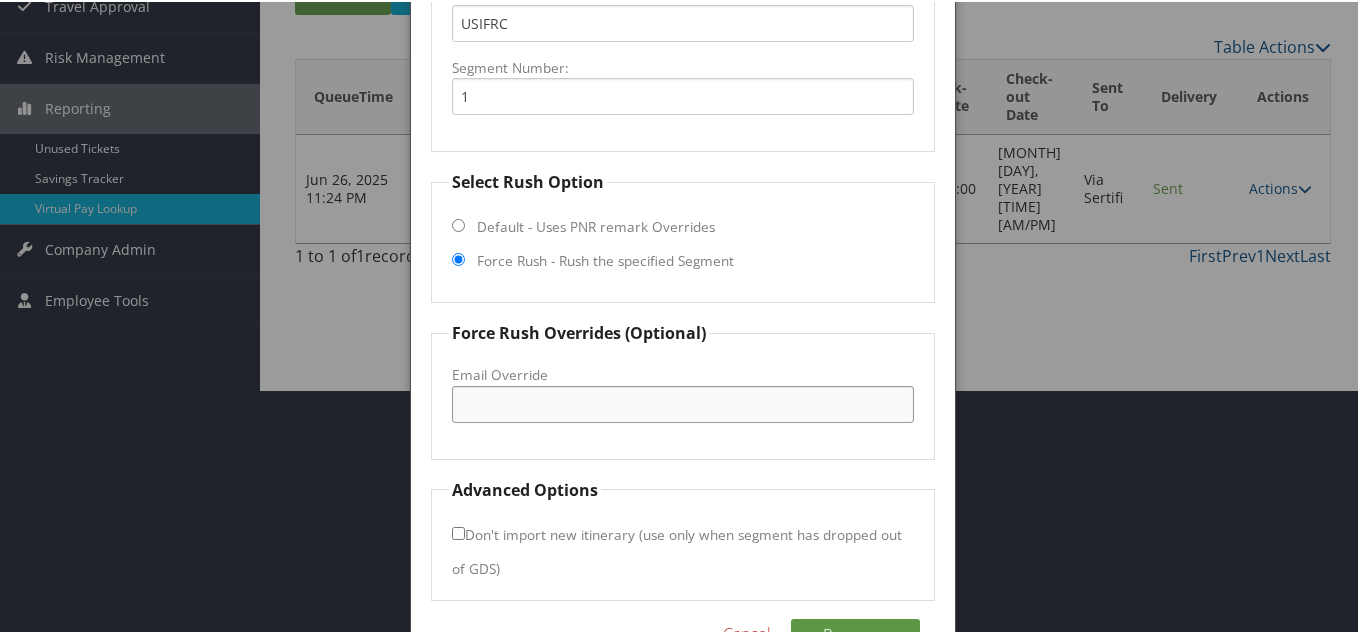 click on "Email Override" at bounding box center (683, 402) 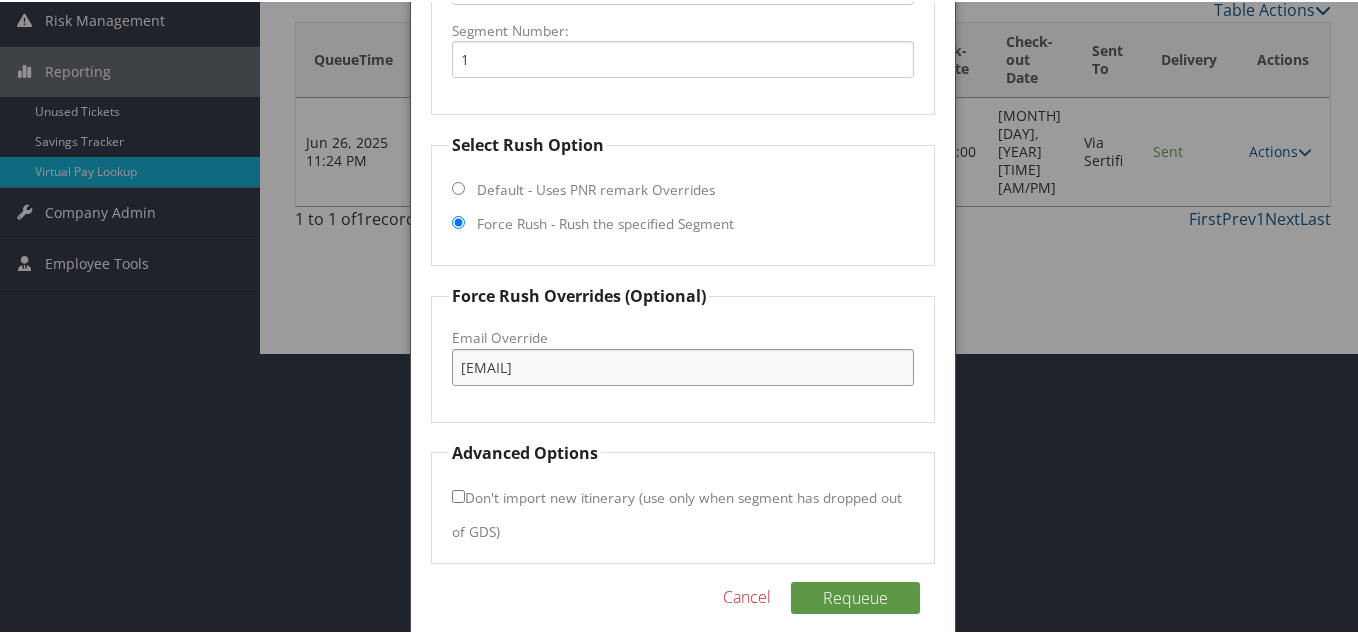 scroll, scrollTop: 301, scrollLeft: 0, axis: vertical 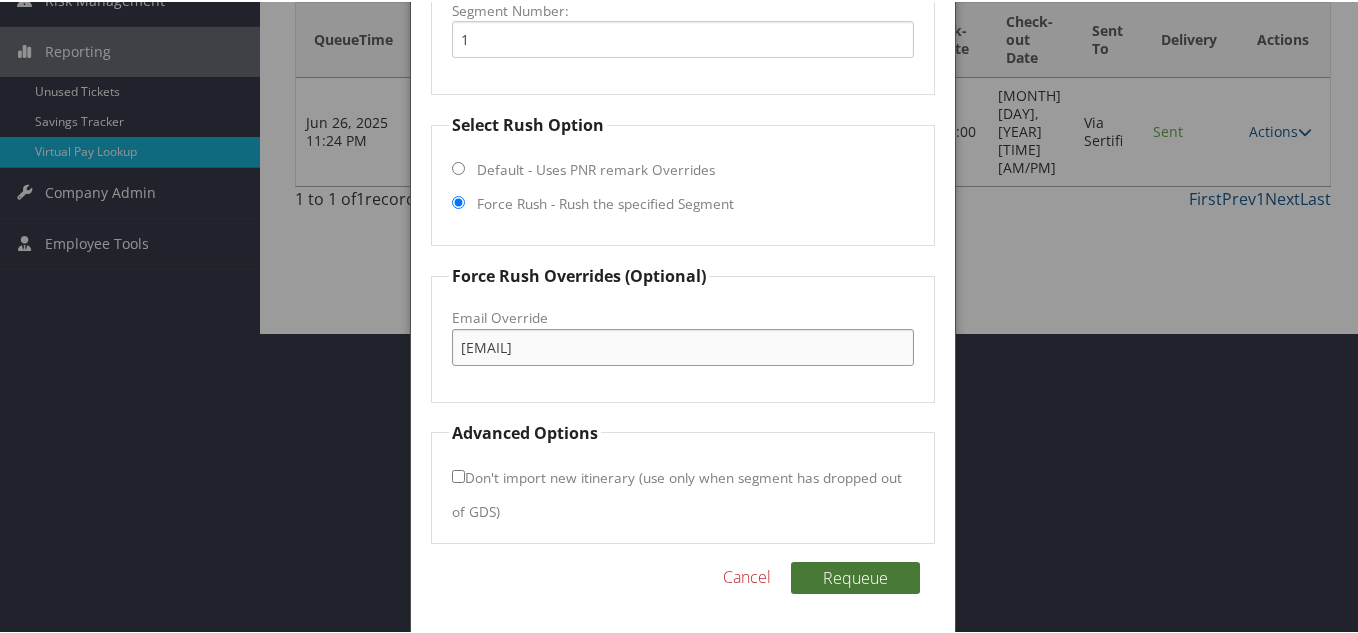 type on "[EMAIL]" 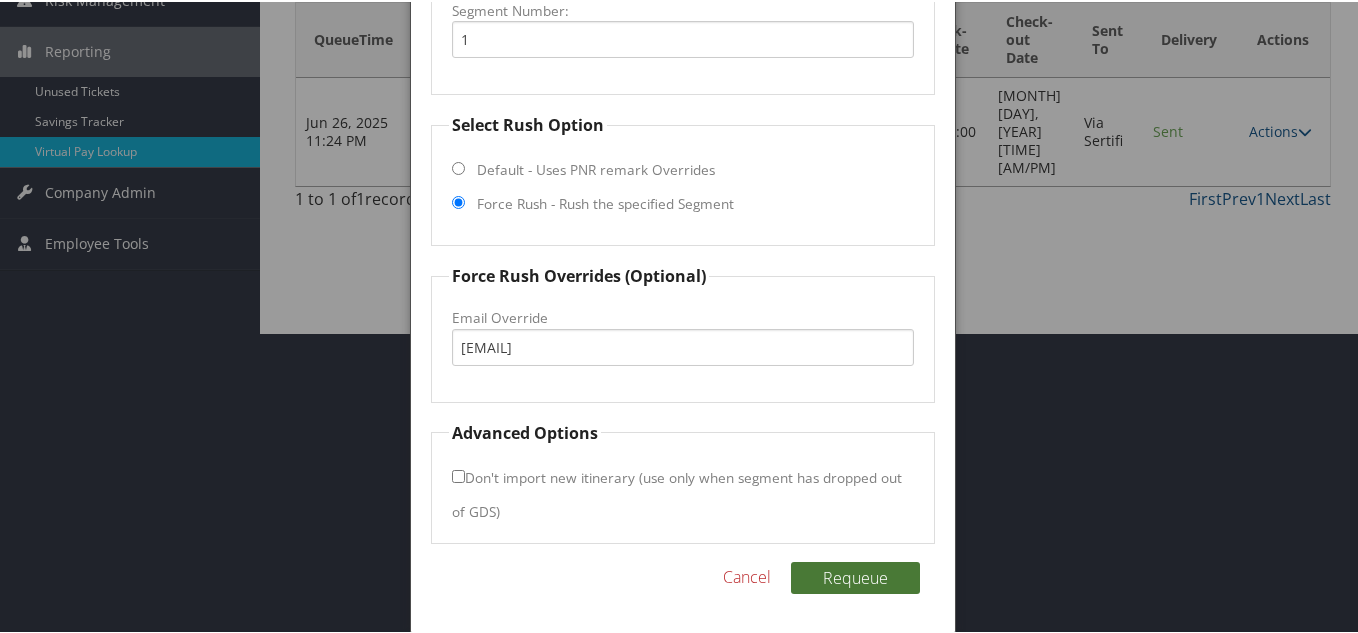click on "Requeue" at bounding box center [855, 576] 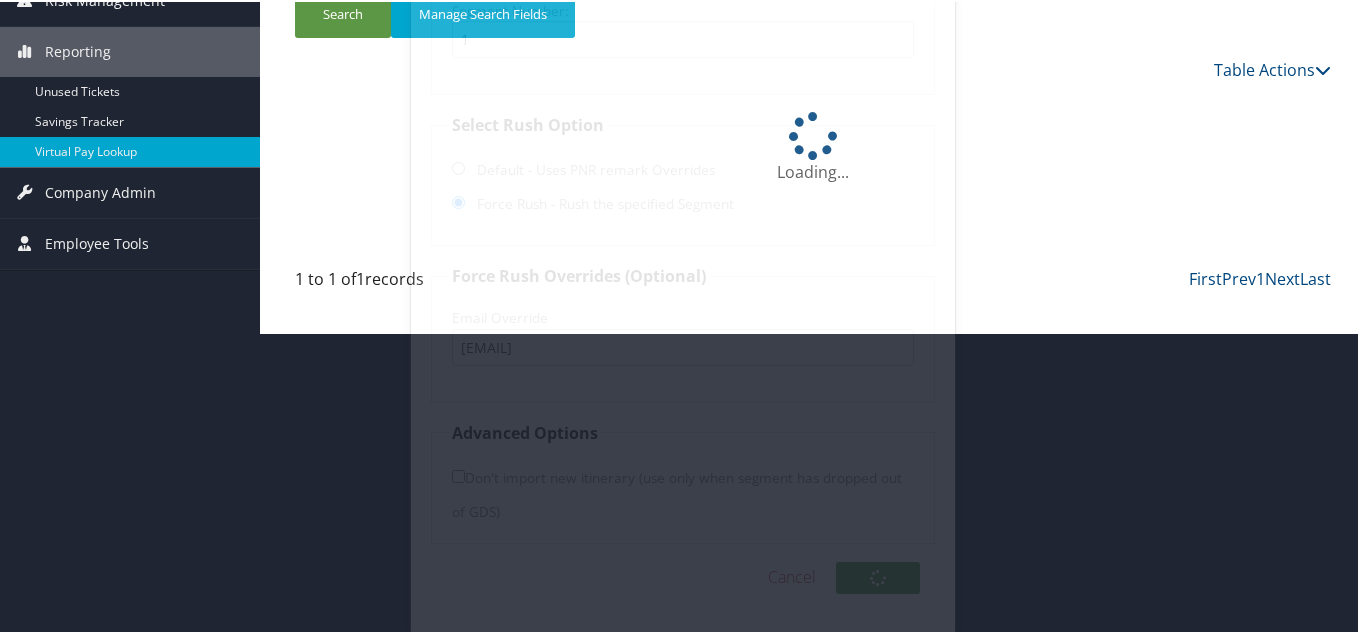 scroll, scrollTop: 0, scrollLeft: 0, axis: both 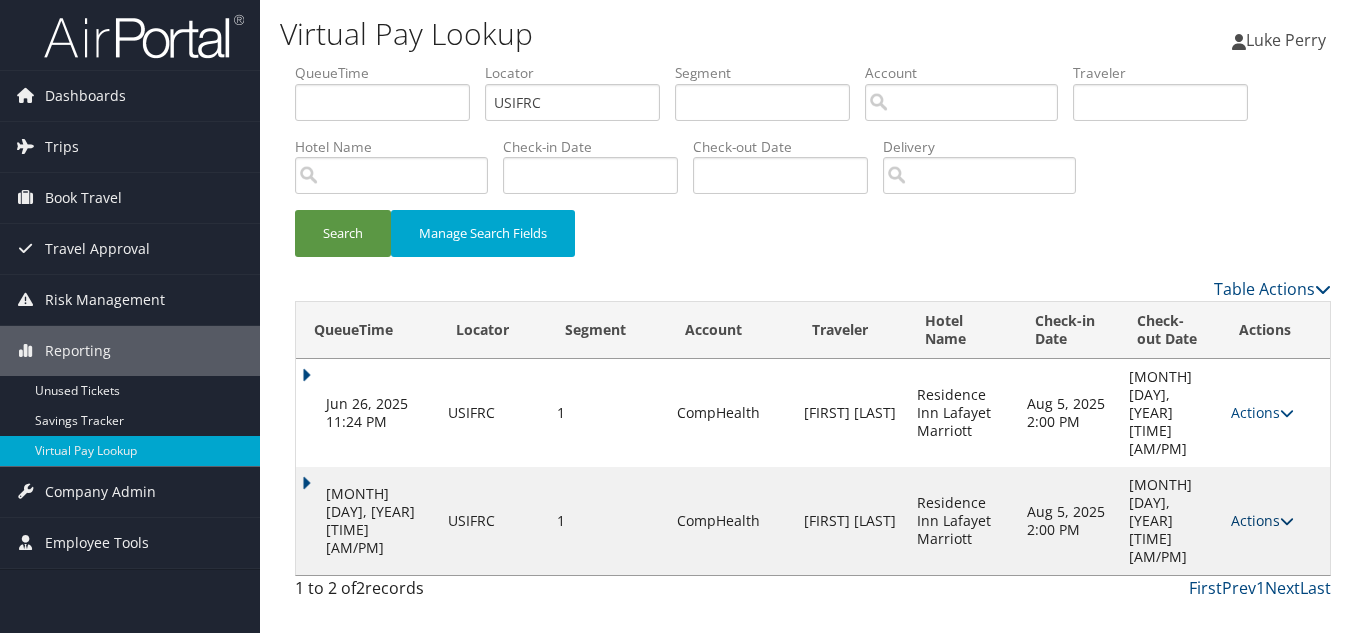 click on "Actions" at bounding box center (1262, 520) 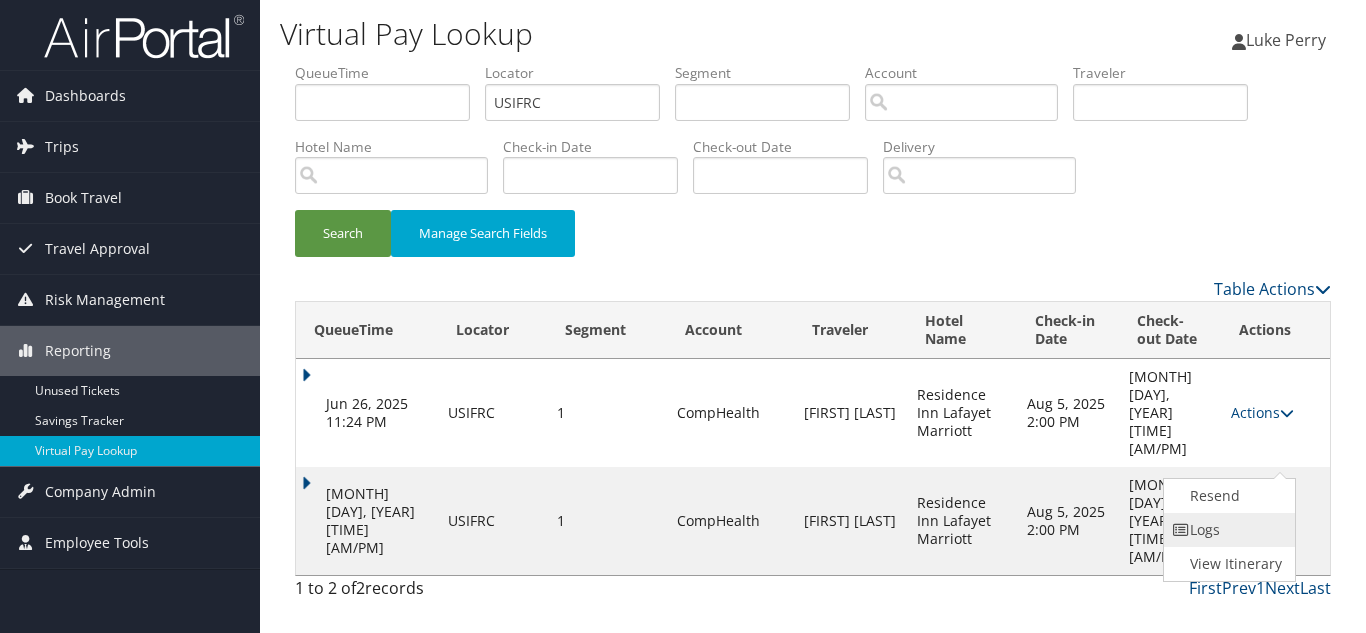 click on "Logs" at bounding box center (1227, 530) 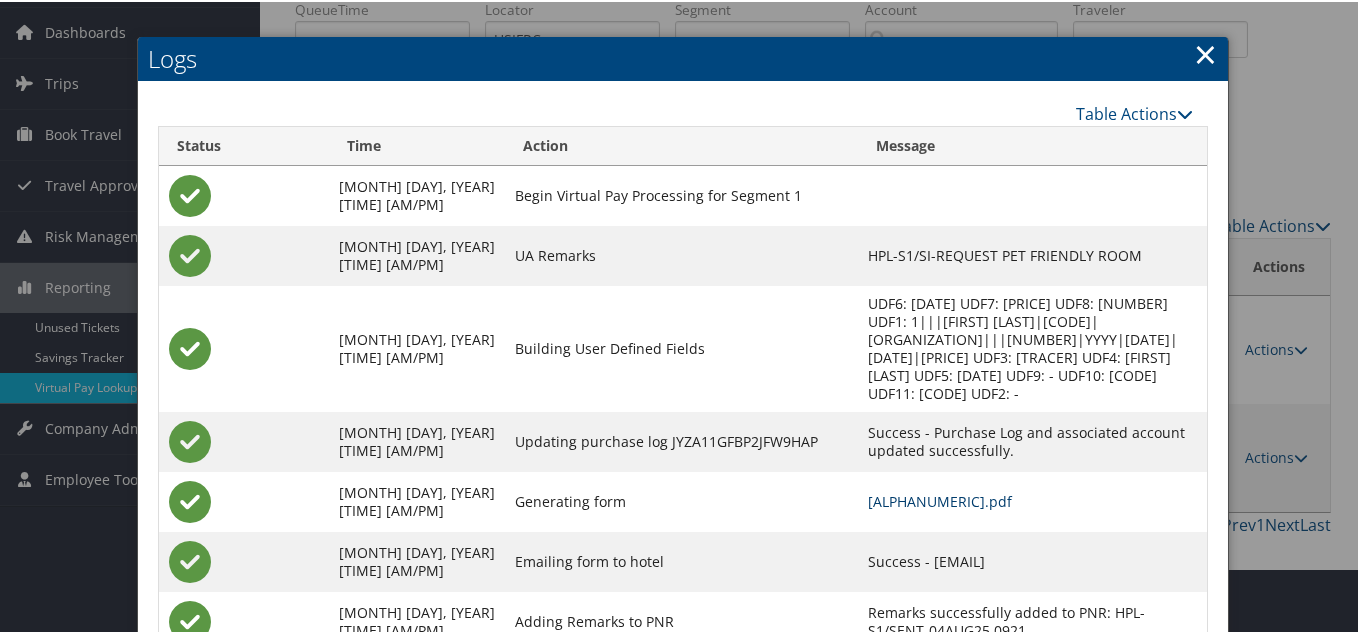 scroll, scrollTop: 120, scrollLeft: 0, axis: vertical 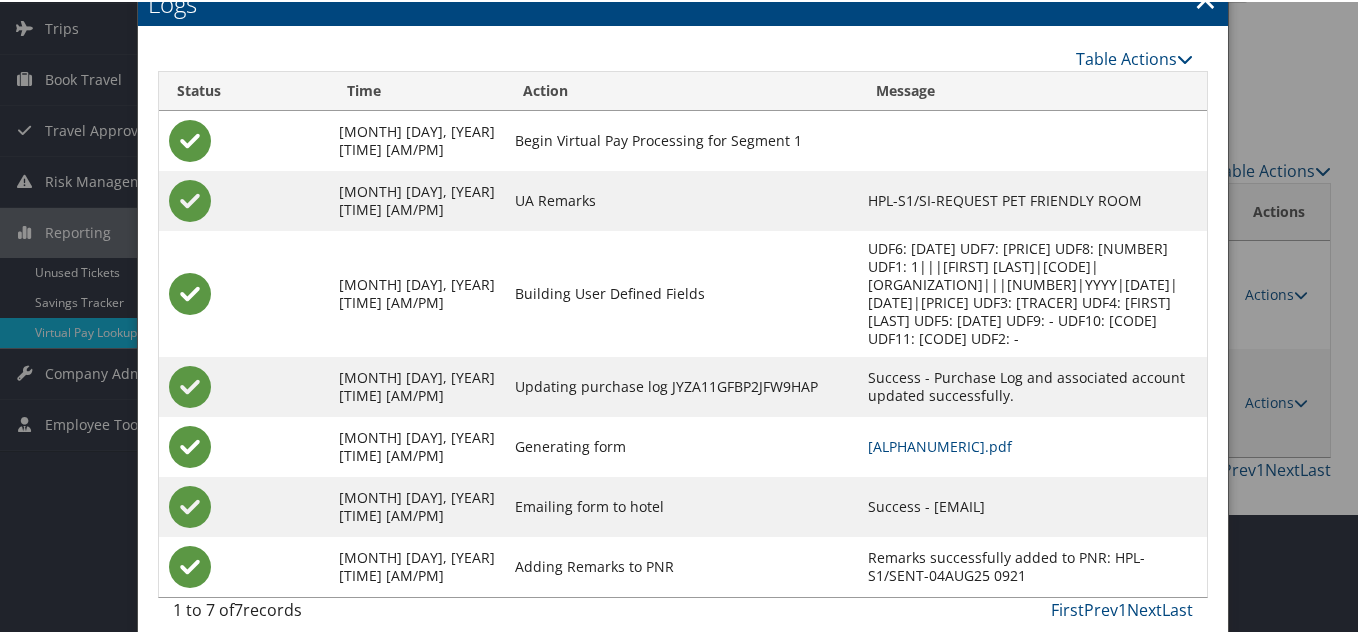 drag, startPoint x: 836, startPoint y: 485, endPoint x: 1005, endPoint y: 497, distance: 169.4255 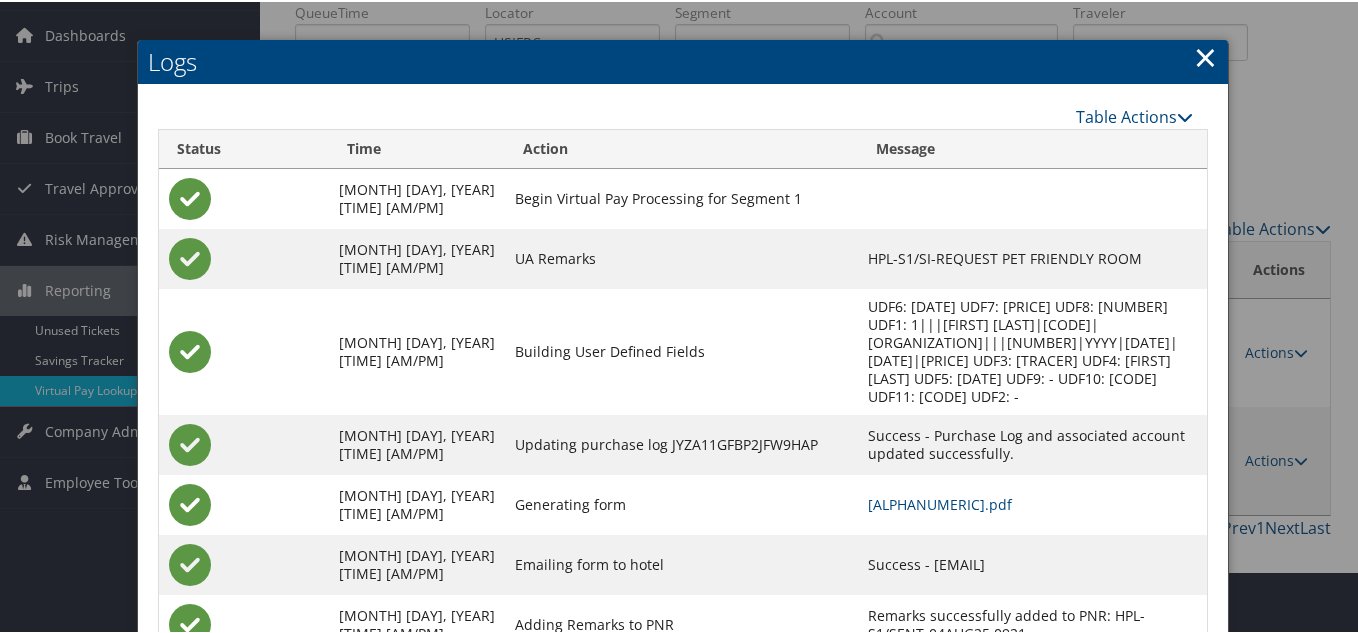 scroll, scrollTop: 0, scrollLeft: 0, axis: both 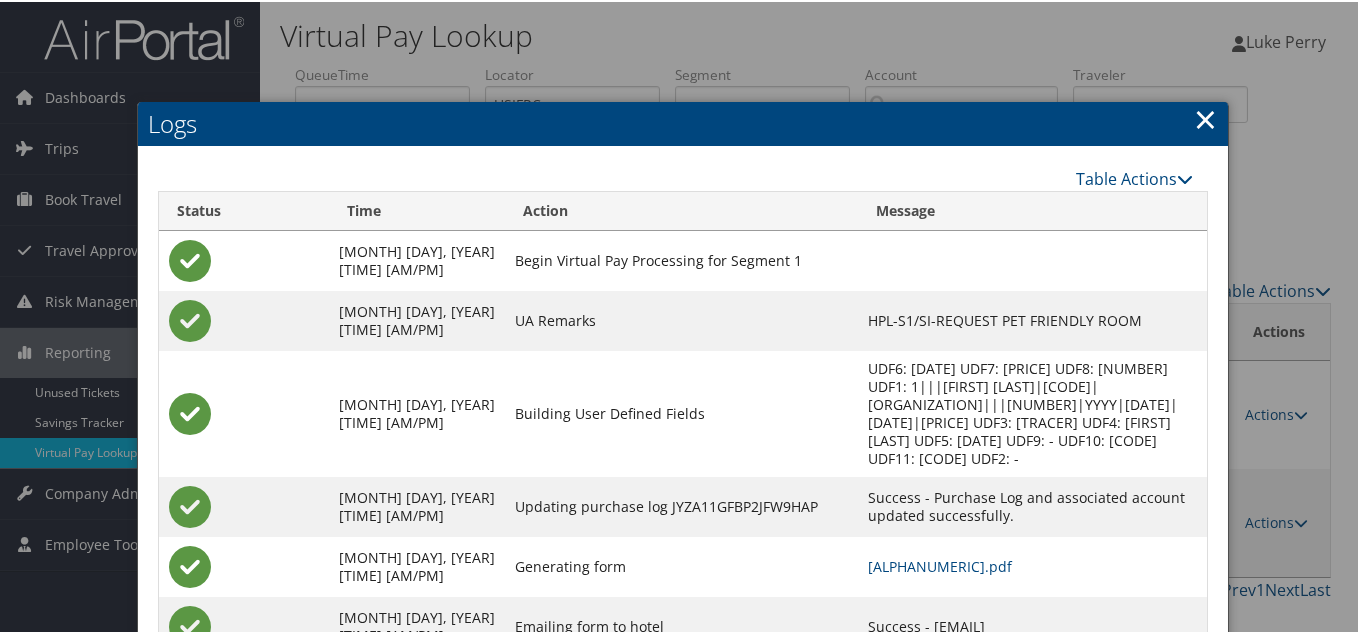 click on "×" at bounding box center [1205, 117] 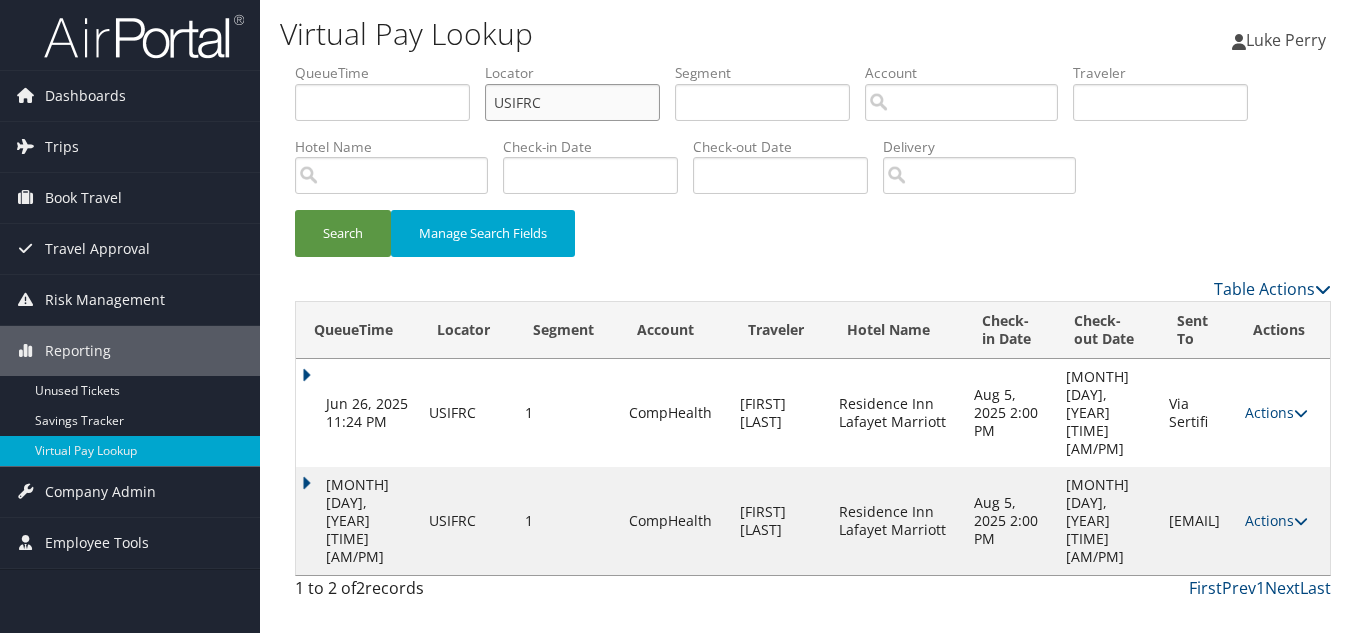 drag, startPoint x: 578, startPoint y: 103, endPoint x: 302, endPoint y: 73, distance: 277.62564 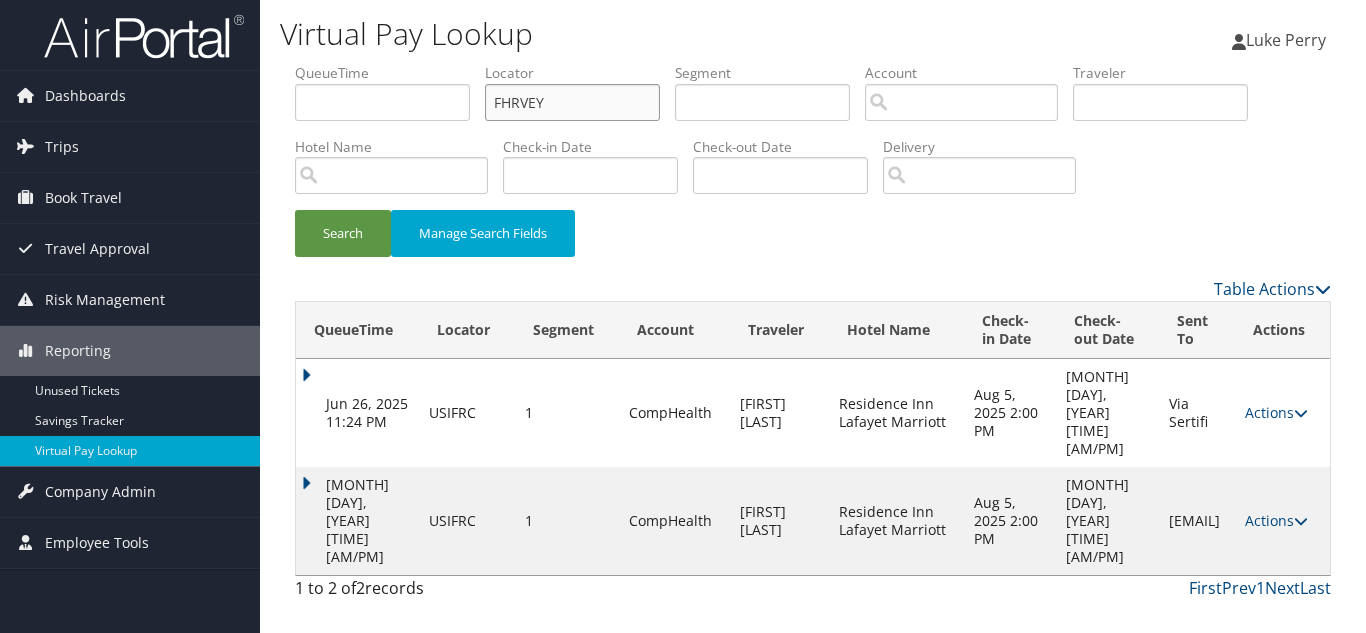 click on "Search" at bounding box center [343, 233] 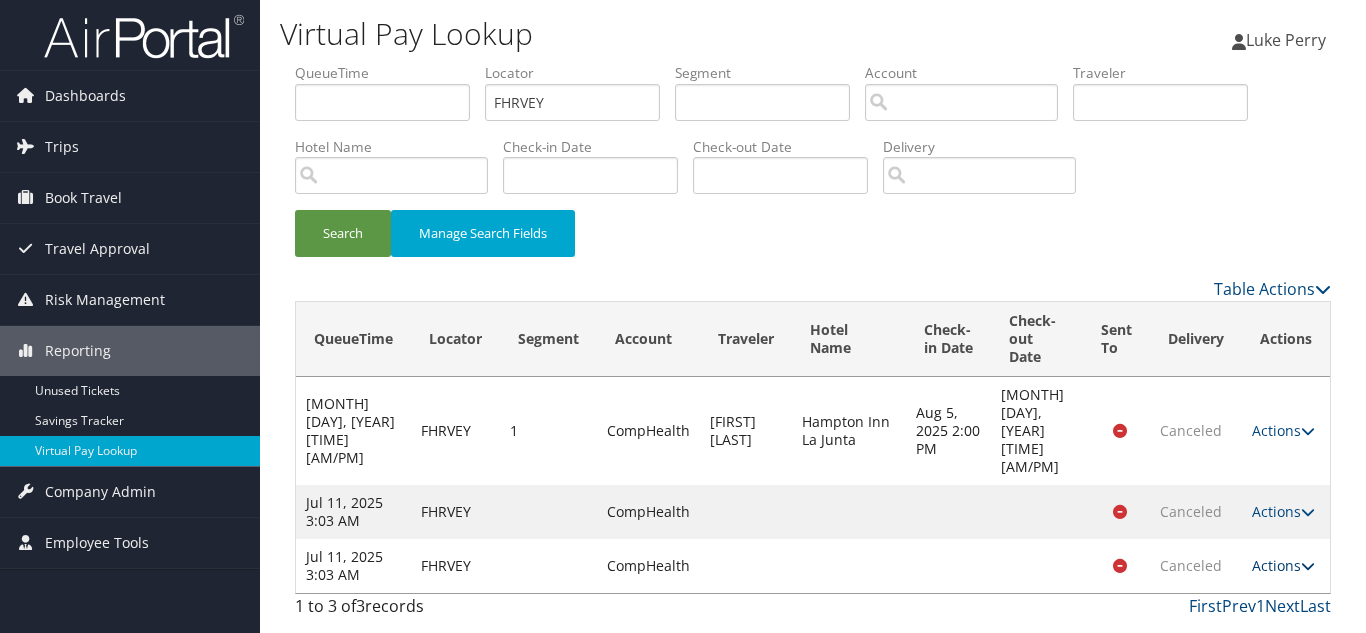 click at bounding box center [1308, 566] 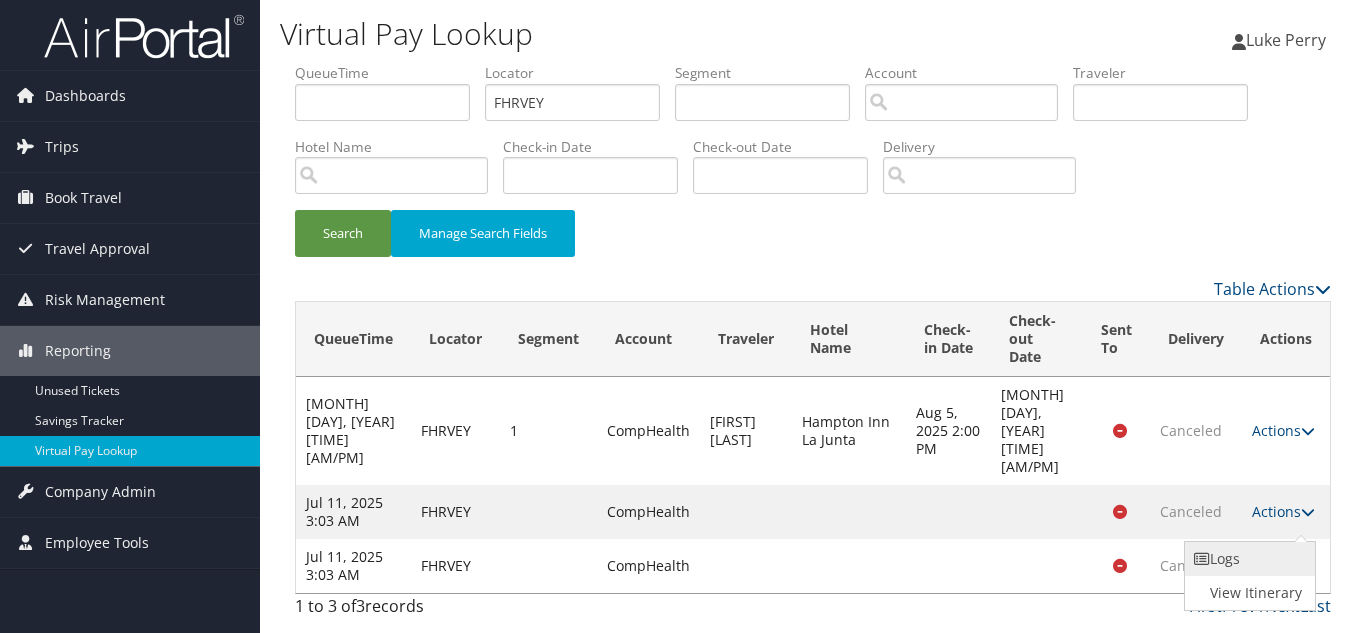 click on "Logs" at bounding box center [1248, 559] 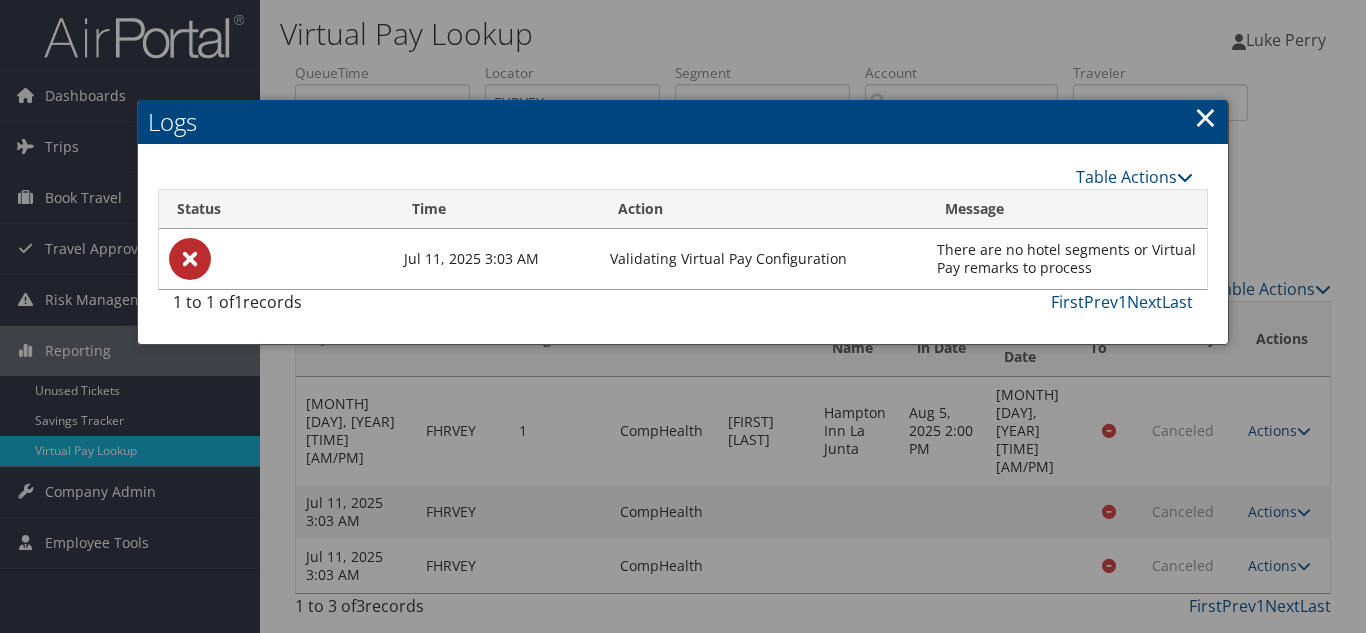 click on "×" at bounding box center [1205, 117] 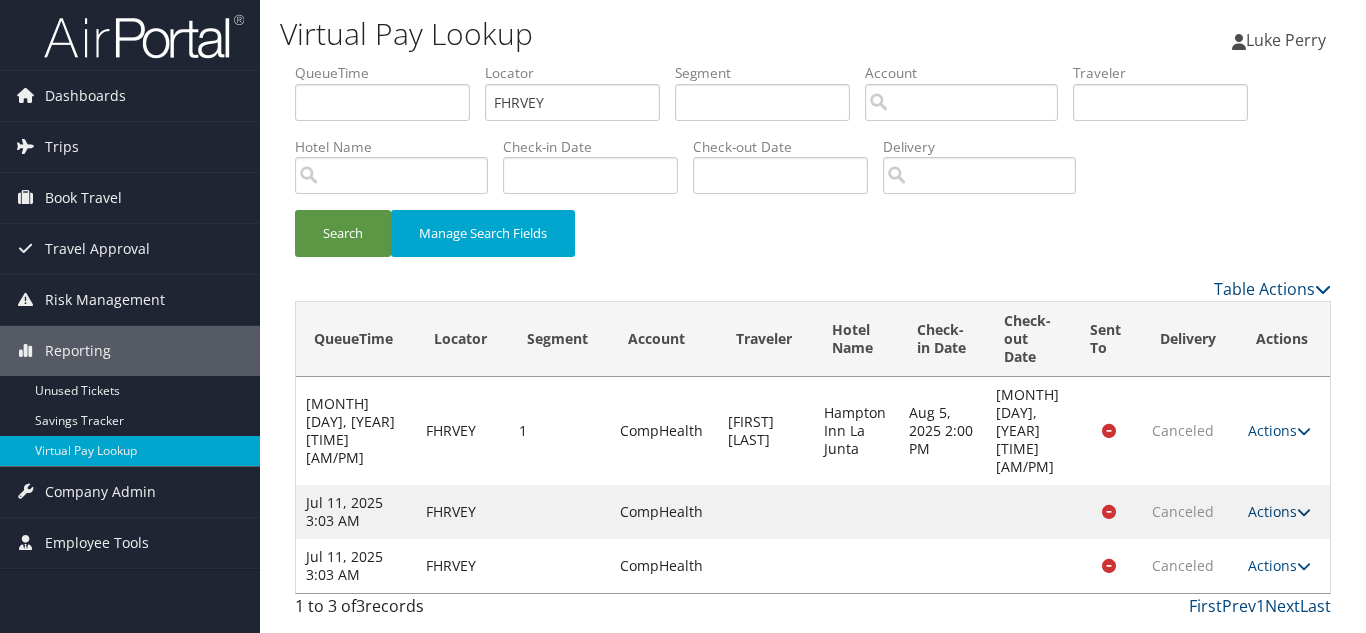 click at bounding box center (1304, 512) 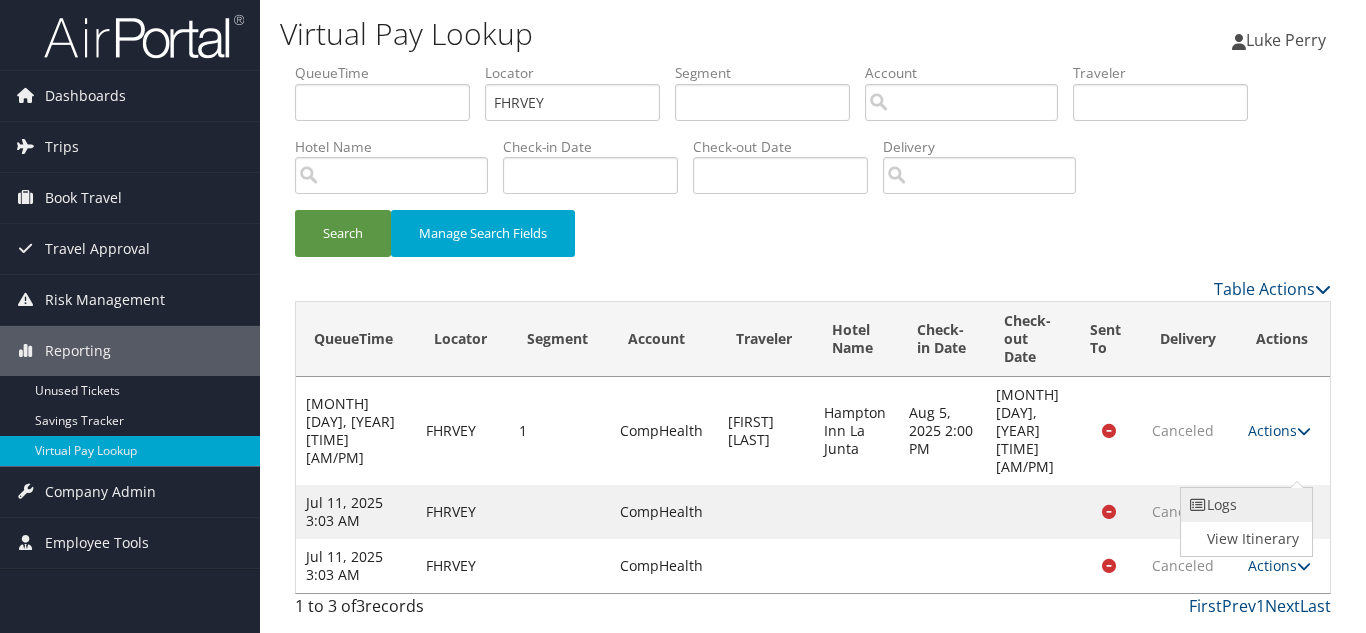 click on "Logs" at bounding box center (1244, 505) 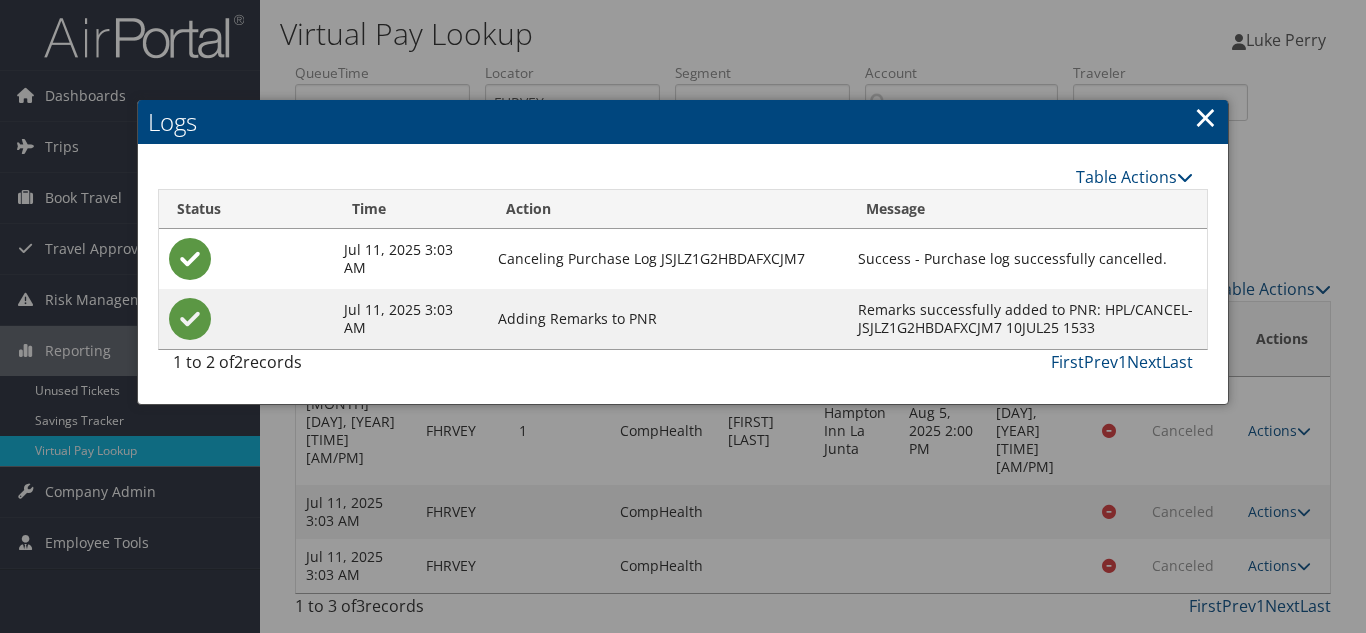 click on "×" at bounding box center [1205, 117] 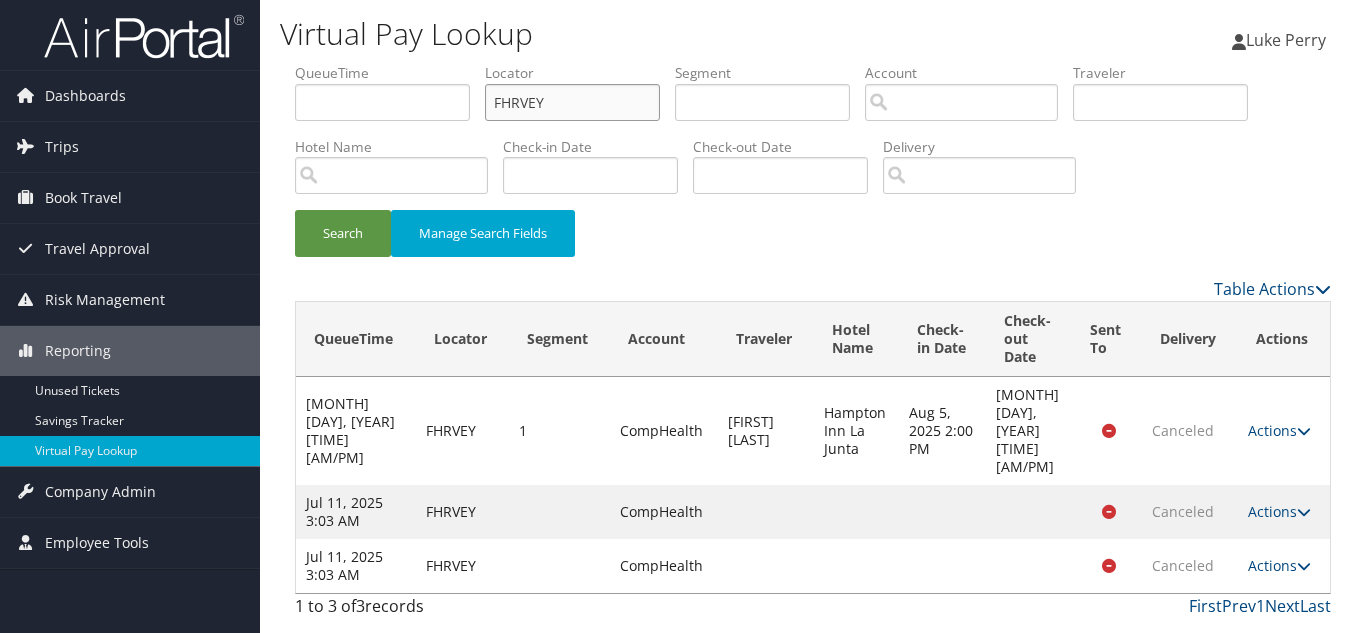 drag, startPoint x: 580, startPoint y: 97, endPoint x: 282, endPoint y: 95, distance: 298.0067 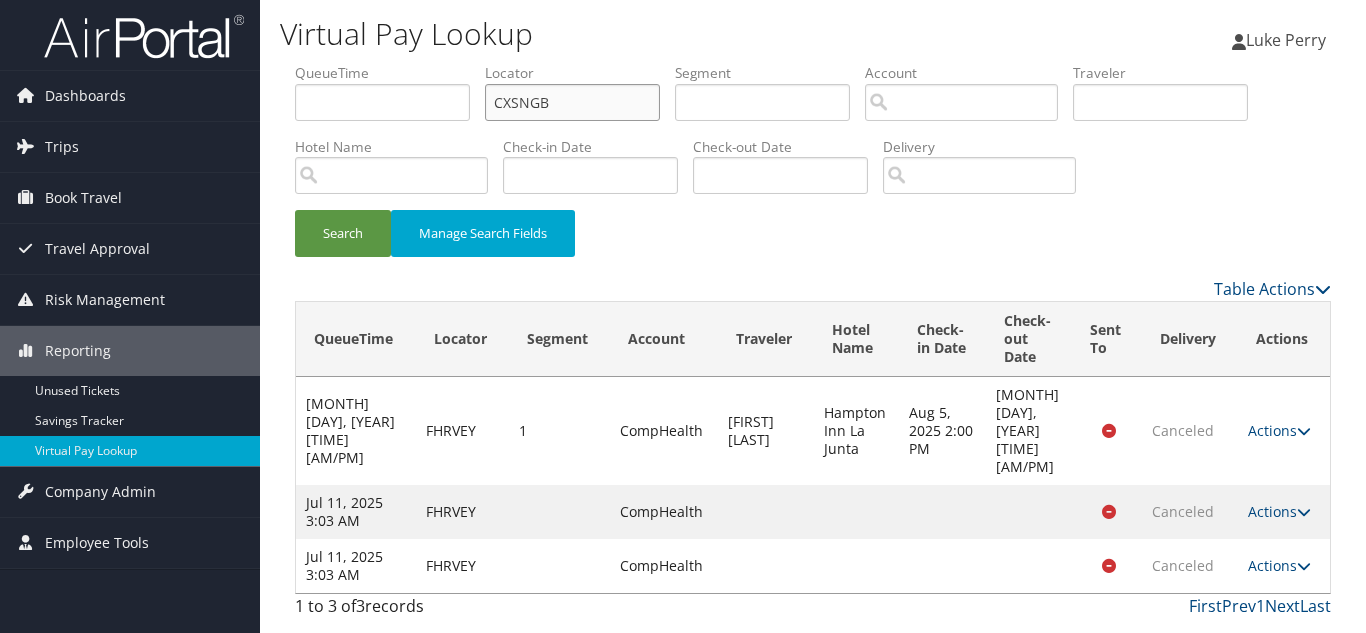 click on "Search" at bounding box center (343, 233) 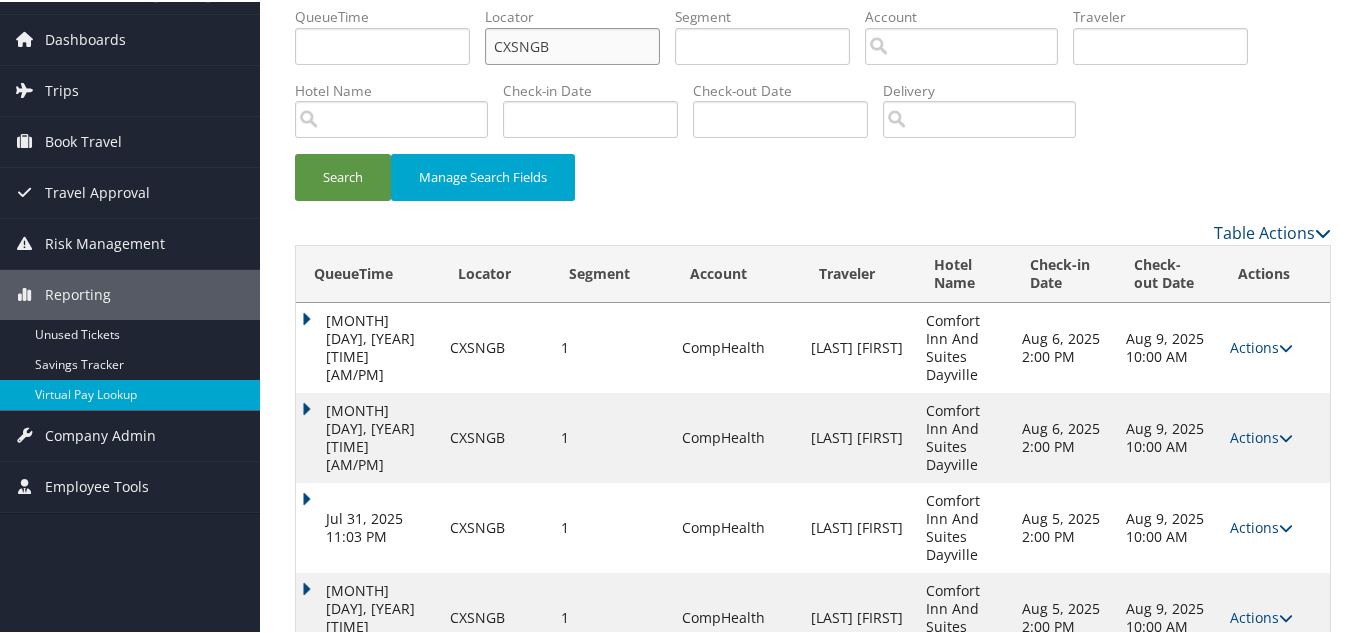 scroll, scrollTop: 121, scrollLeft: 0, axis: vertical 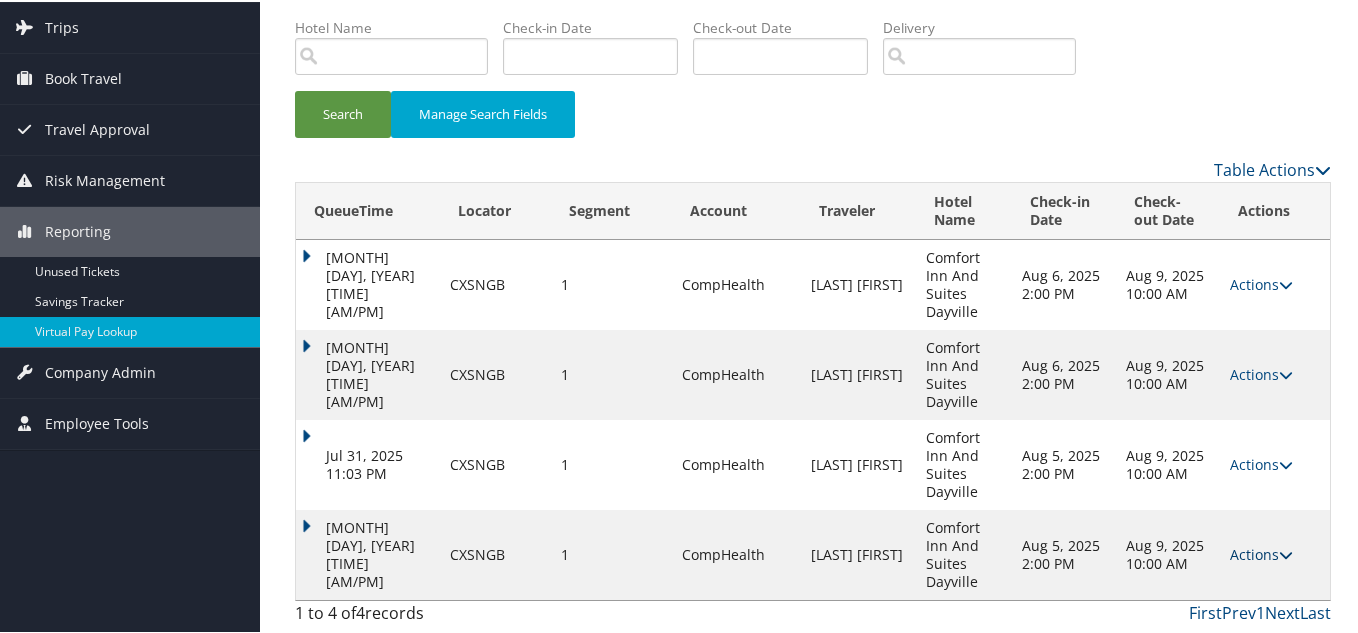 click at bounding box center (1286, 553) 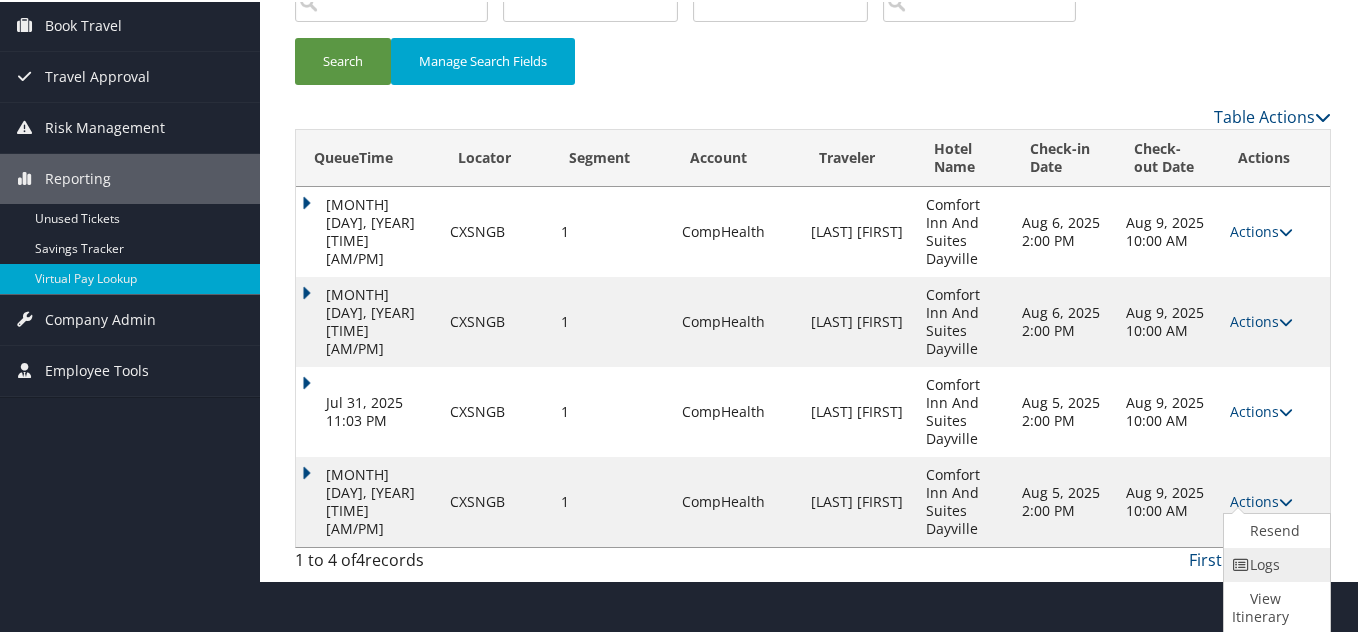 click on "Logs" at bounding box center [1274, 563] 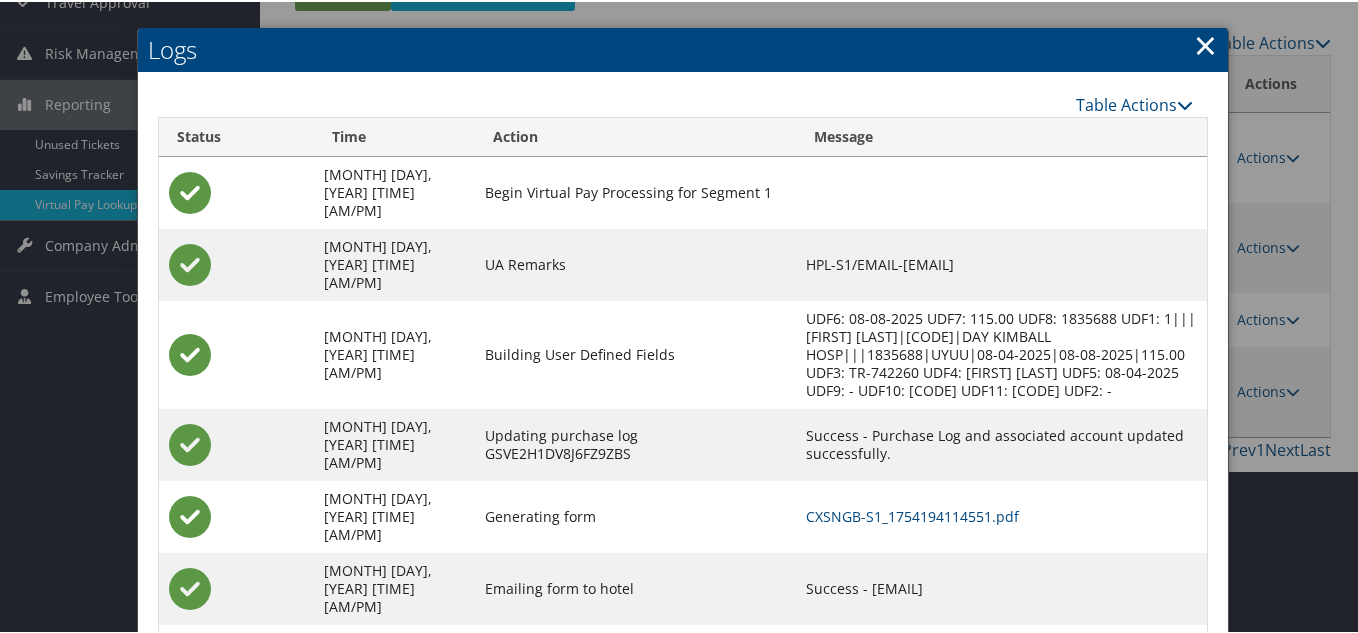 scroll, scrollTop: 294, scrollLeft: 0, axis: vertical 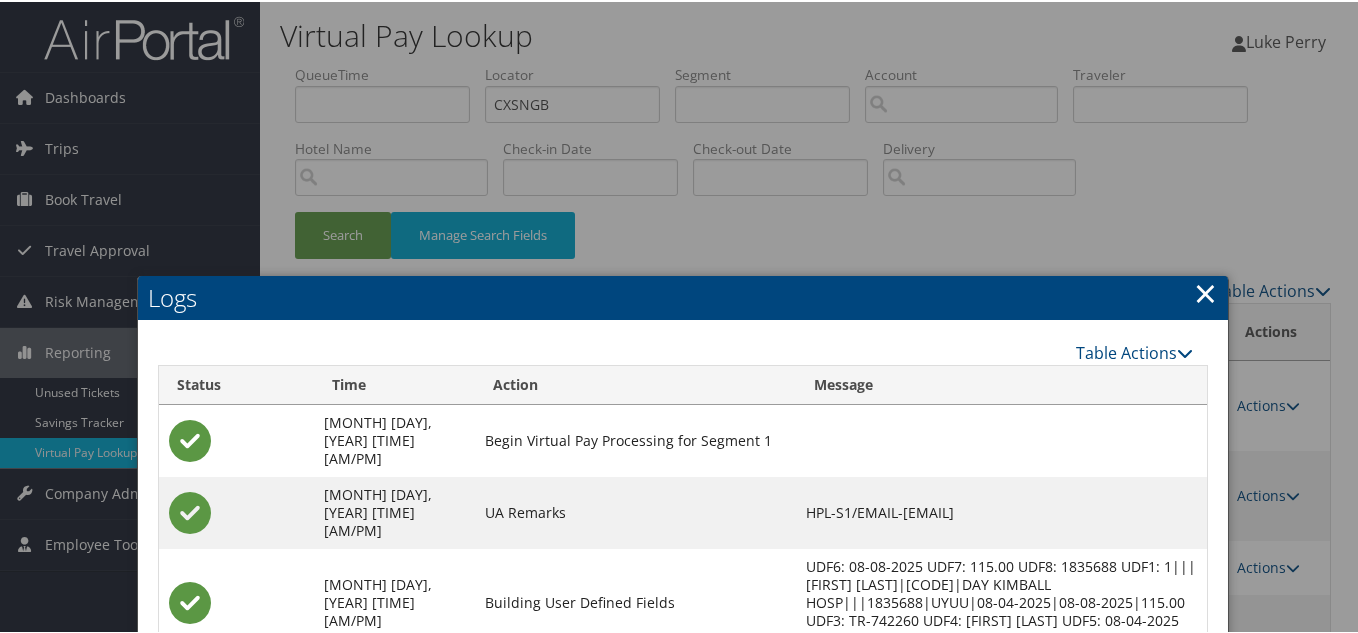 click on "×" at bounding box center (1205, 291) 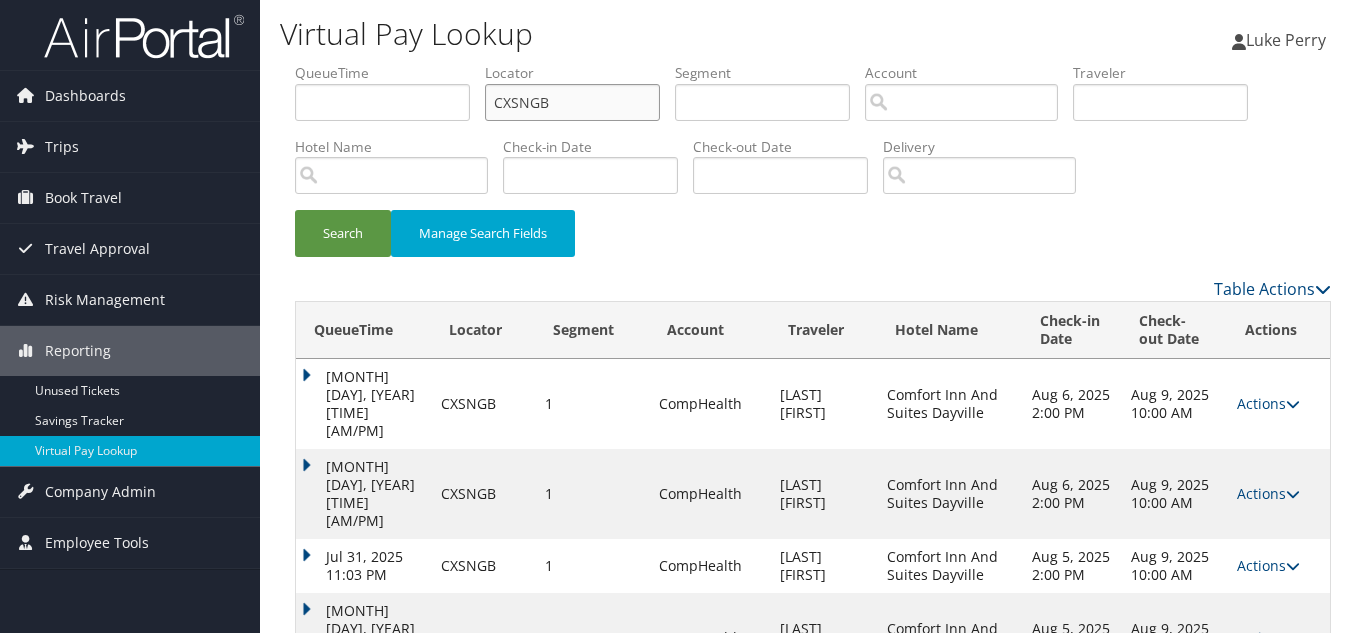 drag, startPoint x: 400, startPoint y: 115, endPoint x: 380, endPoint y: 115, distance: 20 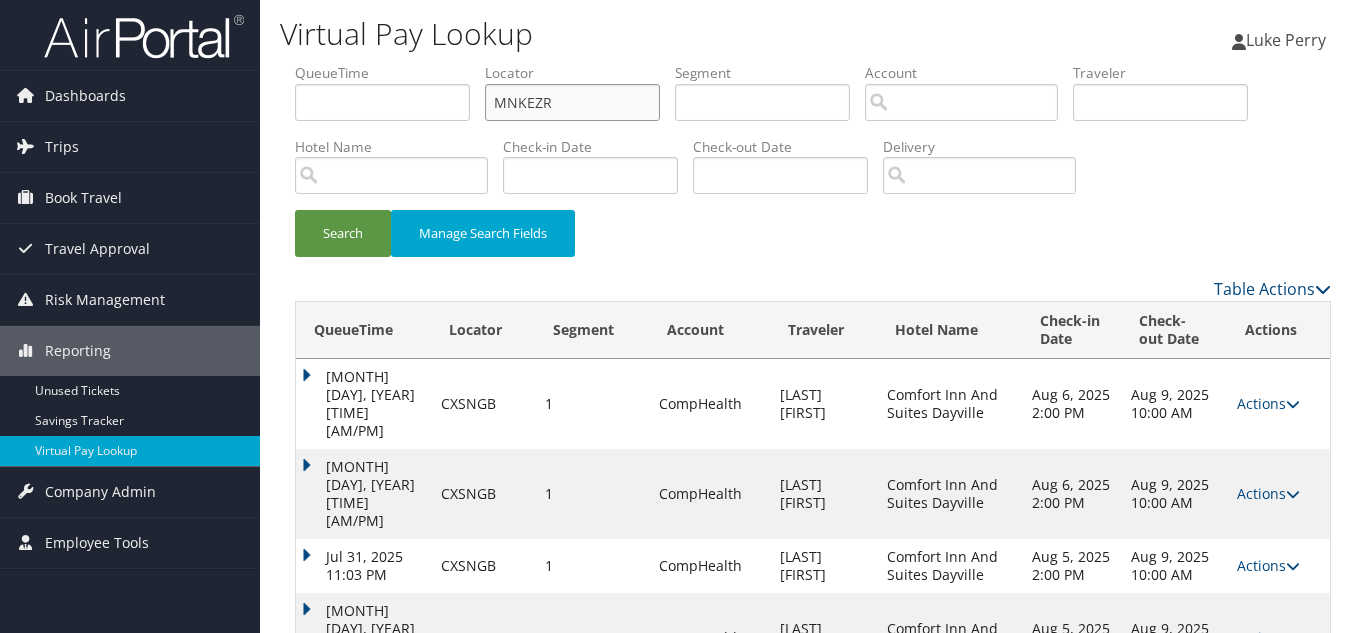 click on "Search" at bounding box center [343, 233] 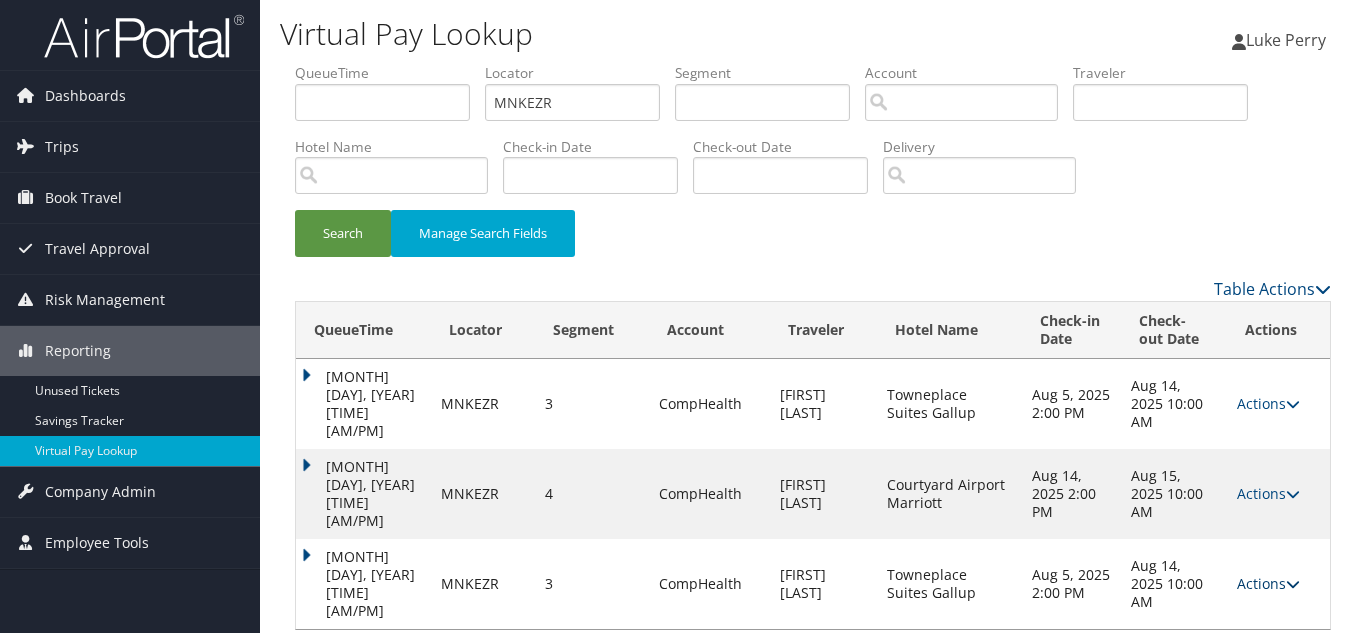 click at bounding box center [1293, 584] 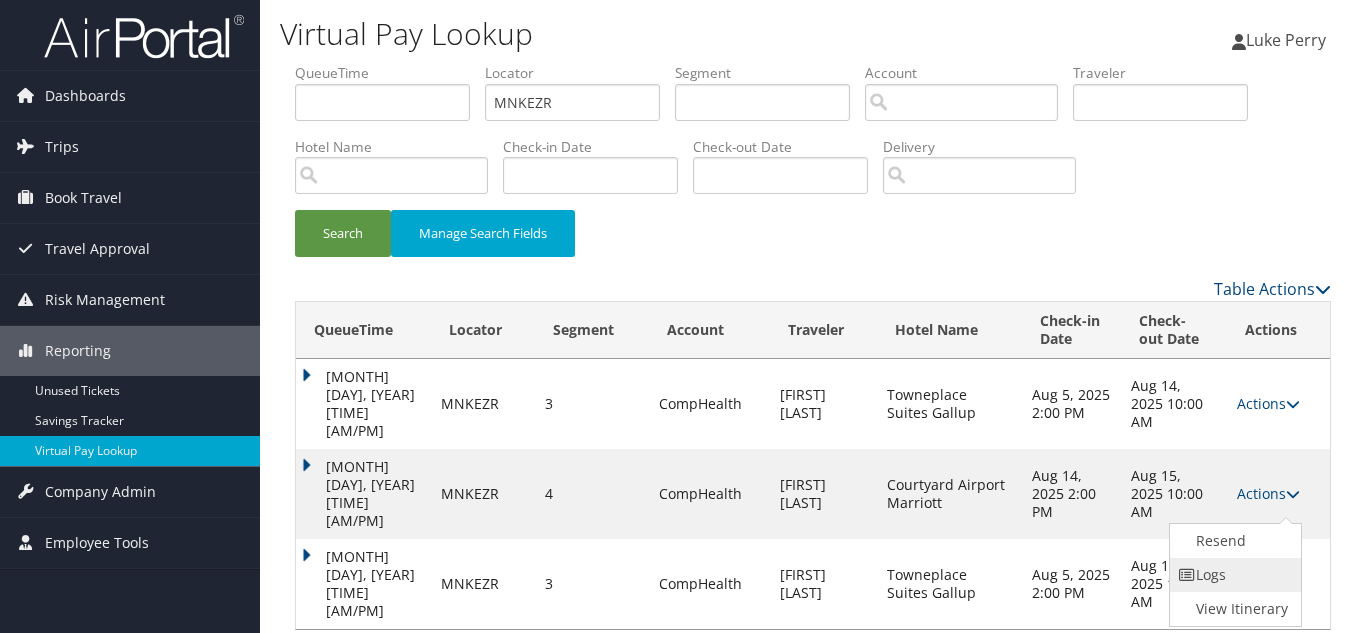 click on "Logs" at bounding box center (1233, 575) 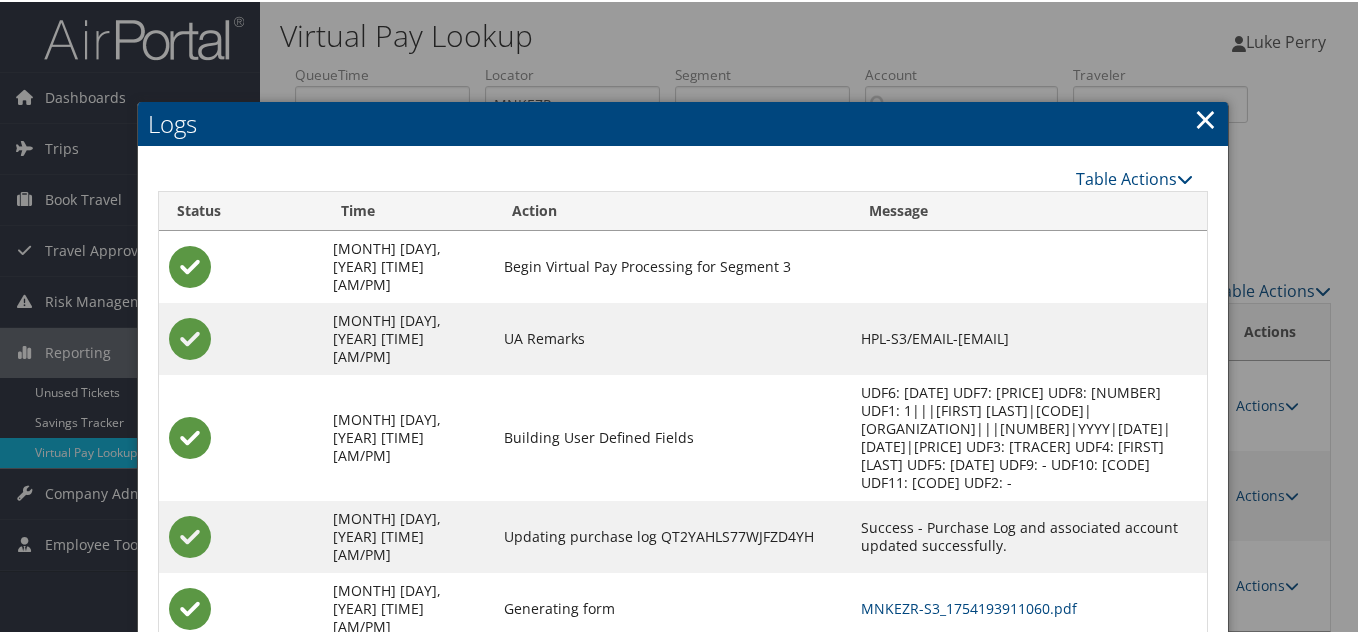scroll, scrollTop: 102, scrollLeft: 0, axis: vertical 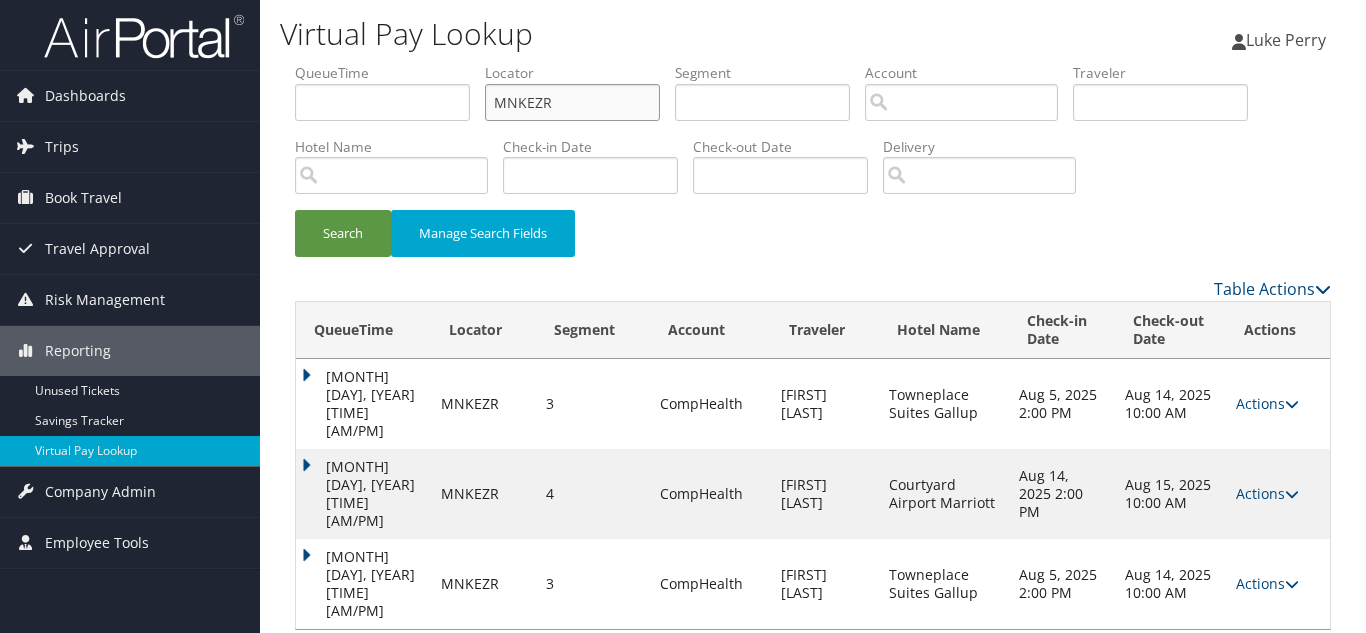 drag, startPoint x: 568, startPoint y: 102, endPoint x: 316, endPoint y: 109, distance: 252.0972 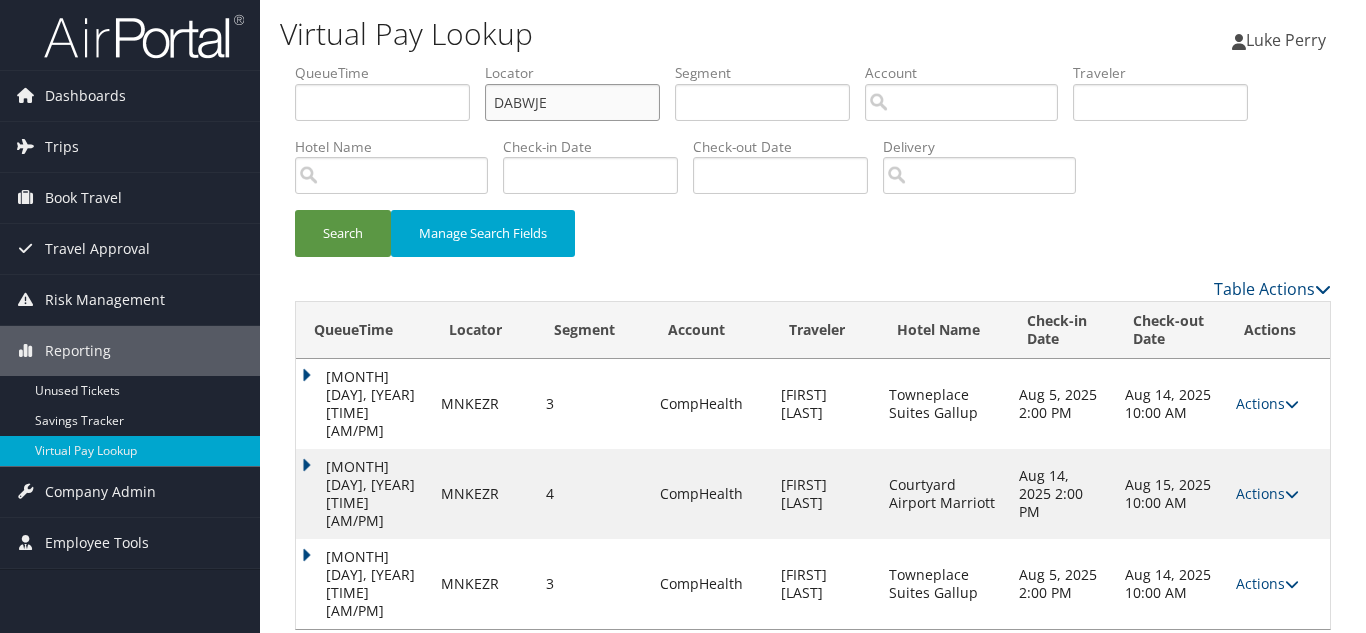 click on "Search" at bounding box center (343, 233) 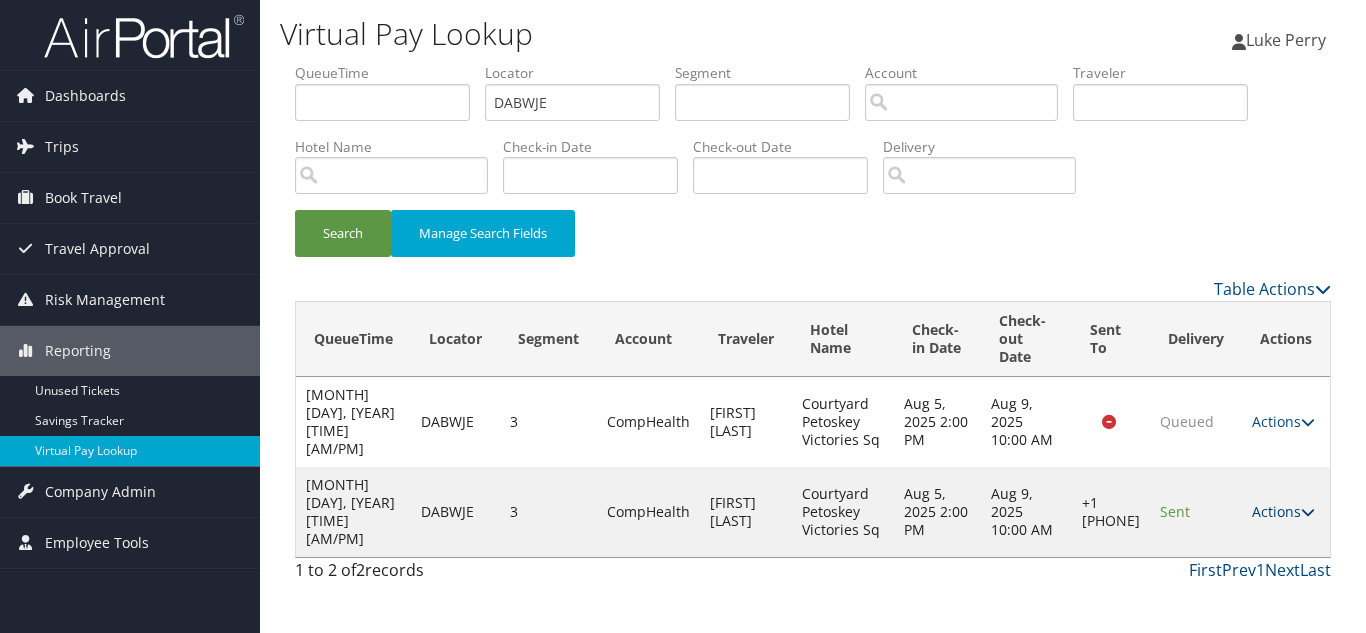 click at bounding box center (1308, 512) 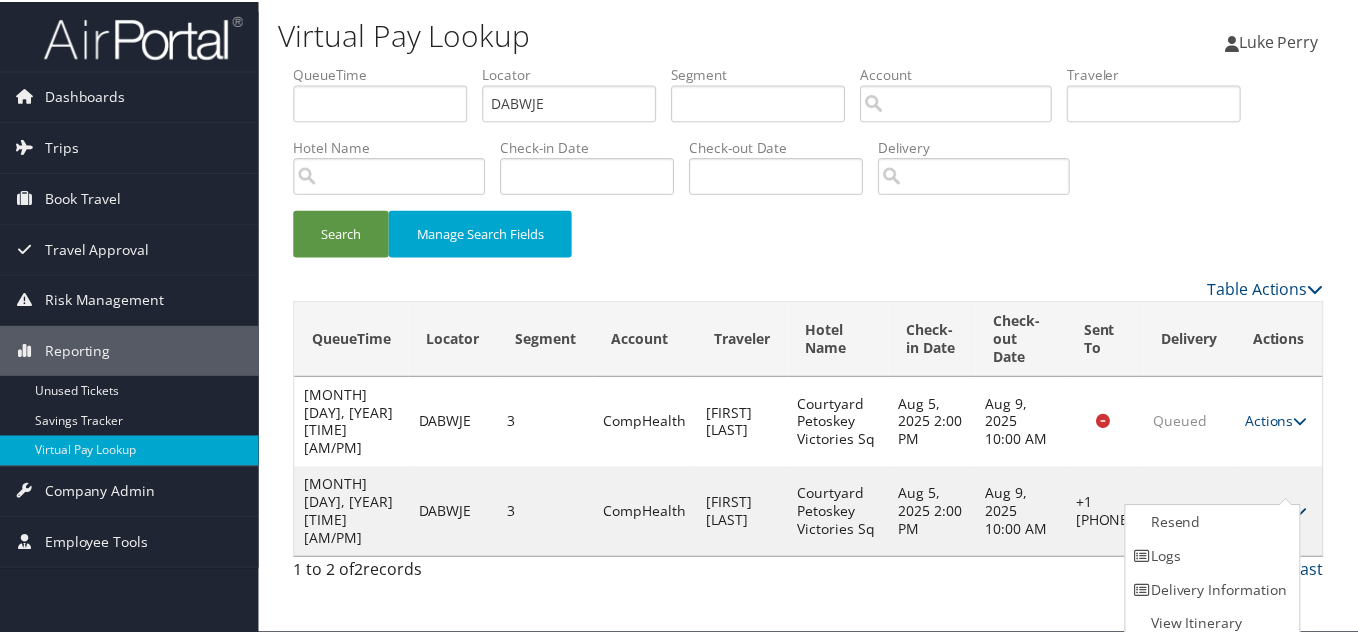 scroll, scrollTop: 10, scrollLeft: 0, axis: vertical 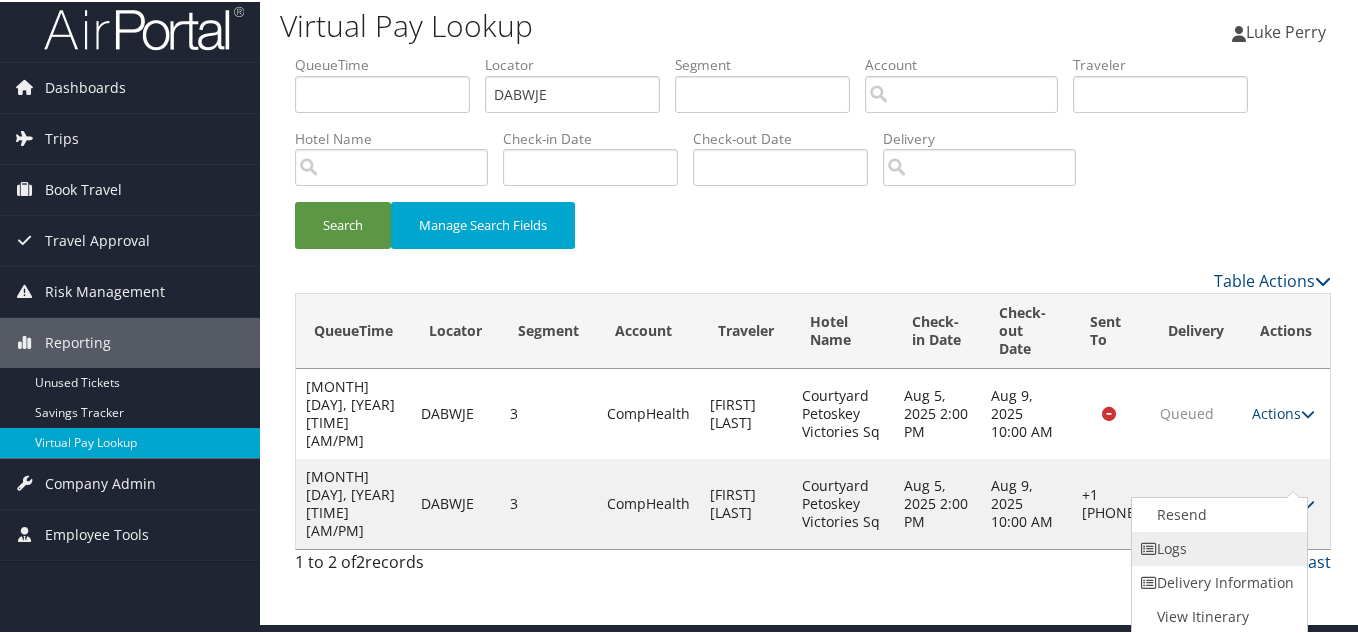 click on "Logs" at bounding box center (1217, 547) 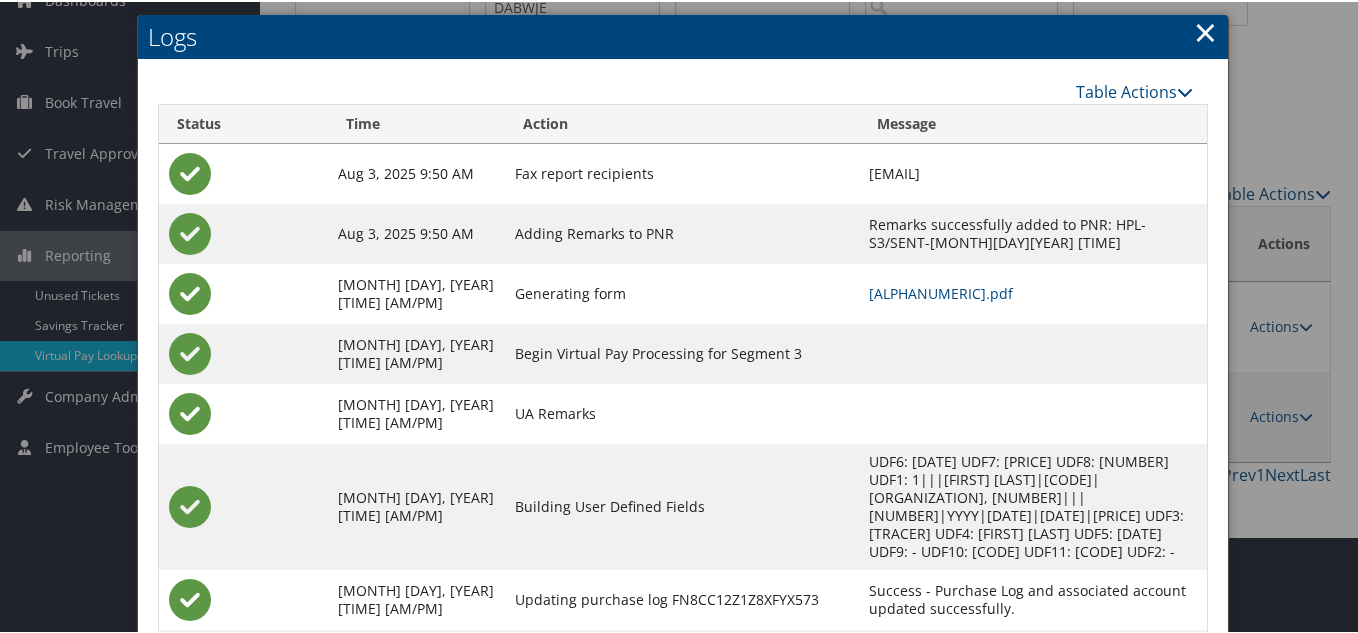 scroll, scrollTop: 190, scrollLeft: 0, axis: vertical 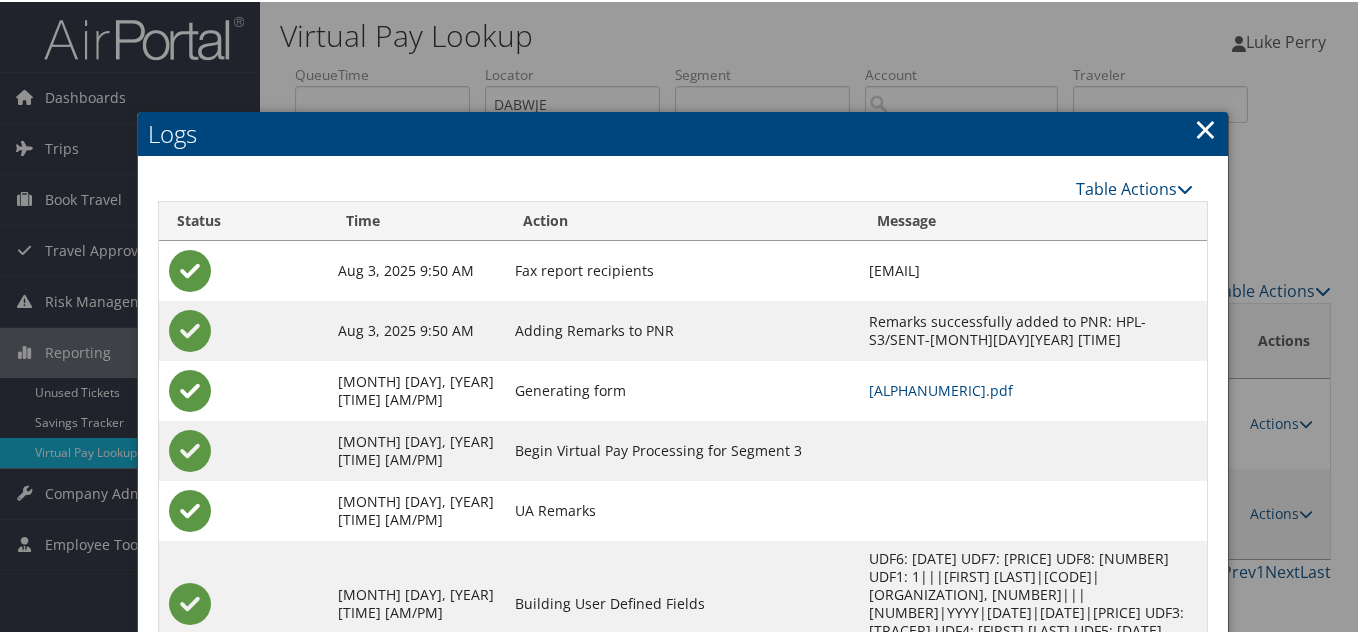click on "×" at bounding box center [1205, 127] 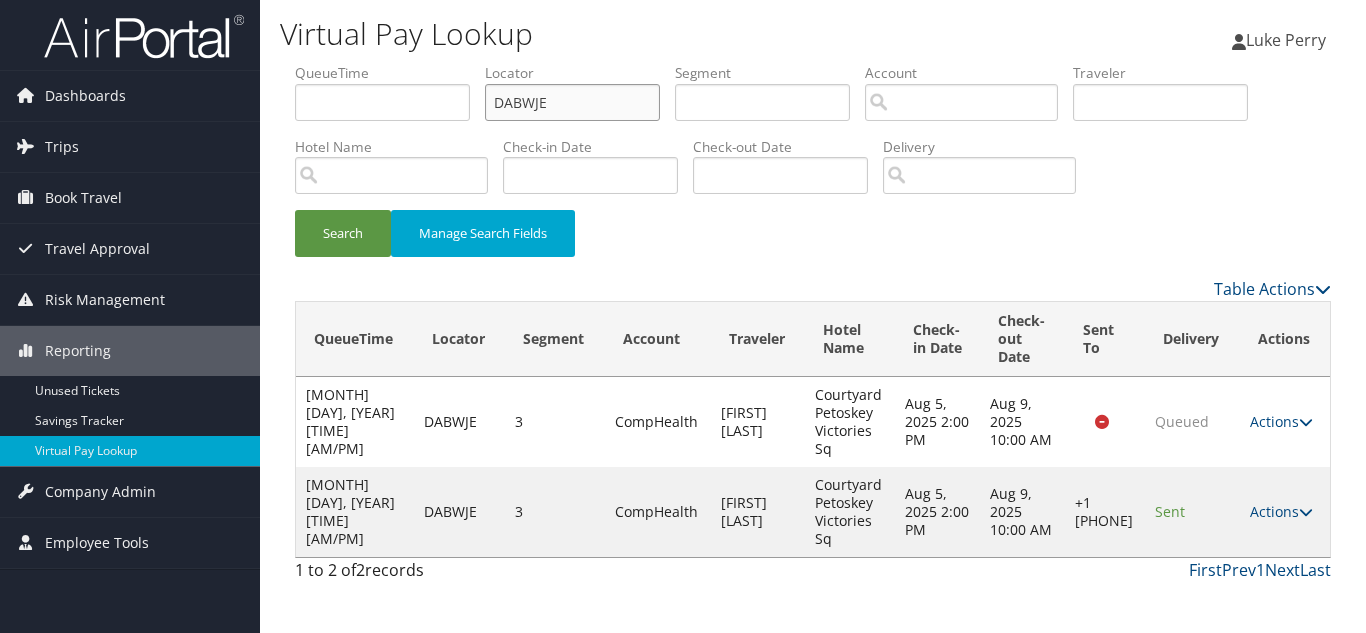 drag, startPoint x: 555, startPoint y: 111, endPoint x: 324, endPoint y: 108, distance: 231.01949 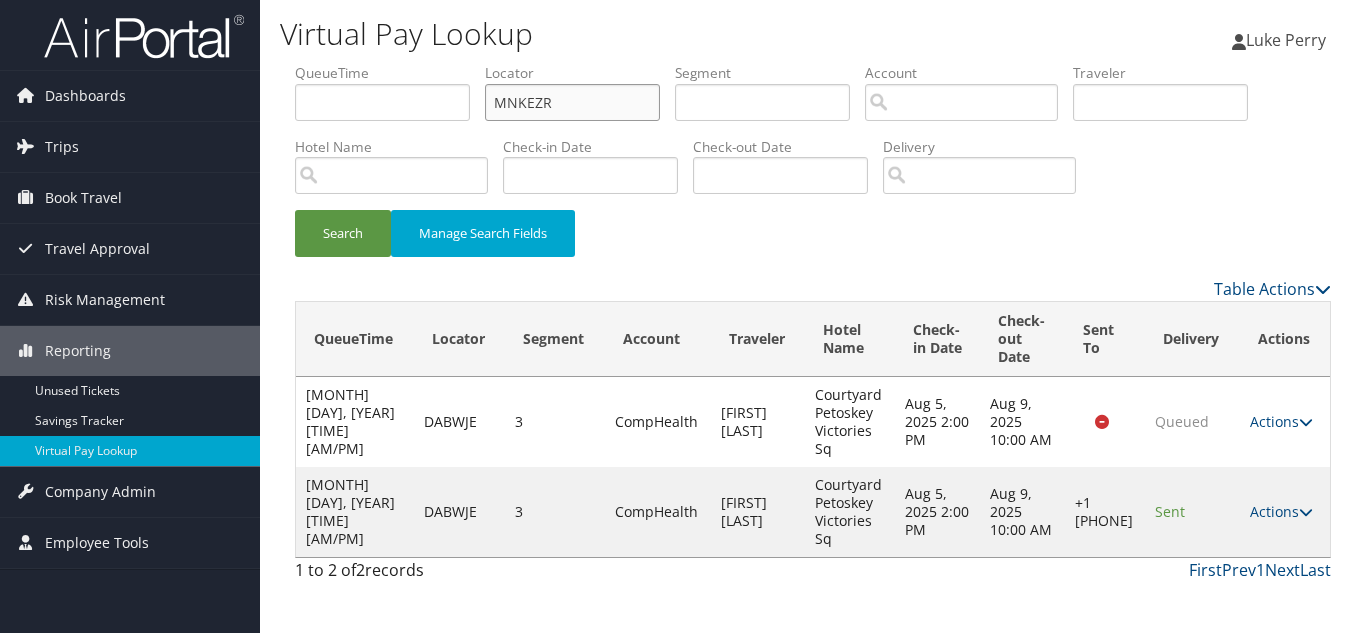 click on "Search" at bounding box center (343, 233) 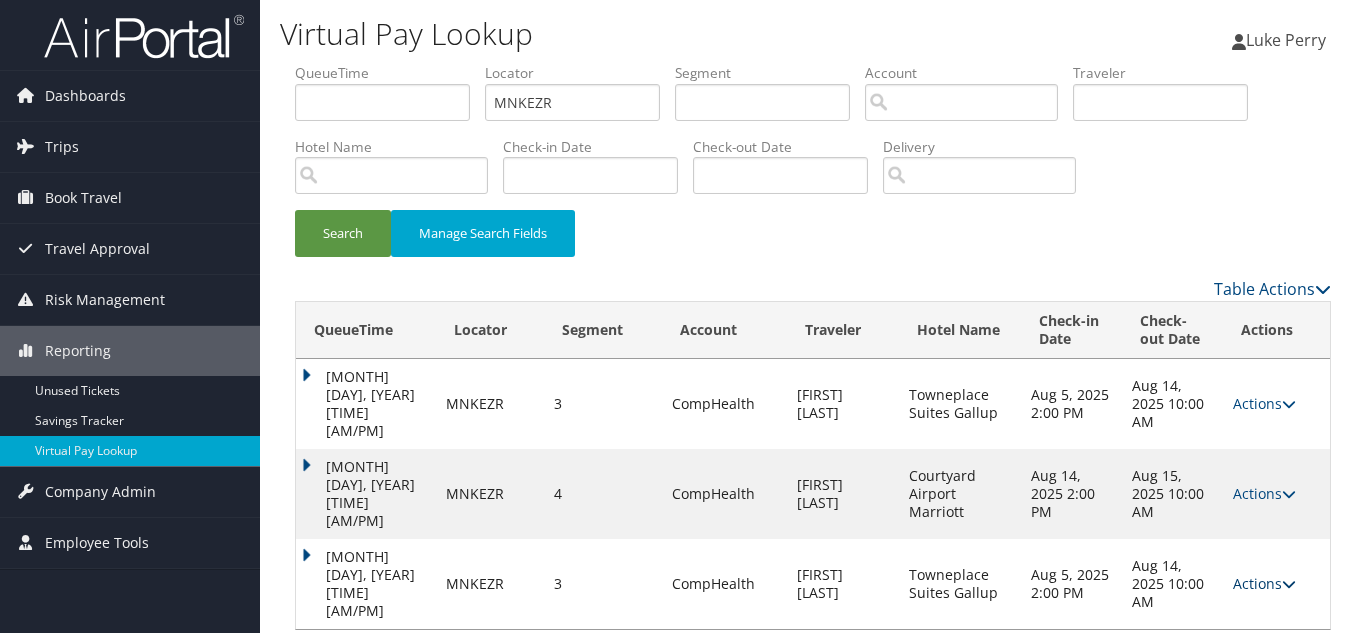 click at bounding box center (1289, 584) 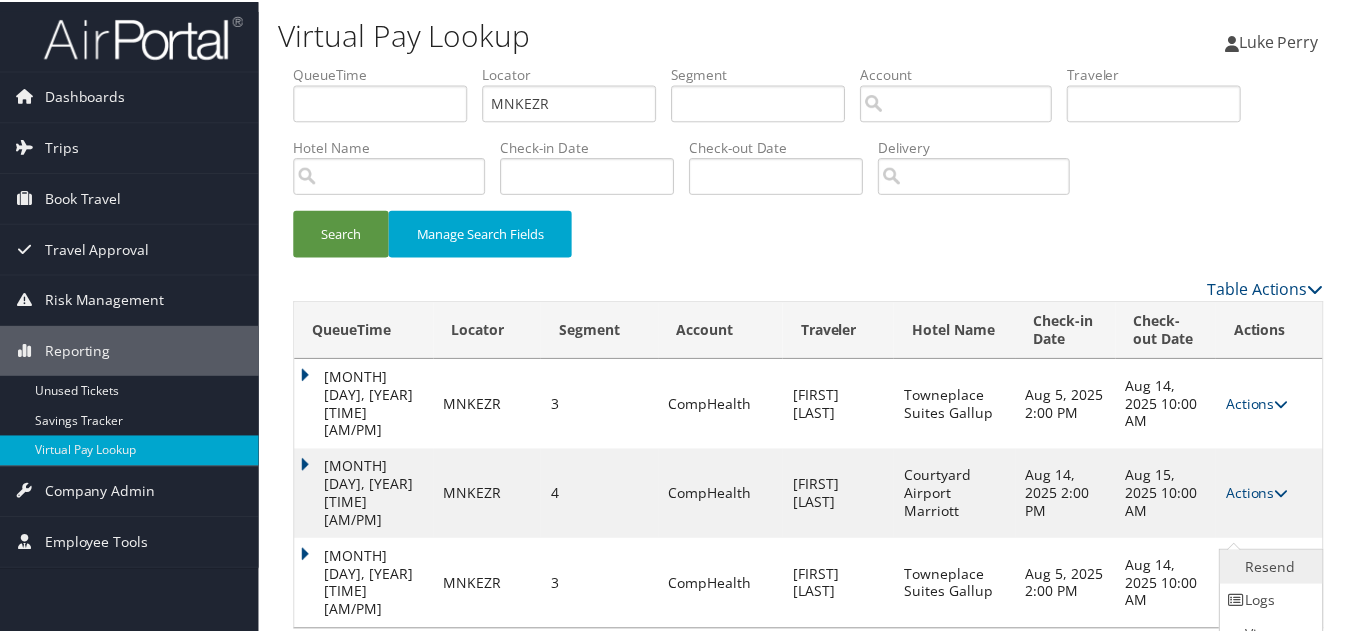 scroll, scrollTop: 39, scrollLeft: 0, axis: vertical 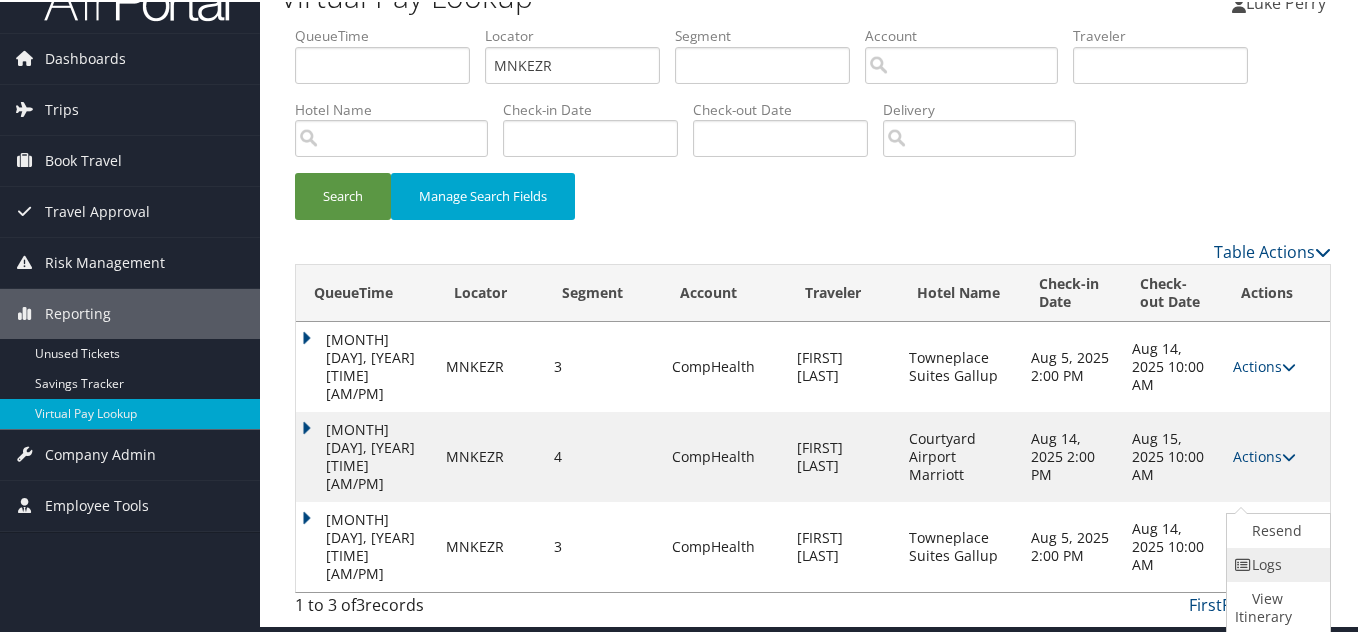click on "Logs" at bounding box center [1276, 563] 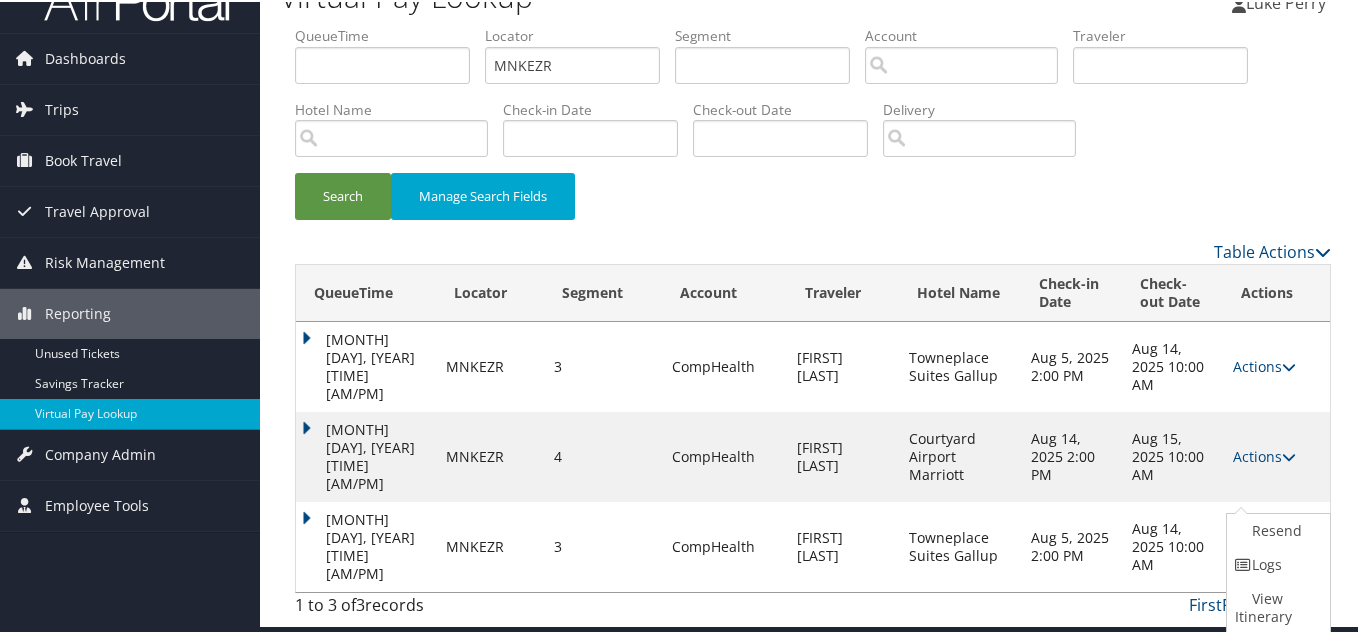 scroll, scrollTop: 0, scrollLeft: 0, axis: both 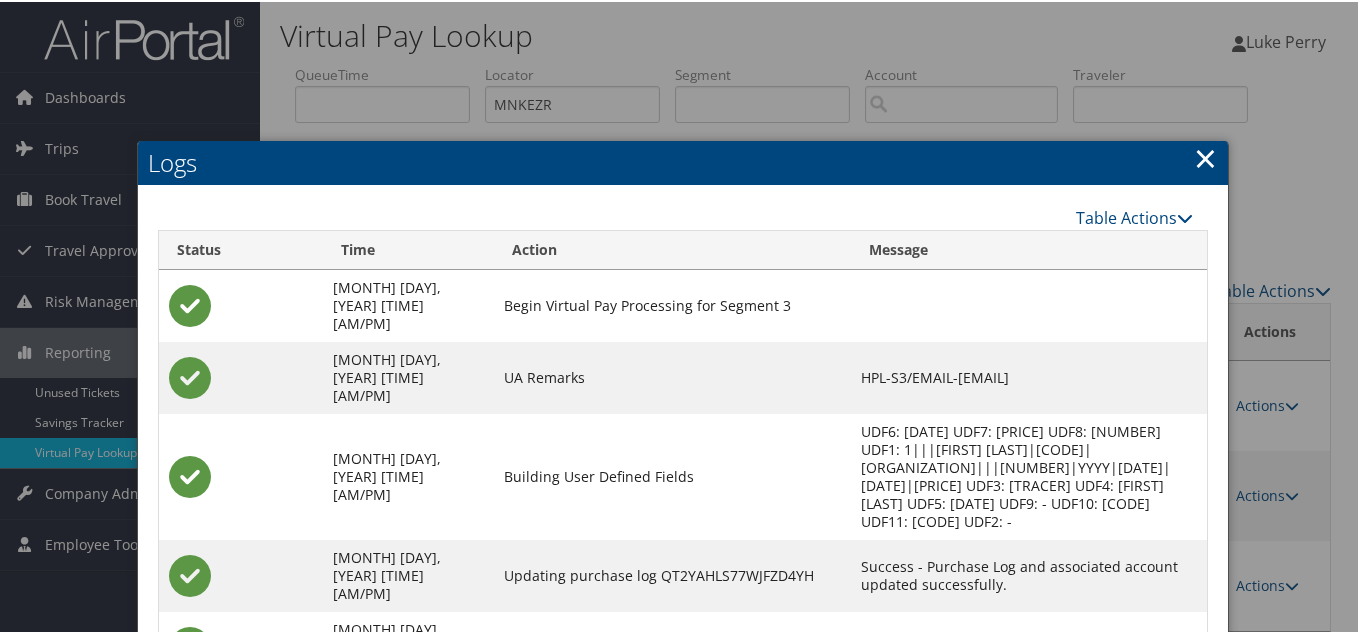click on "×" at bounding box center [1205, 156] 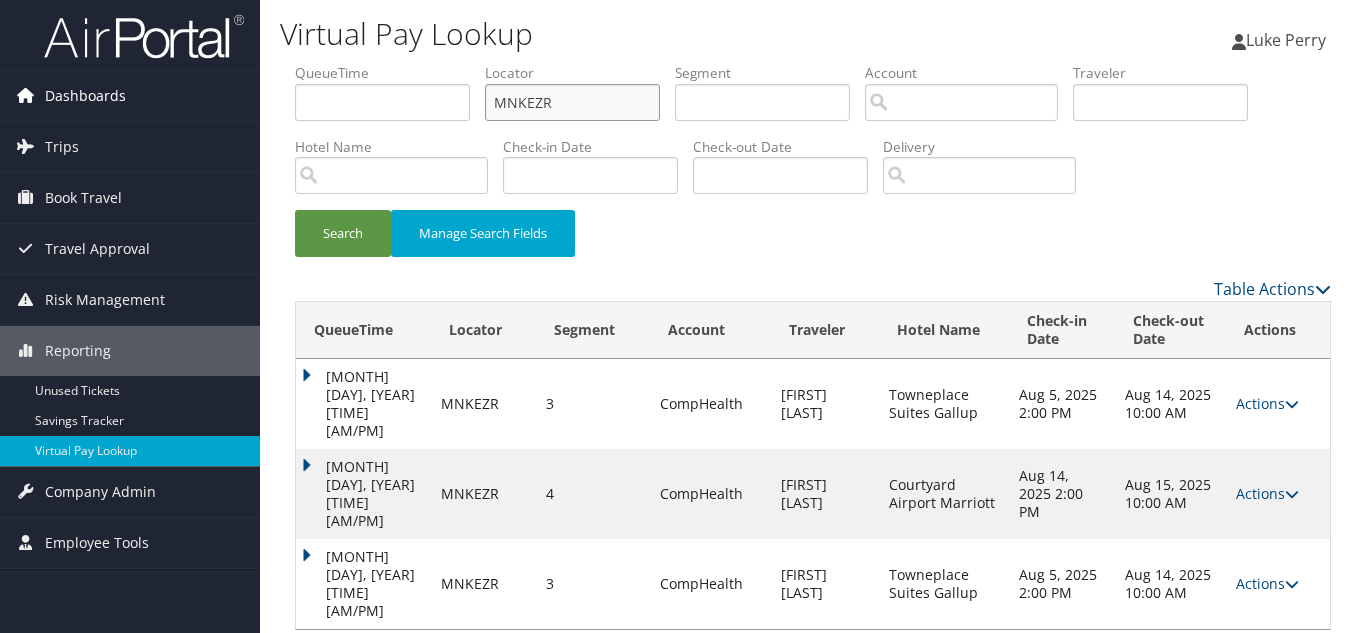 drag, startPoint x: 531, startPoint y: 109, endPoint x: 228, endPoint y: 113, distance: 303.0264 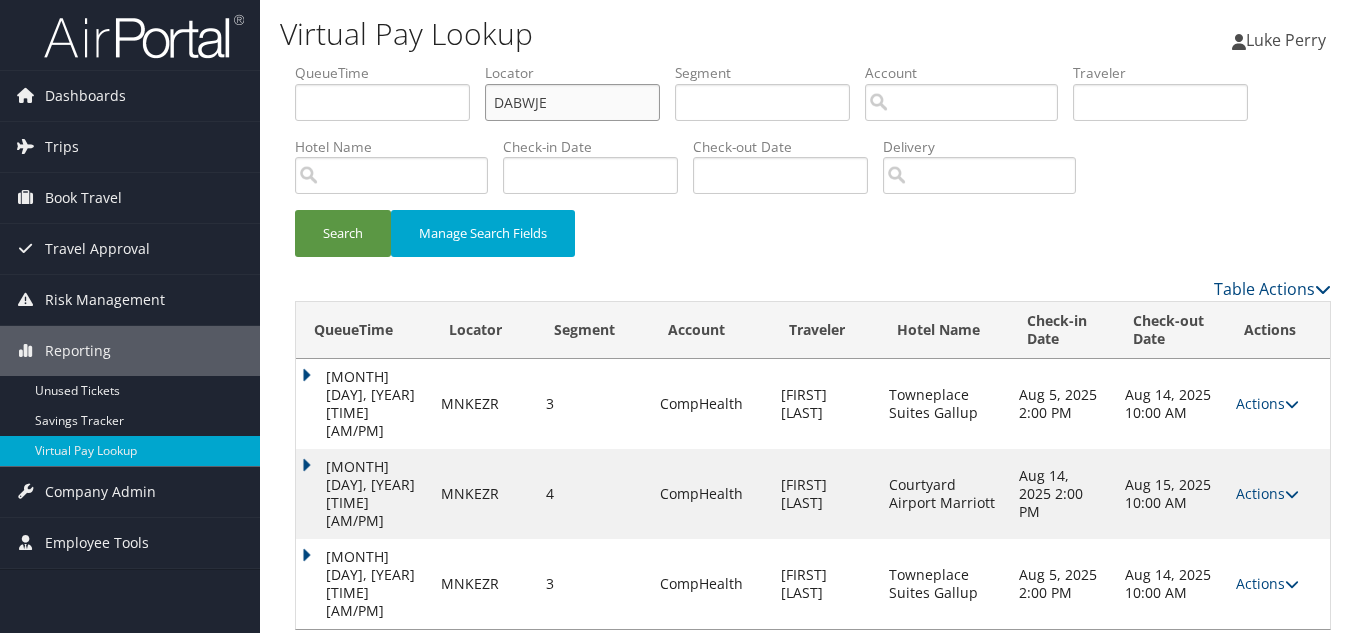 click on "Search" at bounding box center (343, 233) 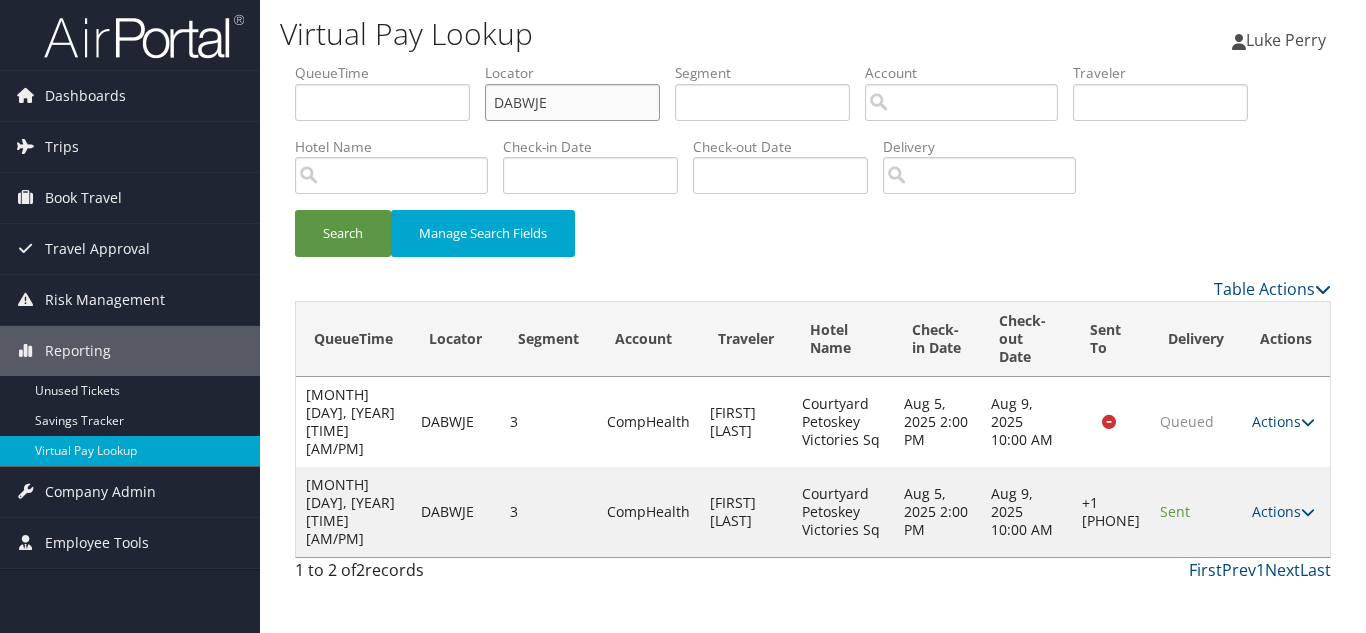 drag, startPoint x: 416, startPoint y: 89, endPoint x: 341, endPoint y: 87, distance: 75.026665 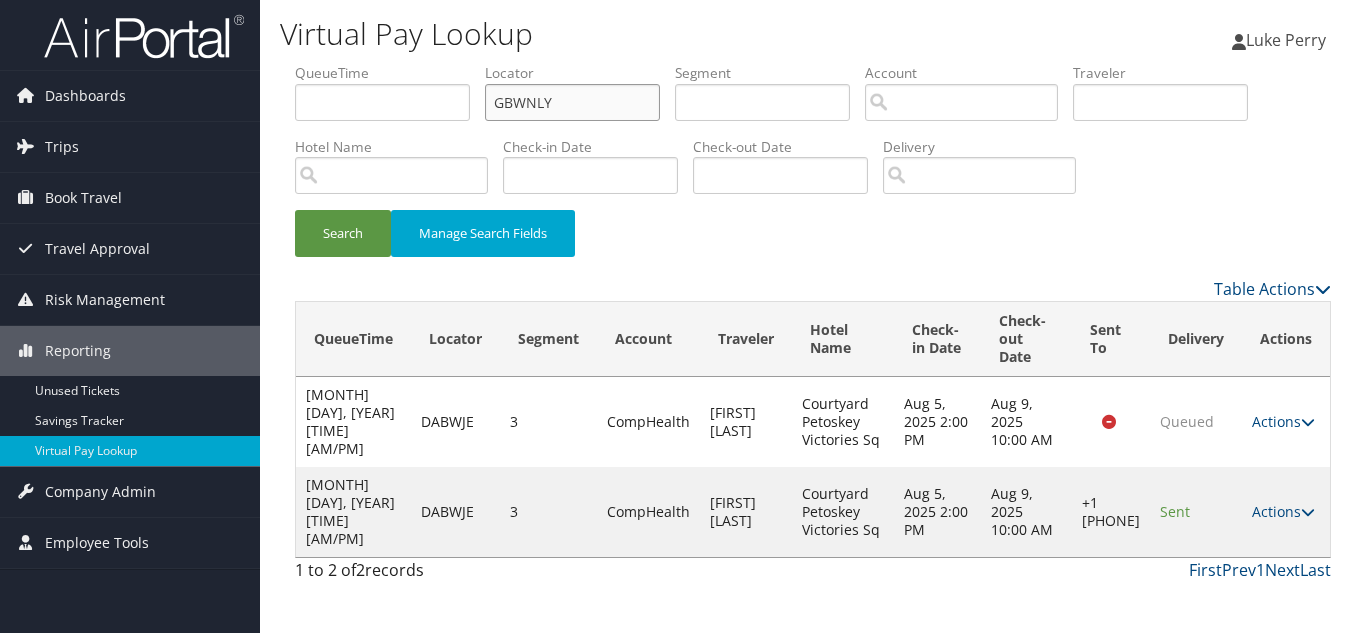 click on "Search" at bounding box center [343, 233] 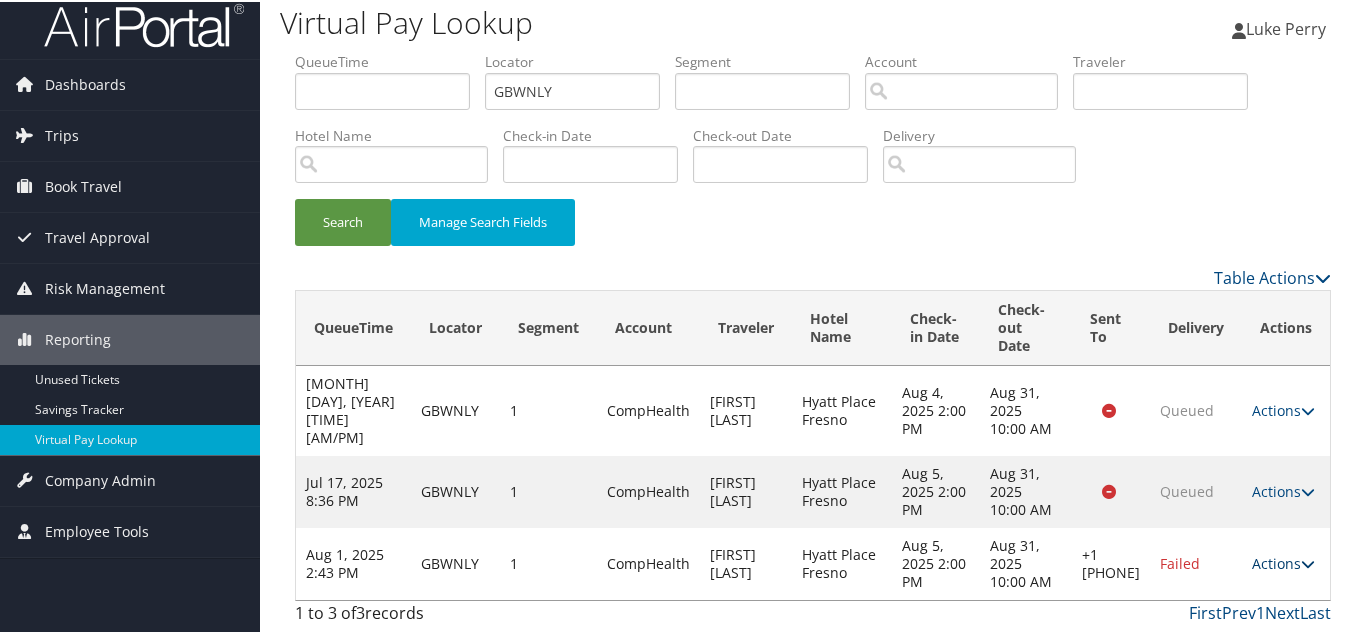 click at bounding box center (1308, 562) 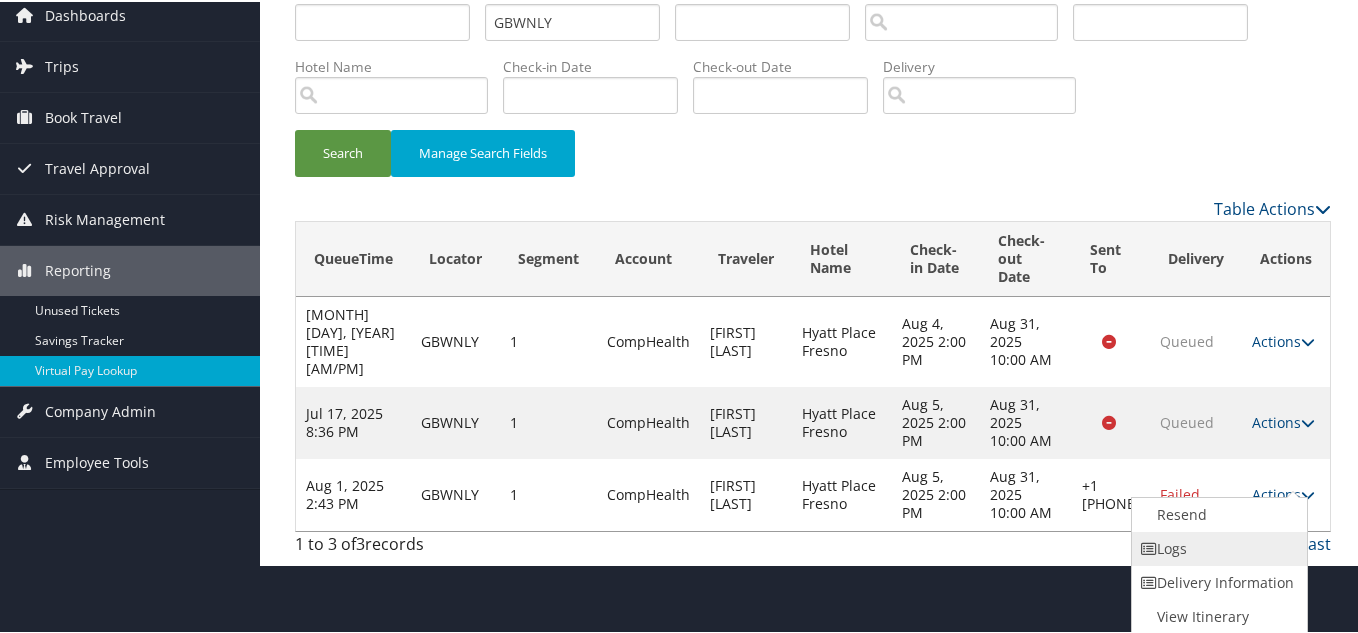 click on "Logs" at bounding box center (1217, 547) 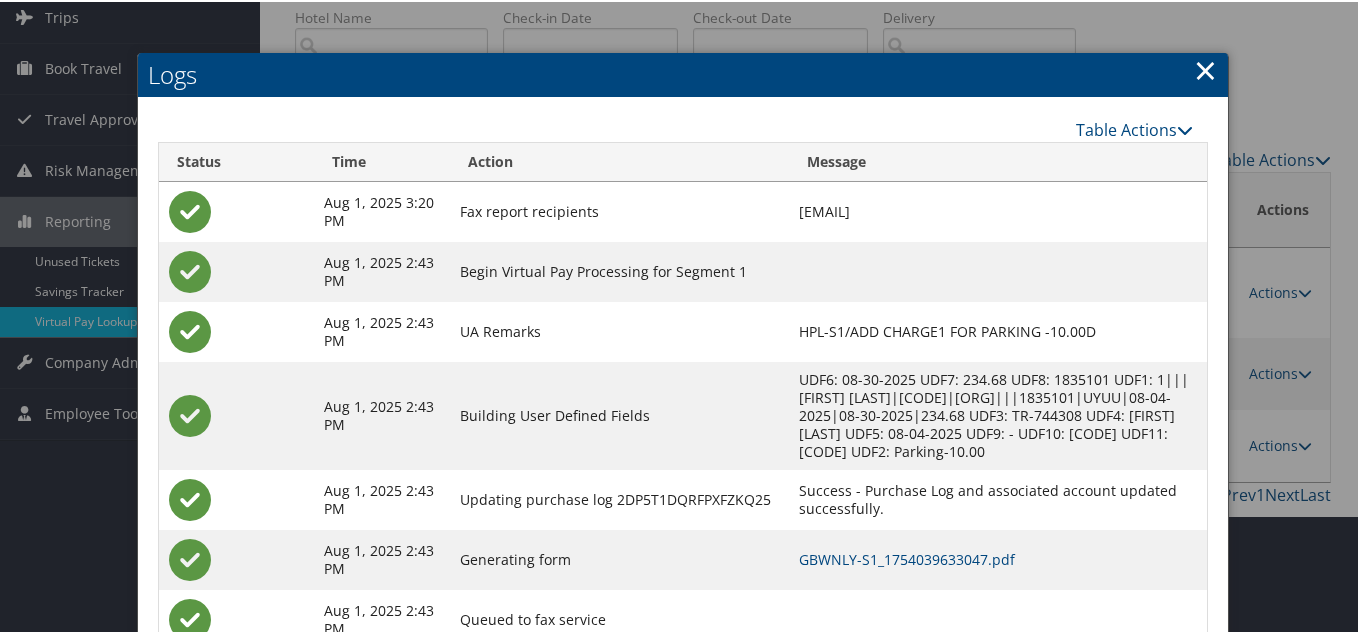 scroll, scrollTop: 202, scrollLeft: 0, axis: vertical 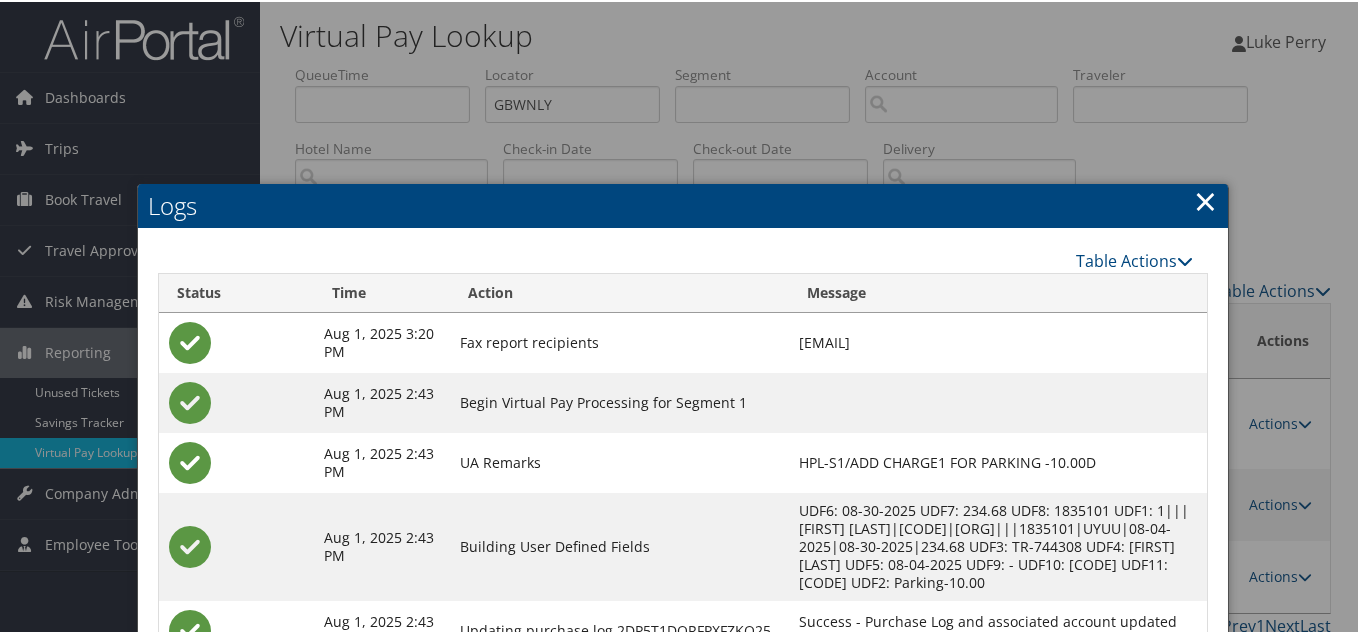 click on "×" at bounding box center (1205, 199) 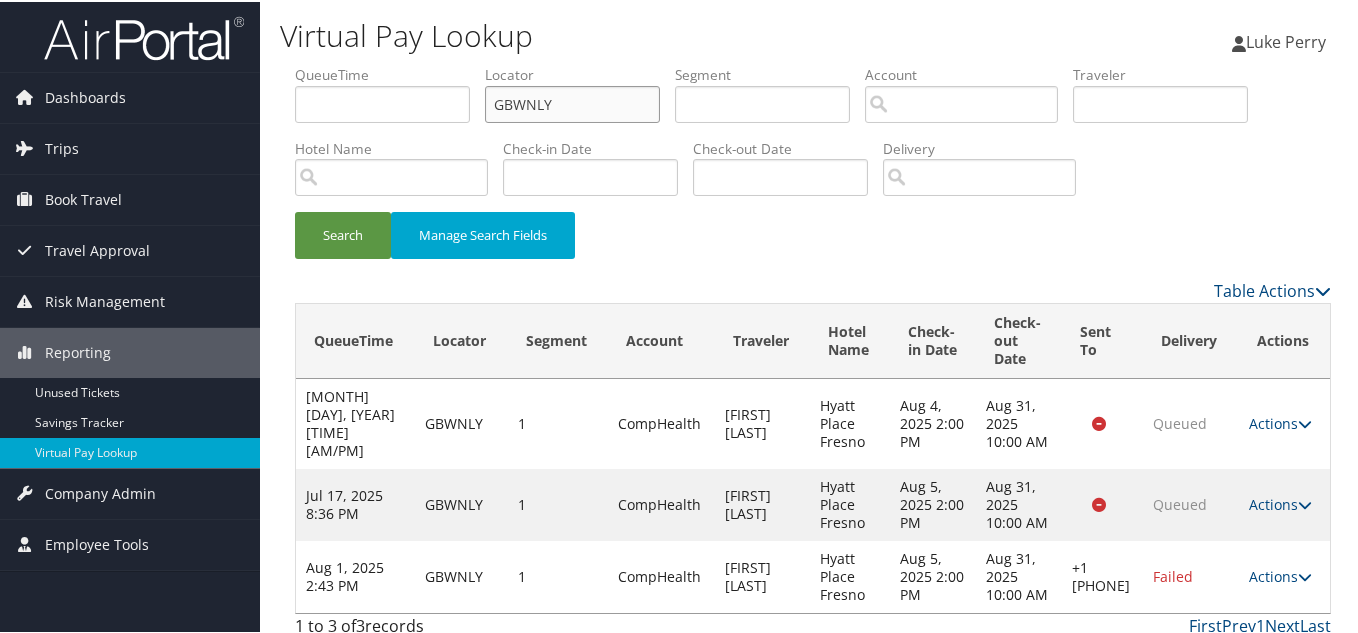 drag, startPoint x: 536, startPoint y: 107, endPoint x: 317, endPoint y: 112, distance: 219.05707 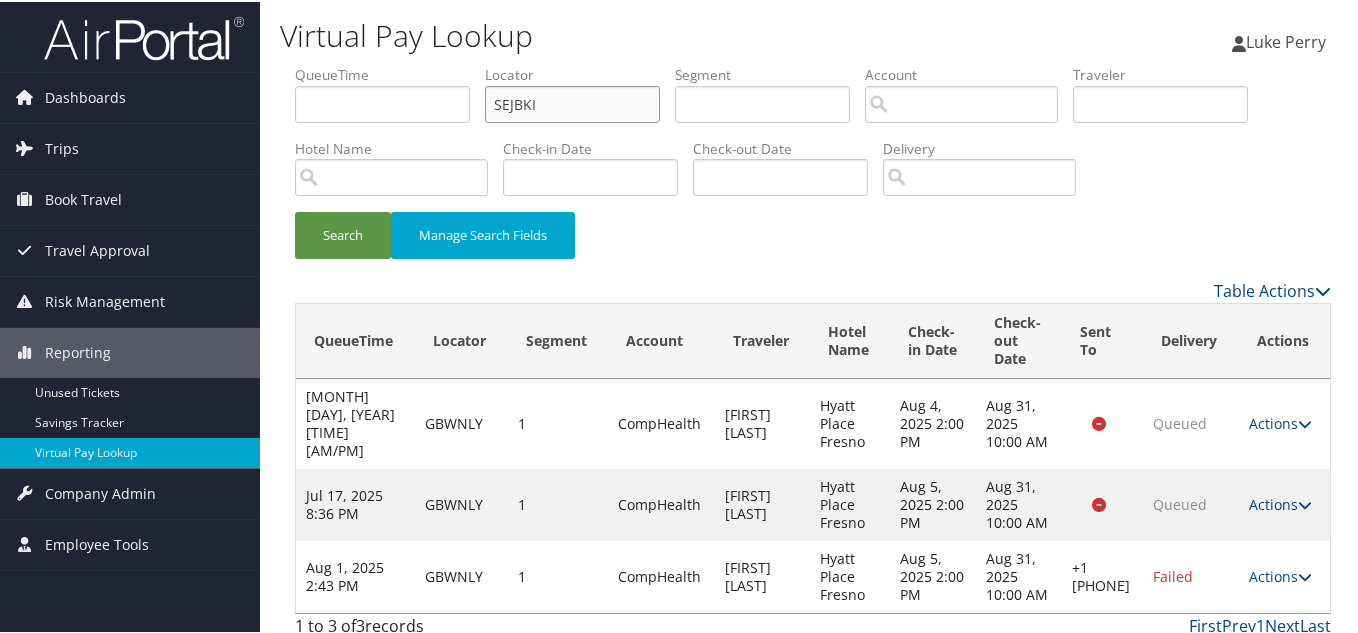click on "SEJBKI" at bounding box center [572, 102] 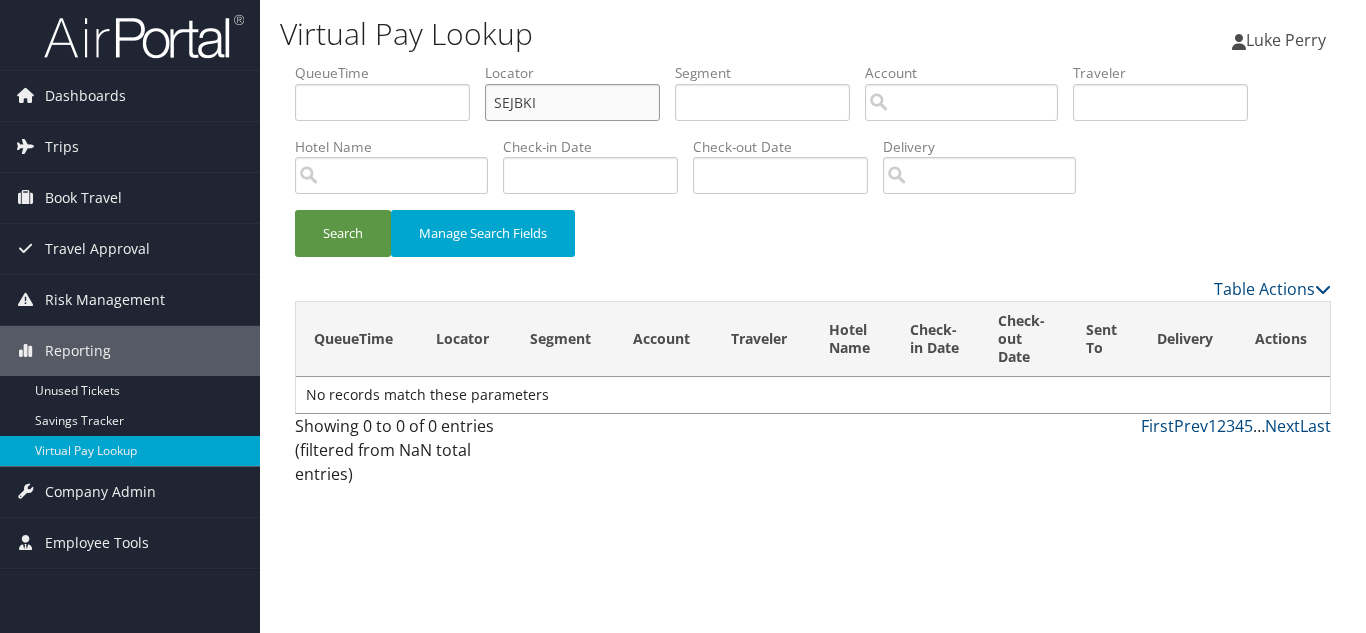 click on "SEJBKI" at bounding box center (572, 102) 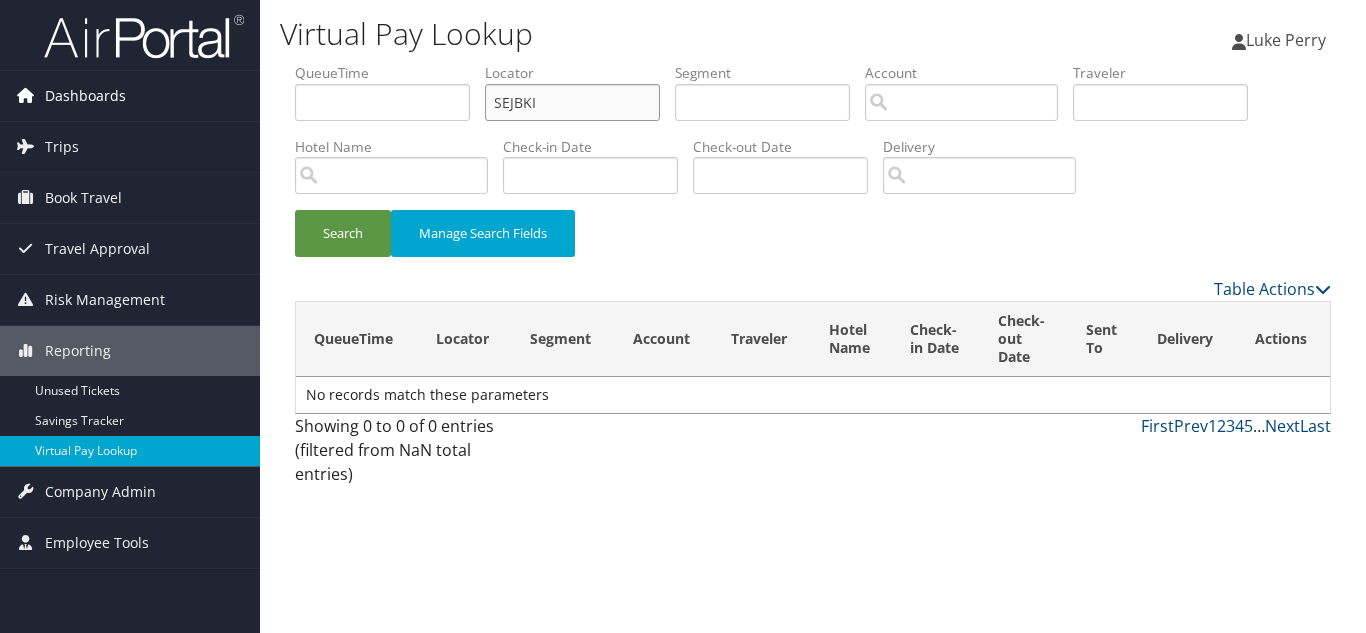drag, startPoint x: 456, startPoint y: 109, endPoint x: 195, endPoint y: 108, distance: 261.00192 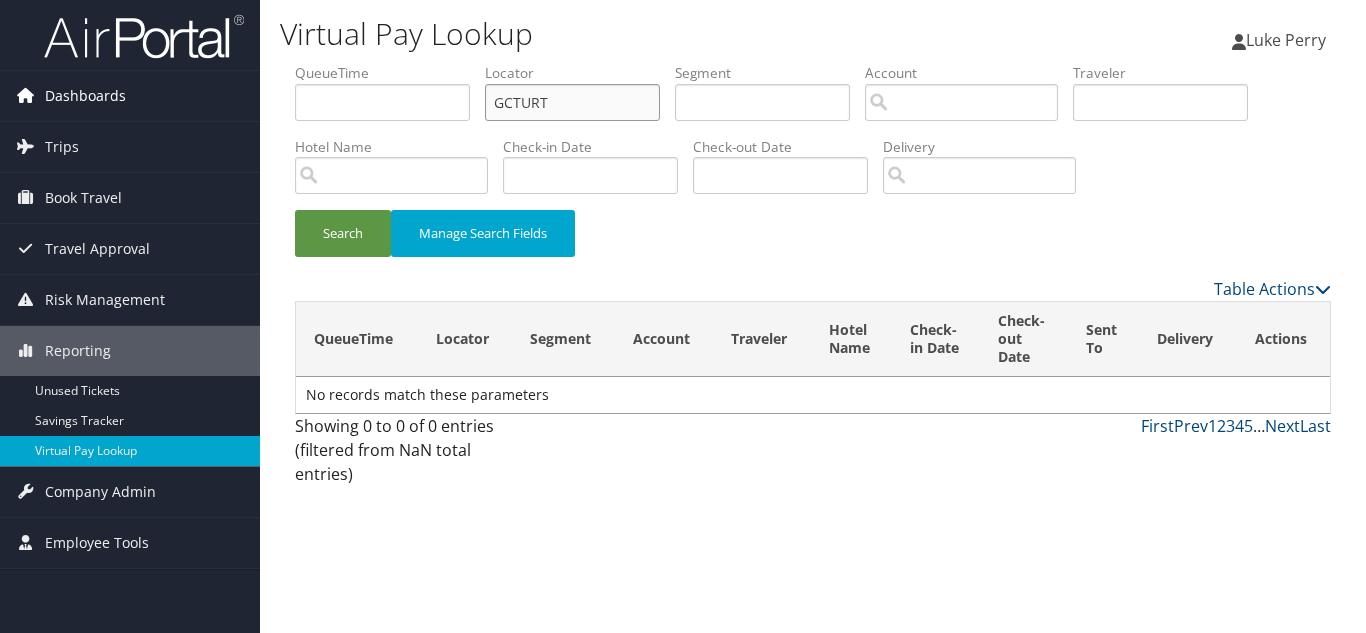 type on "GCTURT" 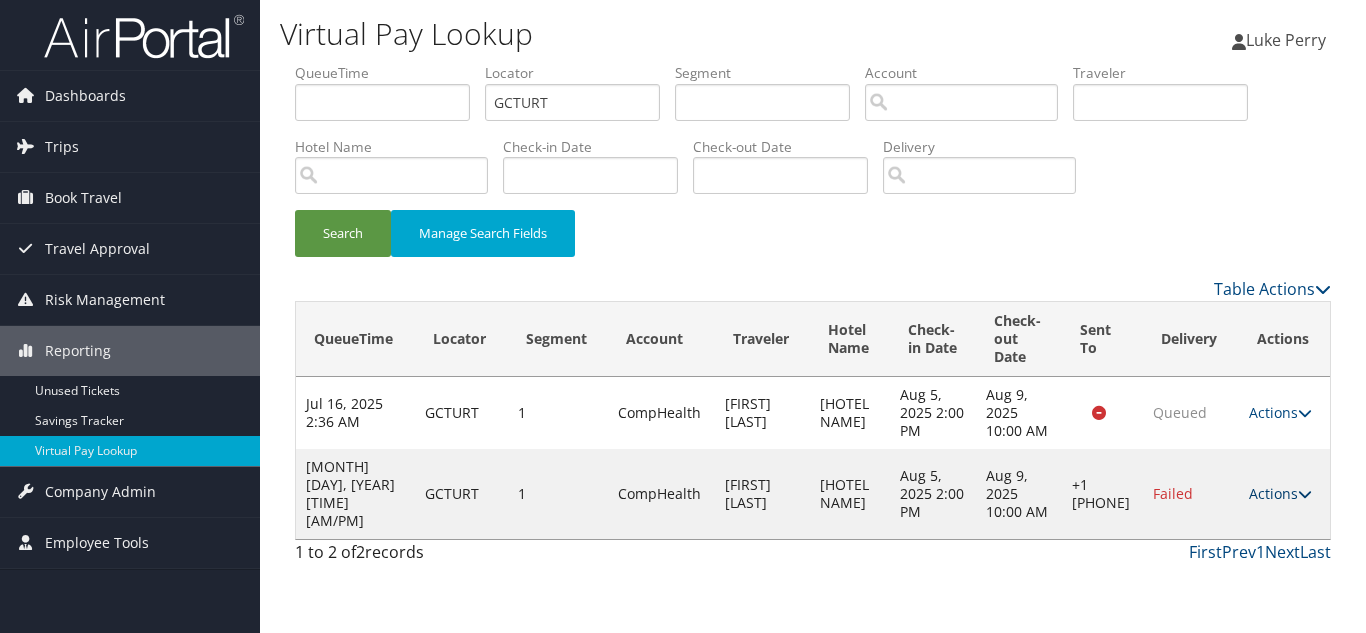 click on "Actions" at bounding box center [1280, 493] 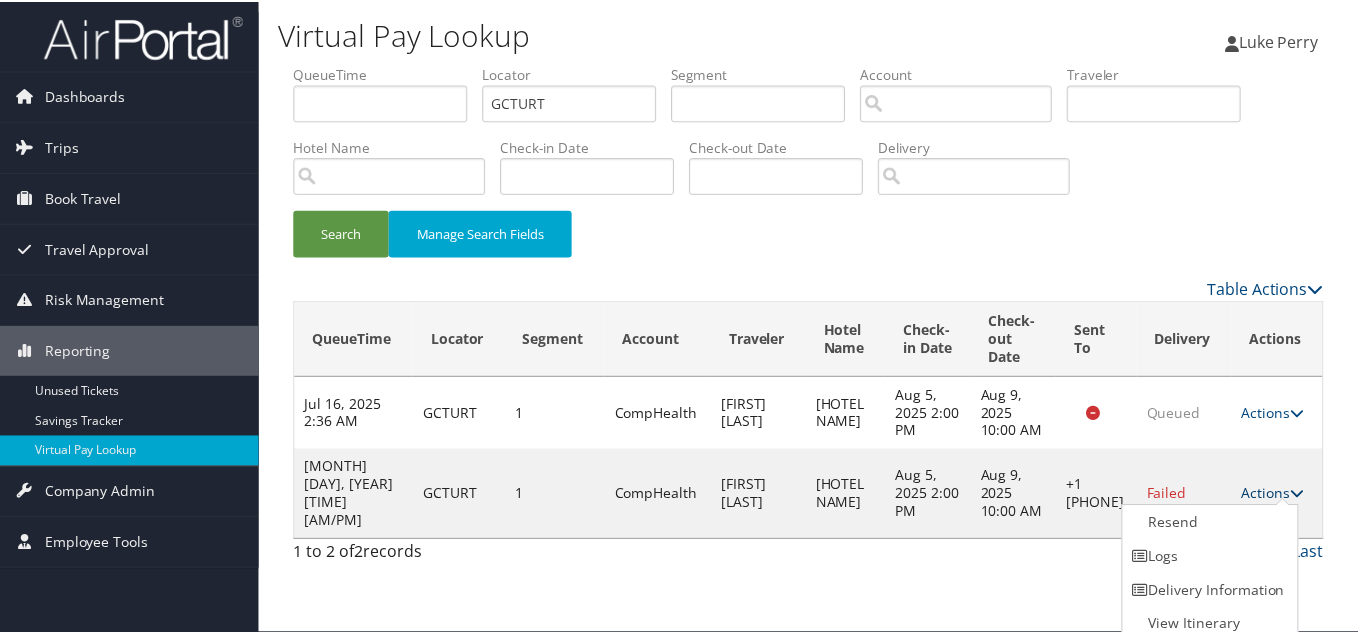 scroll, scrollTop: 10, scrollLeft: 0, axis: vertical 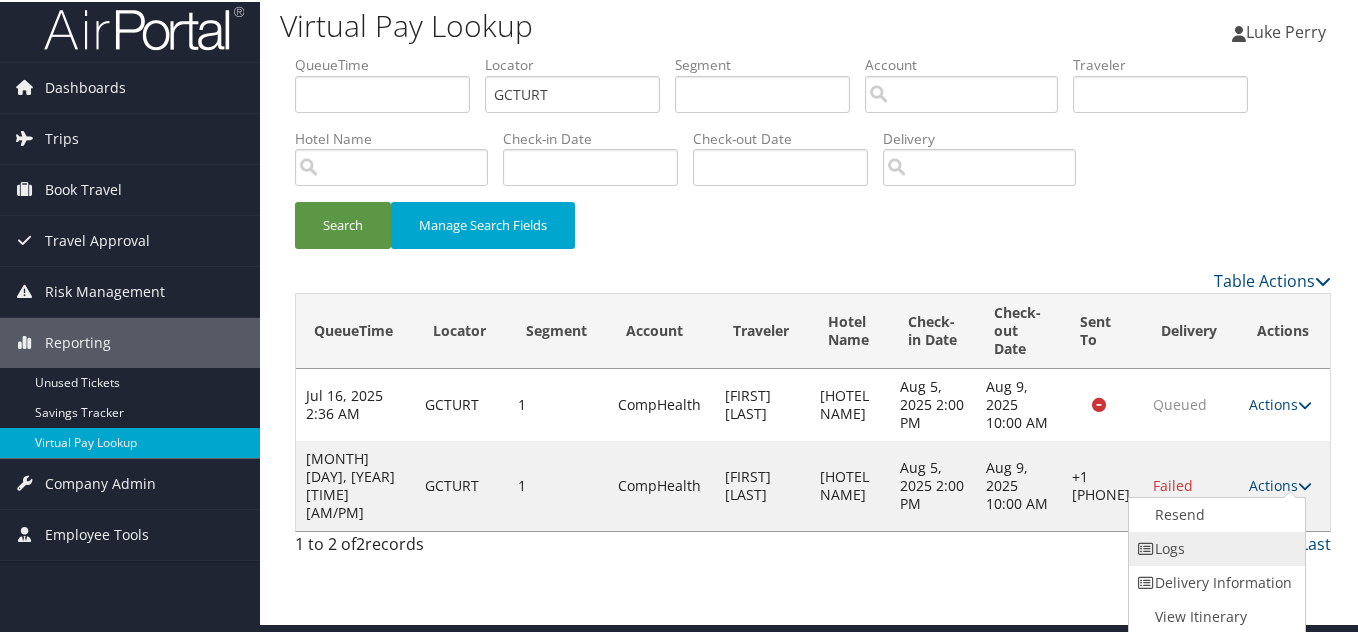 click on "Logs" at bounding box center (1214, 547) 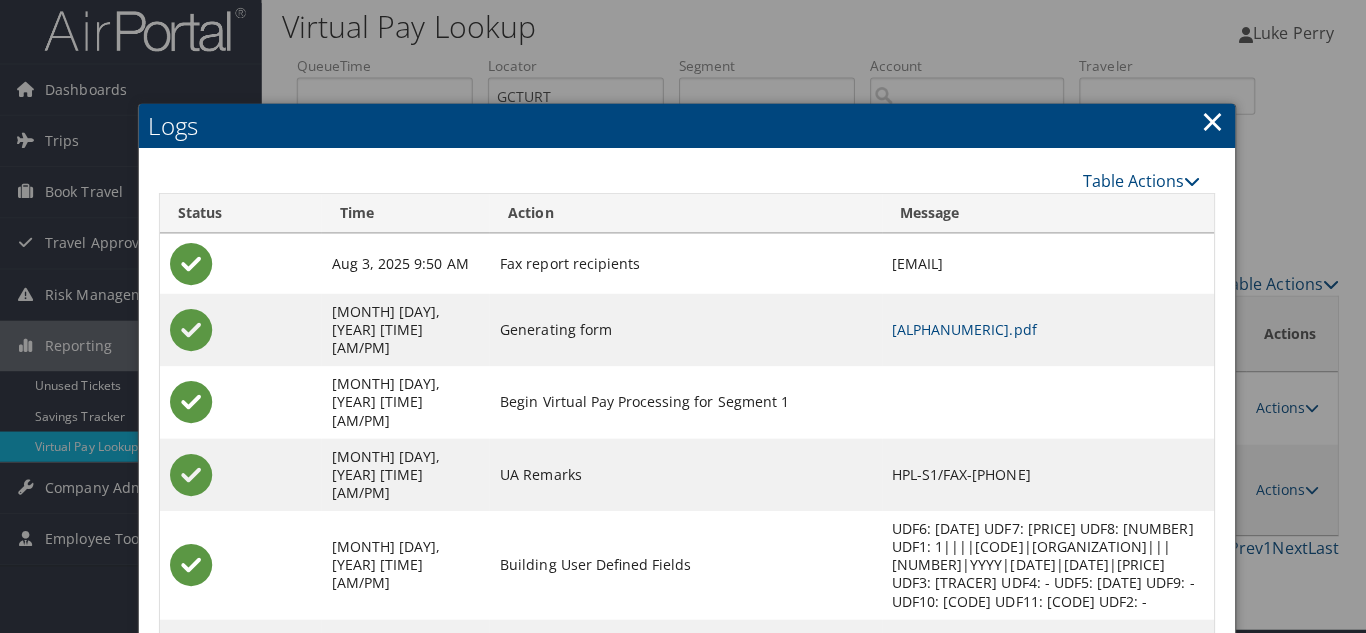 scroll, scrollTop: 0, scrollLeft: 0, axis: both 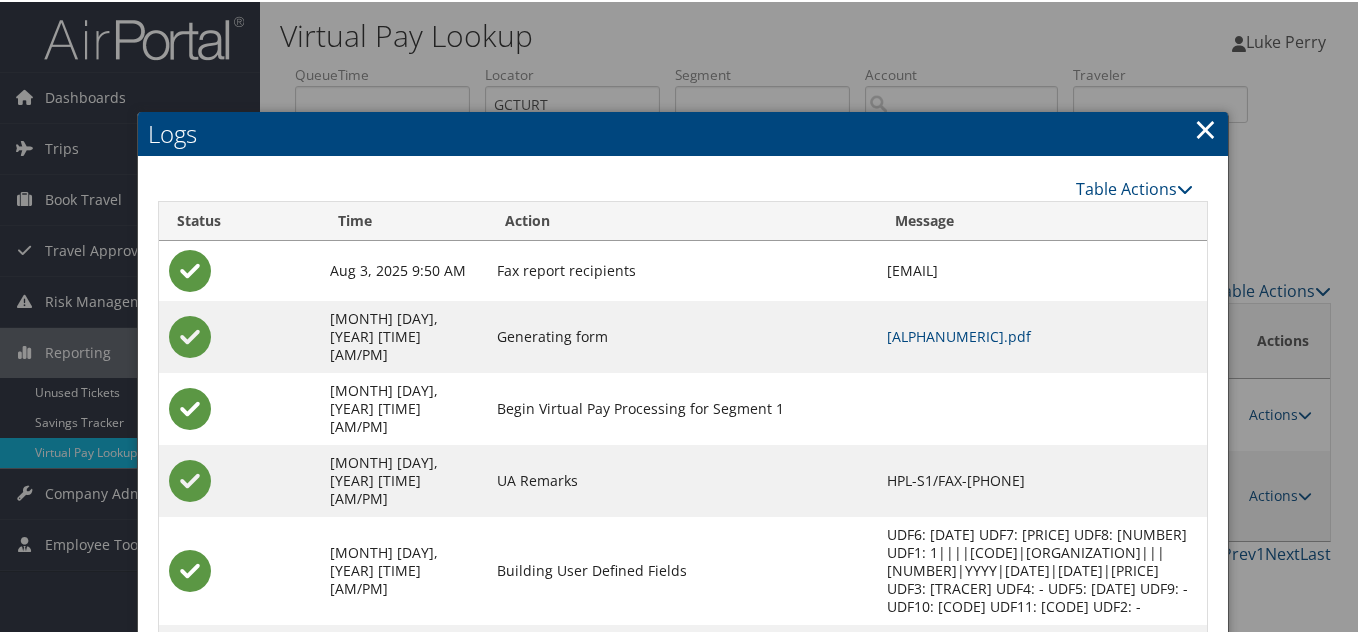 click on "×" at bounding box center [1205, 127] 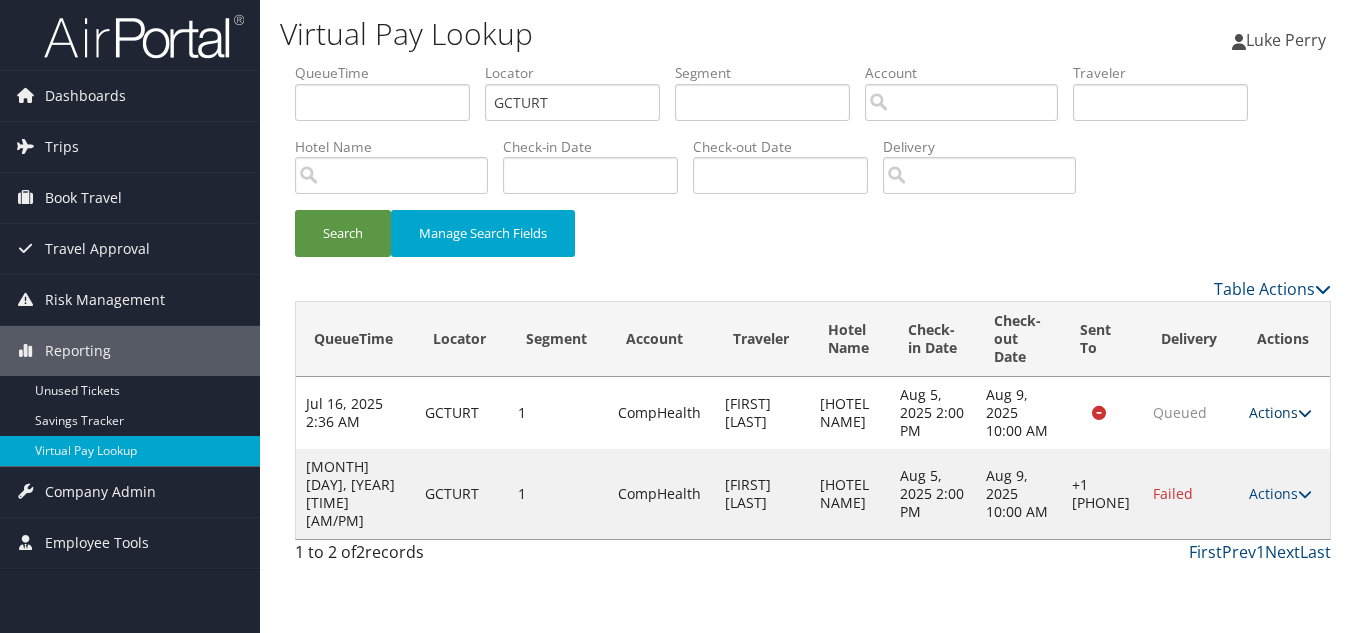 click at bounding box center [1305, 413] 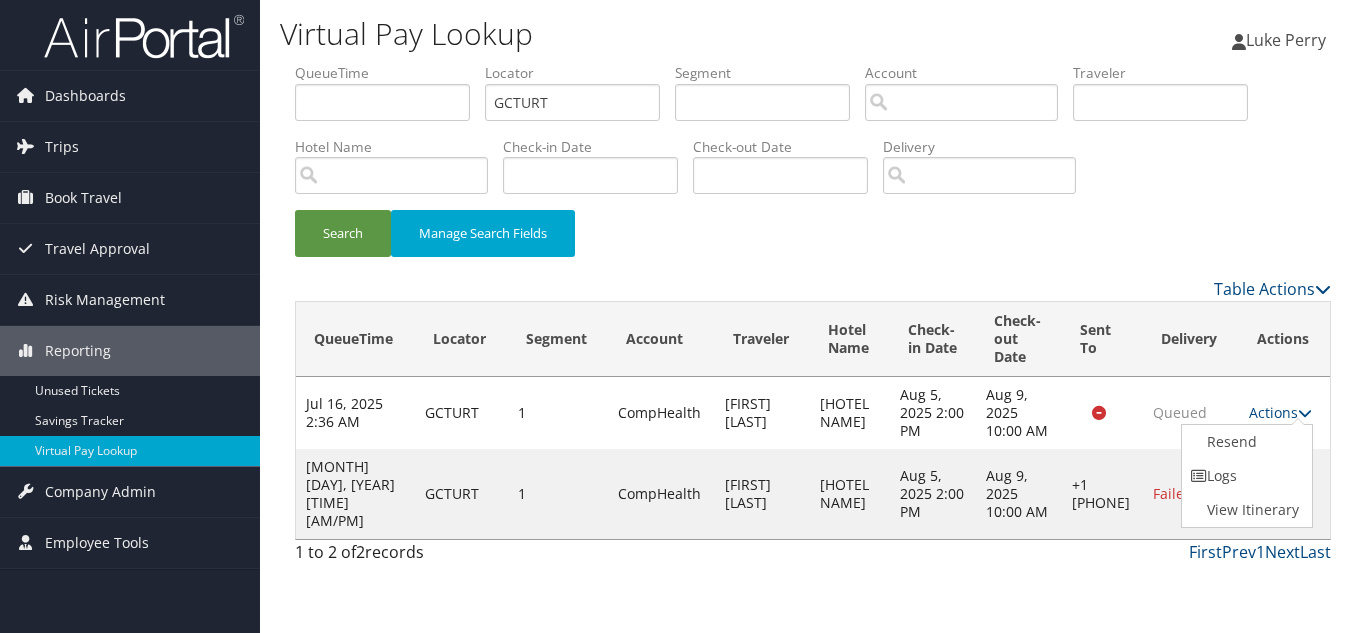 drag, startPoint x: 1163, startPoint y: 245, endPoint x: 1298, endPoint y: 320, distance: 154.43445 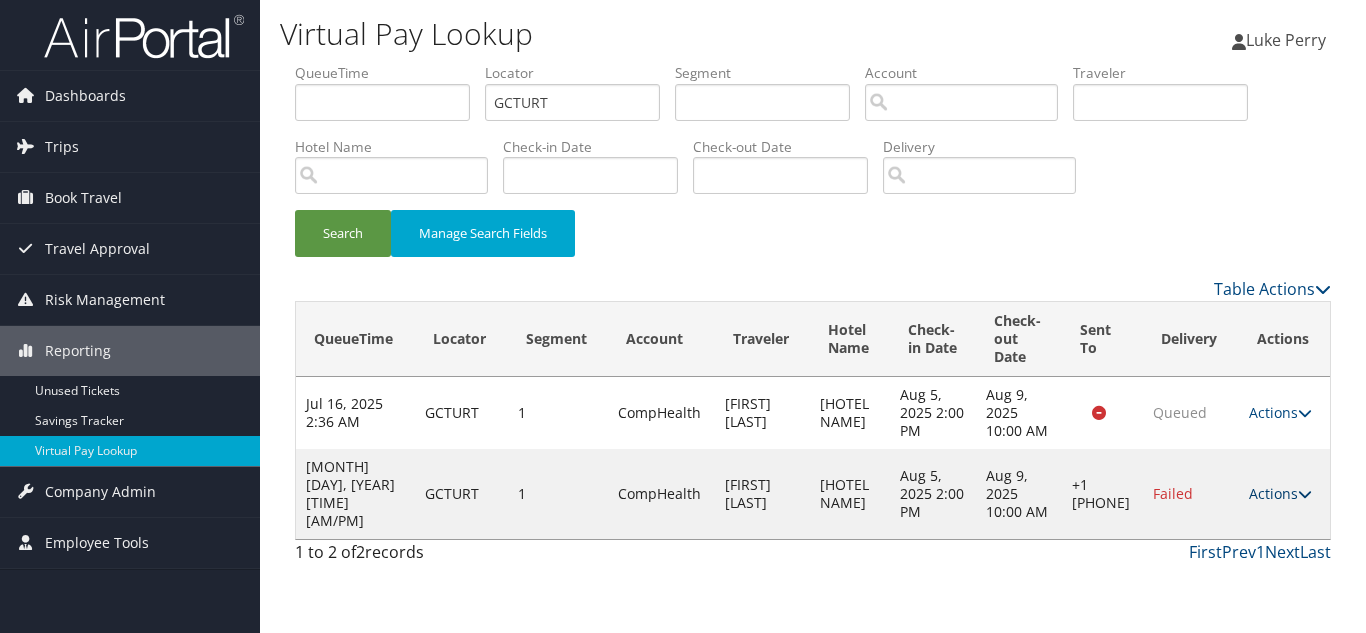 click on "Actions" at bounding box center (1280, 493) 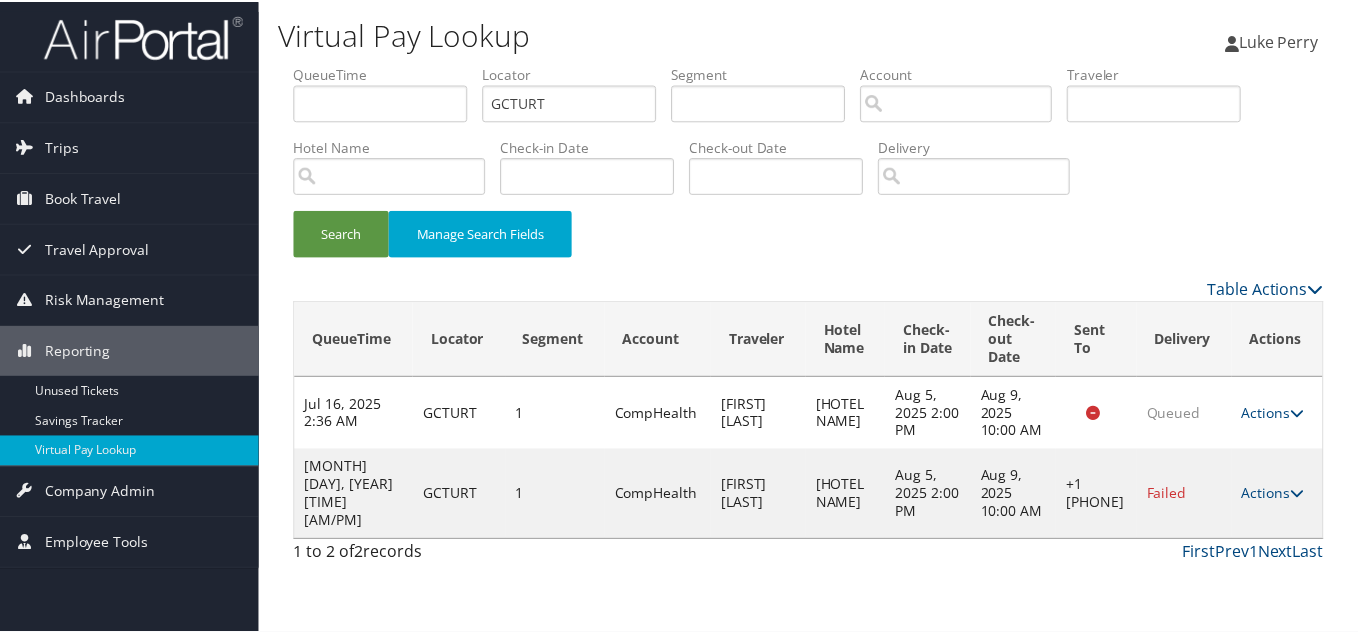 scroll, scrollTop: 10, scrollLeft: 0, axis: vertical 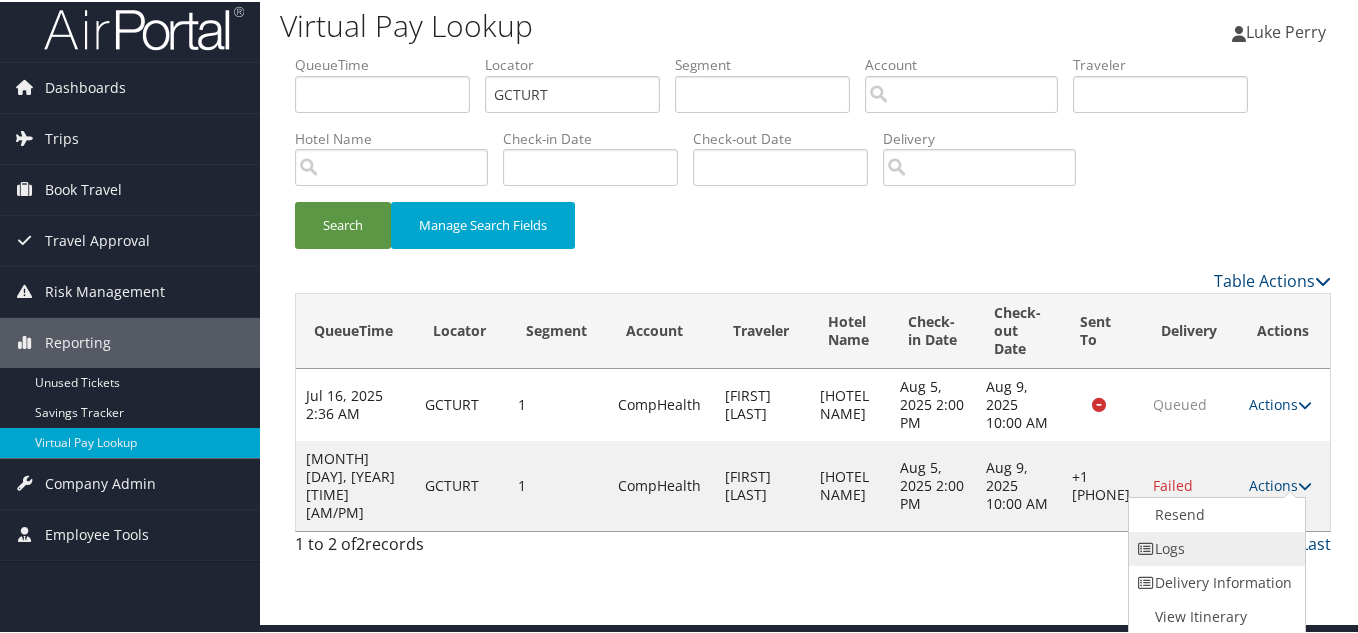 click on "Logs" at bounding box center (1214, 547) 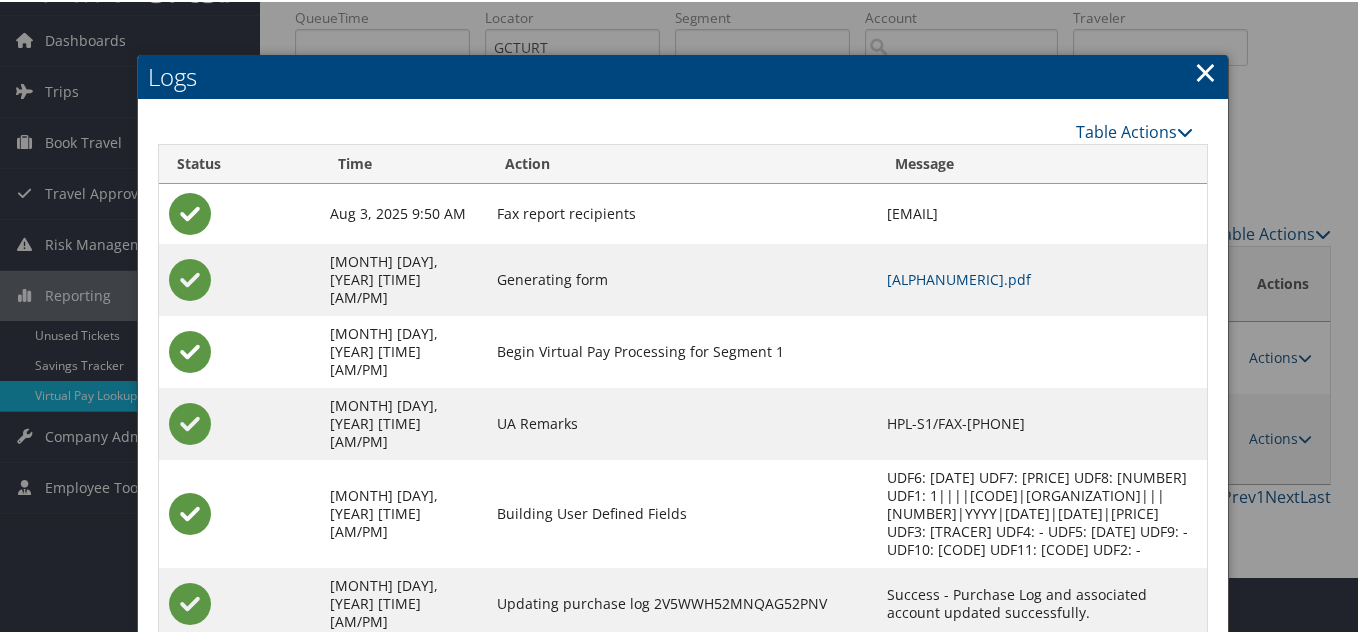 scroll, scrollTop: 112, scrollLeft: 0, axis: vertical 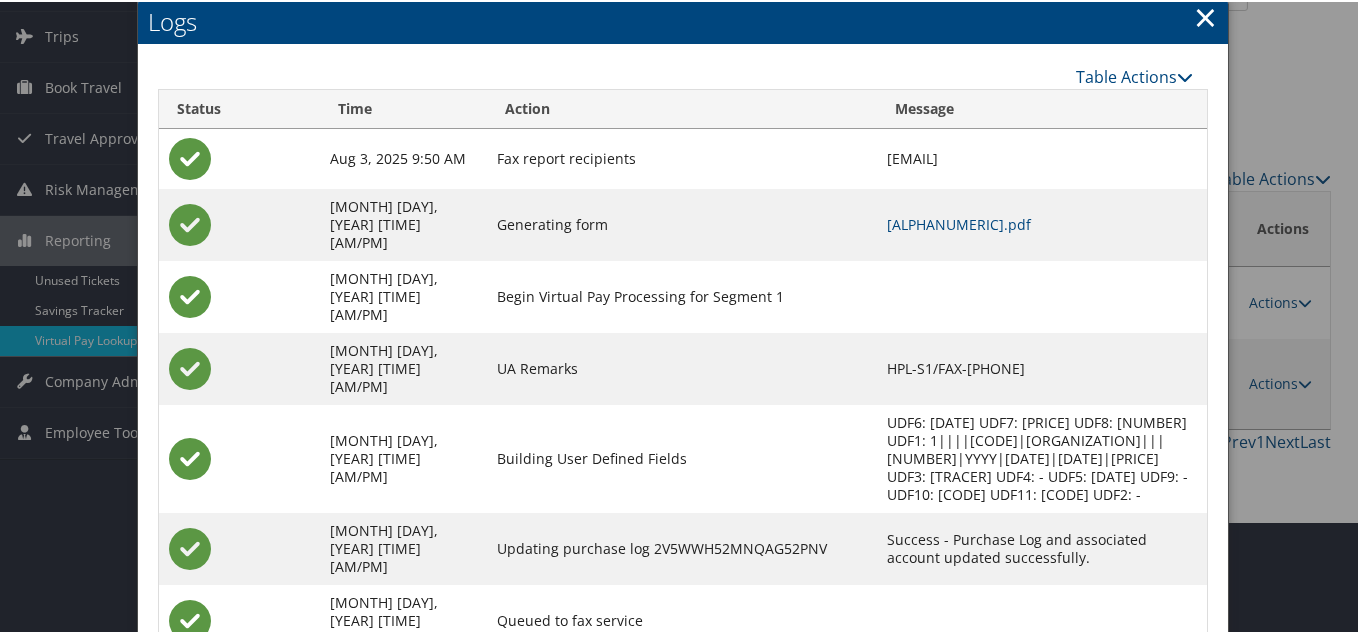 click on "×" at bounding box center (1205, 15) 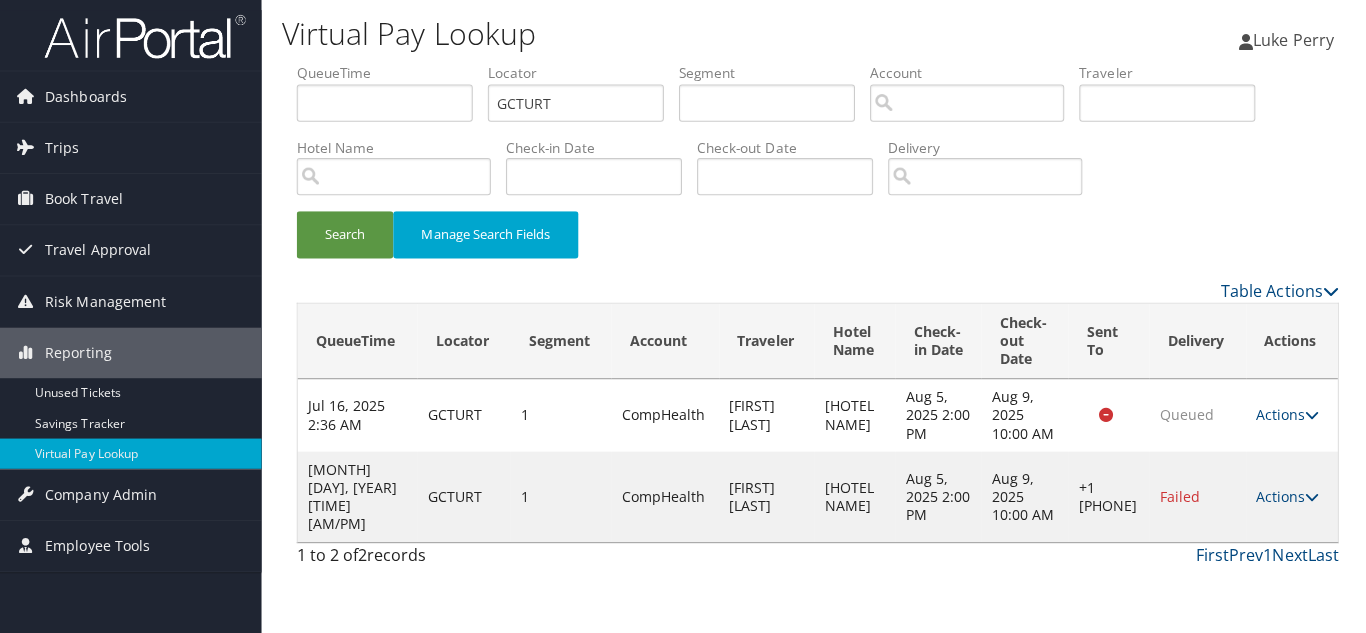 scroll, scrollTop: 0, scrollLeft: 0, axis: both 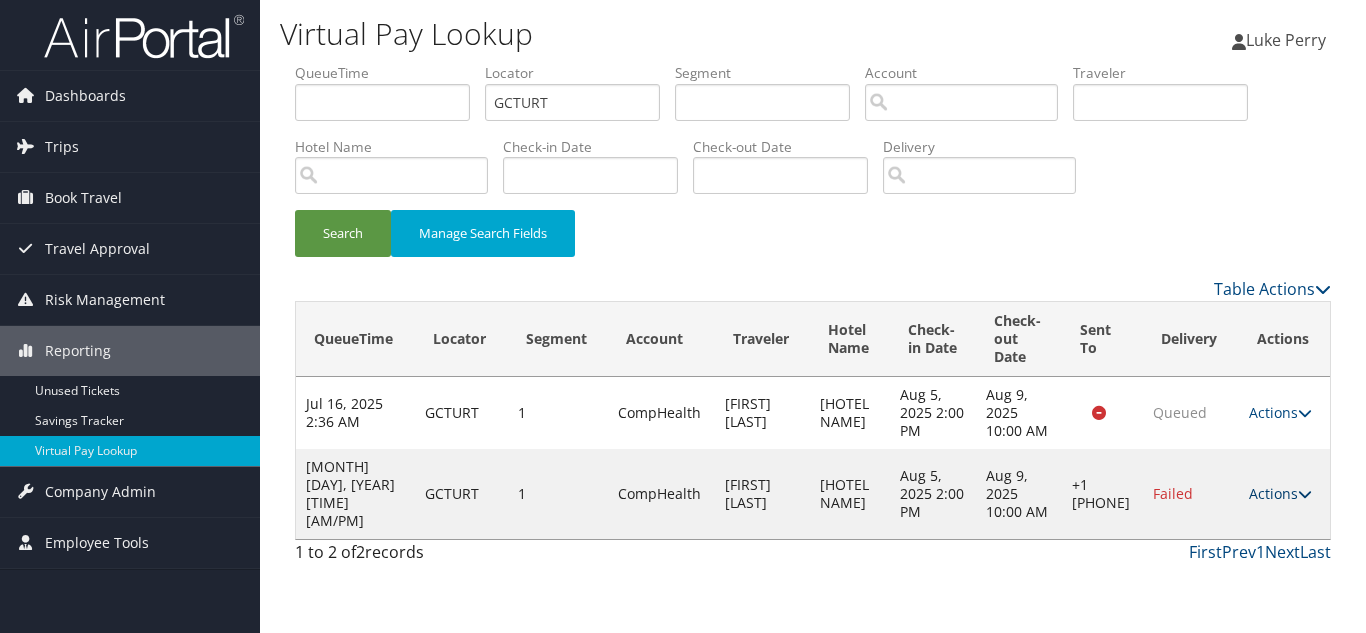 click at bounding box center (1305, 494) 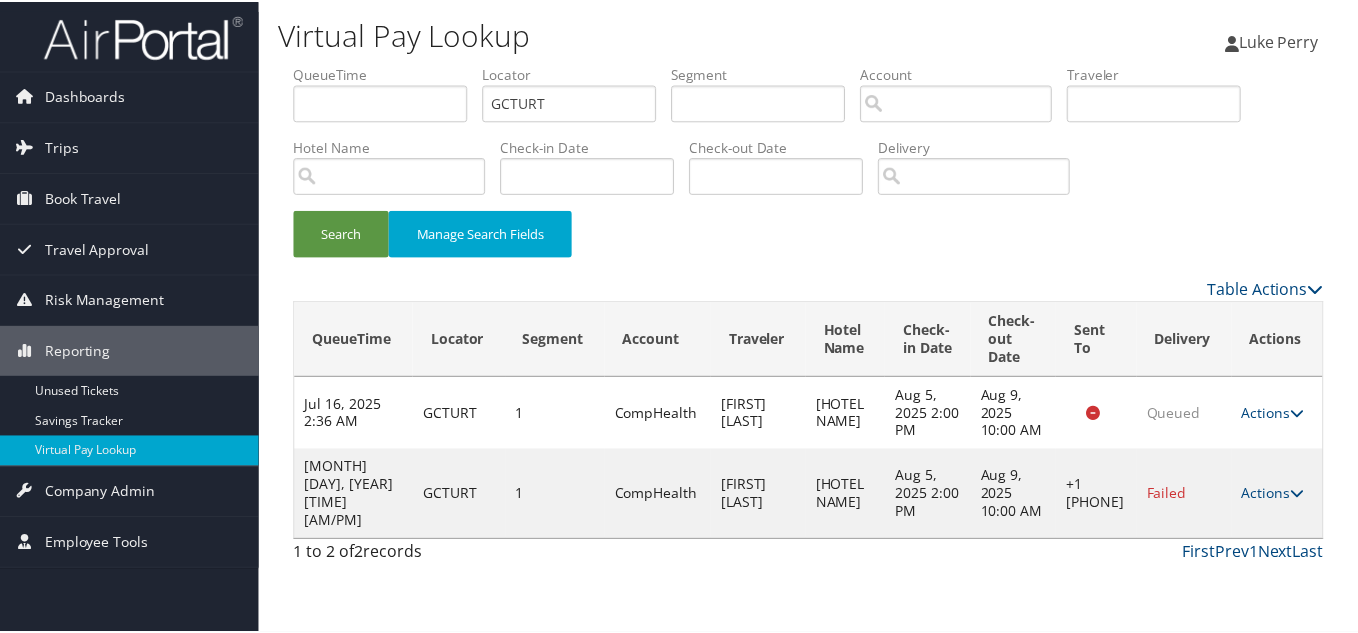 scroll, scrollTop: 10, scrollLeft: 0, axis: vertical 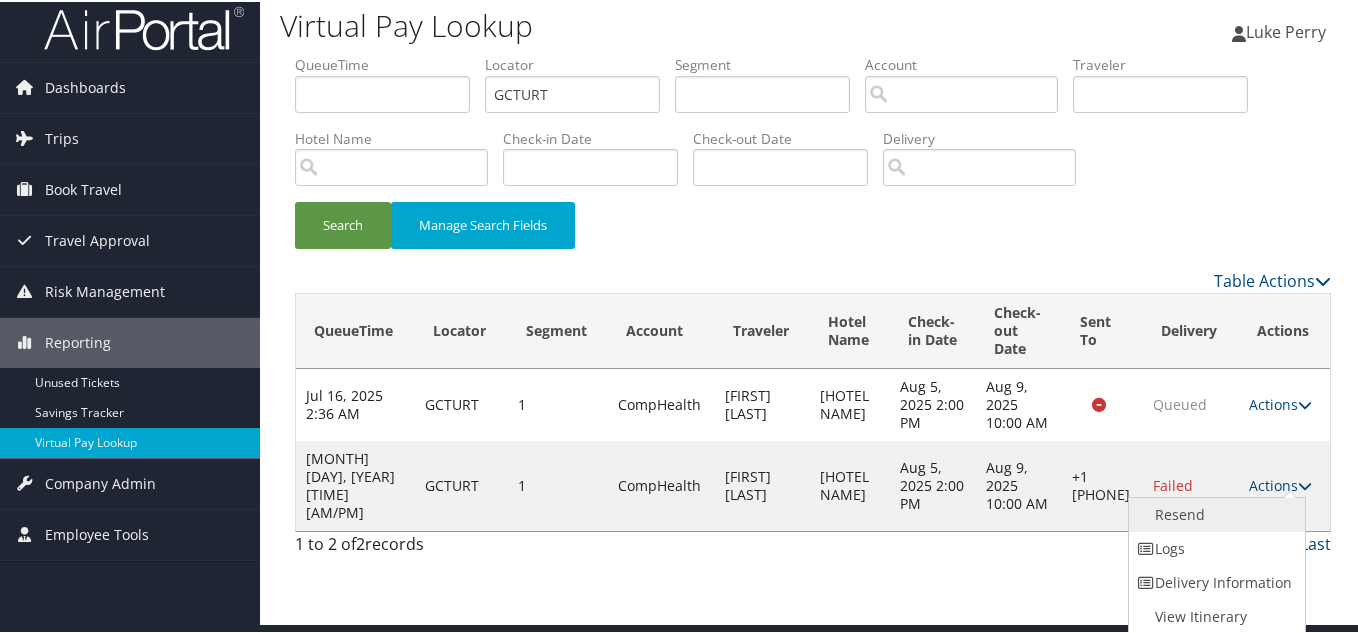 click on "Resend" at bounding box center [1214, 513] 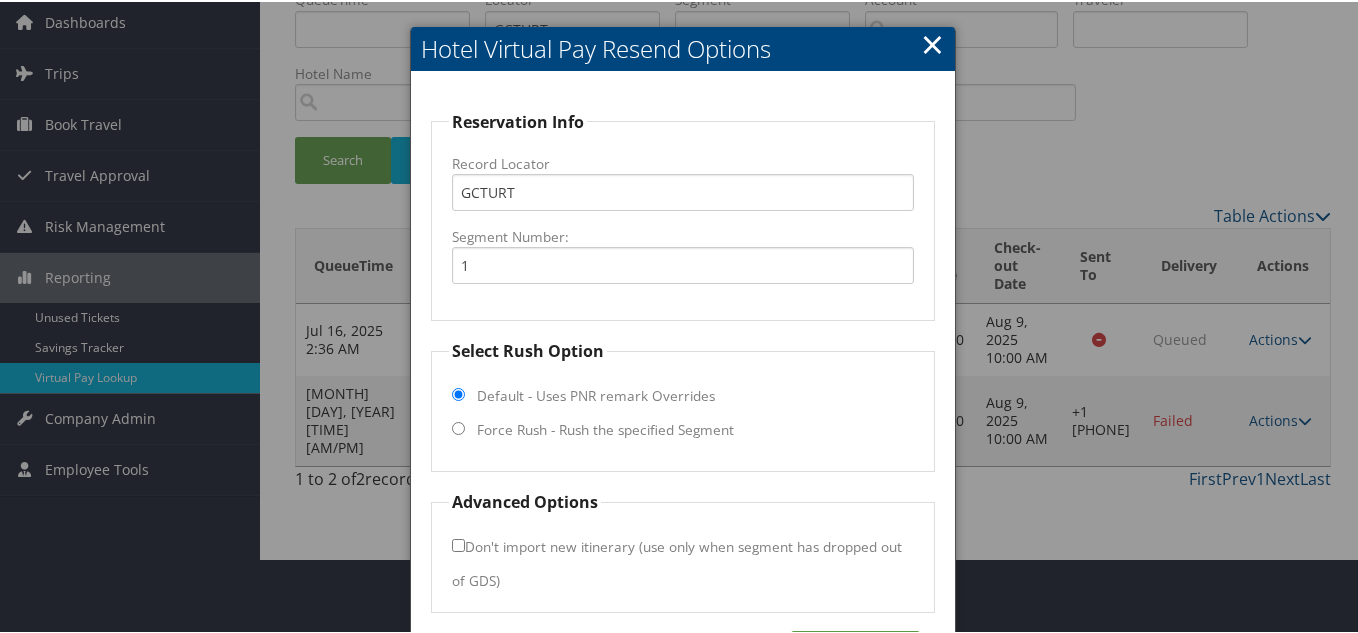 scroll, scrollTop: 144, scrollLeft: 0, axis: vertical 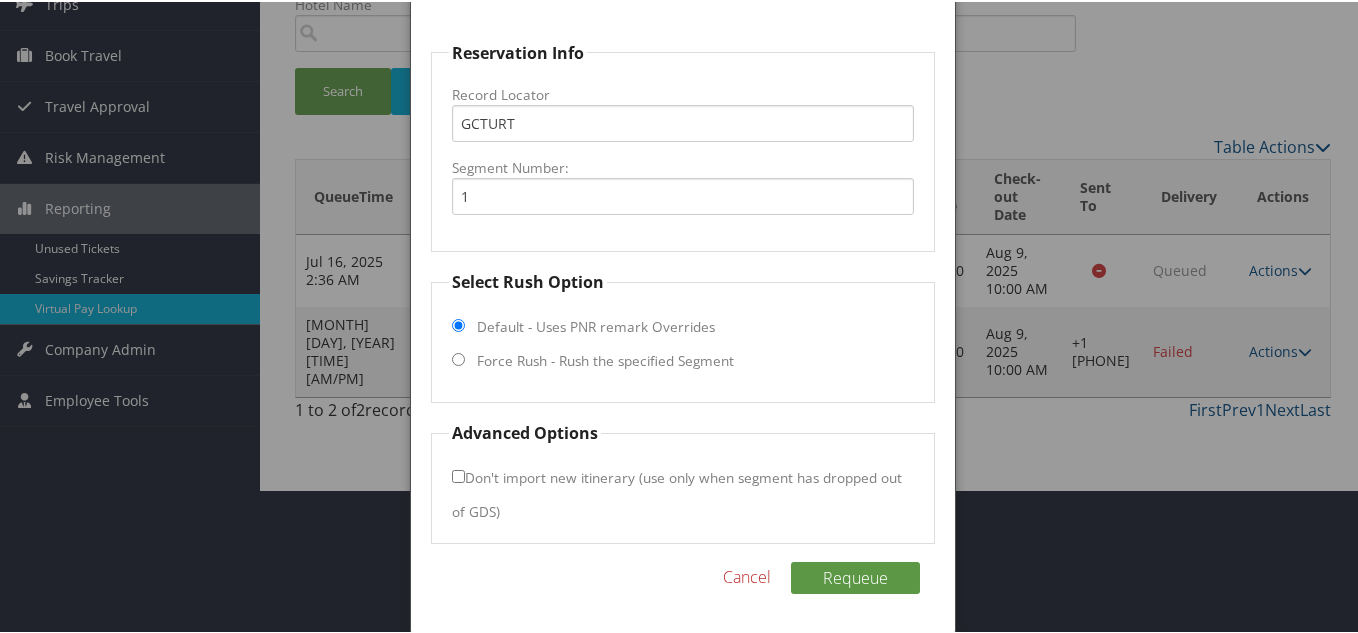 click on "Force Rush - Rush the specified Segment" at bounding box center (458, 357) 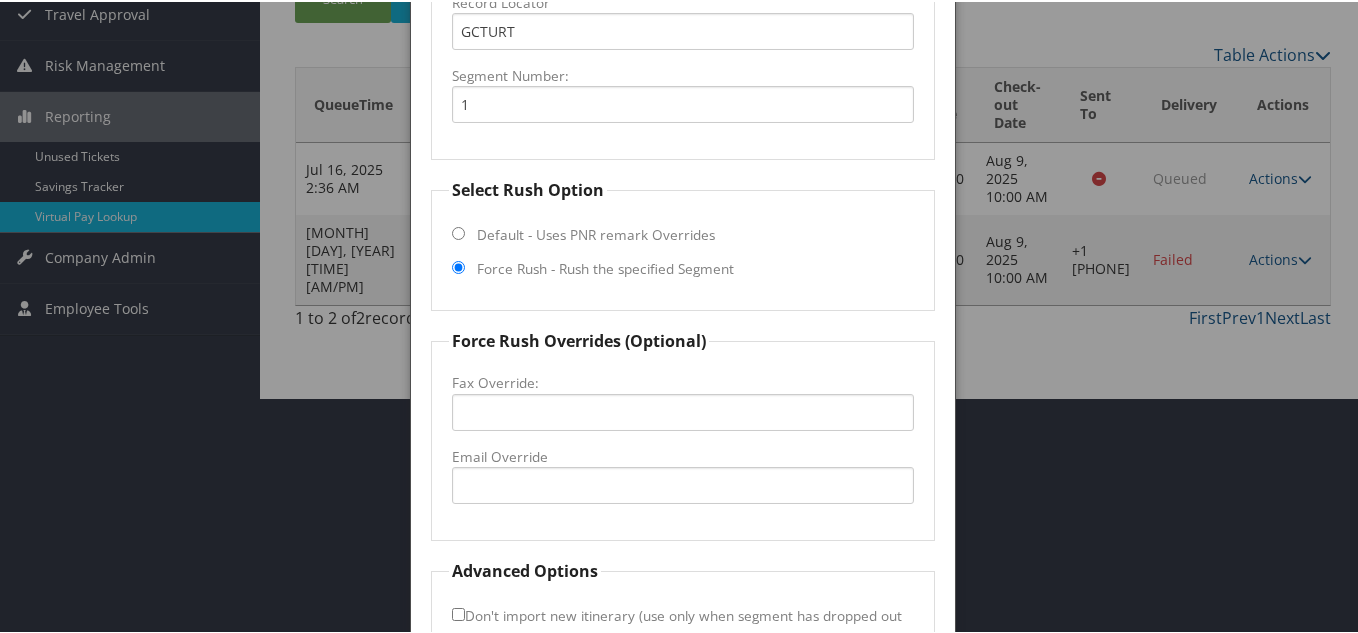 scroll, scrollTop: 374, scrollLeft: 0, axis: vertical 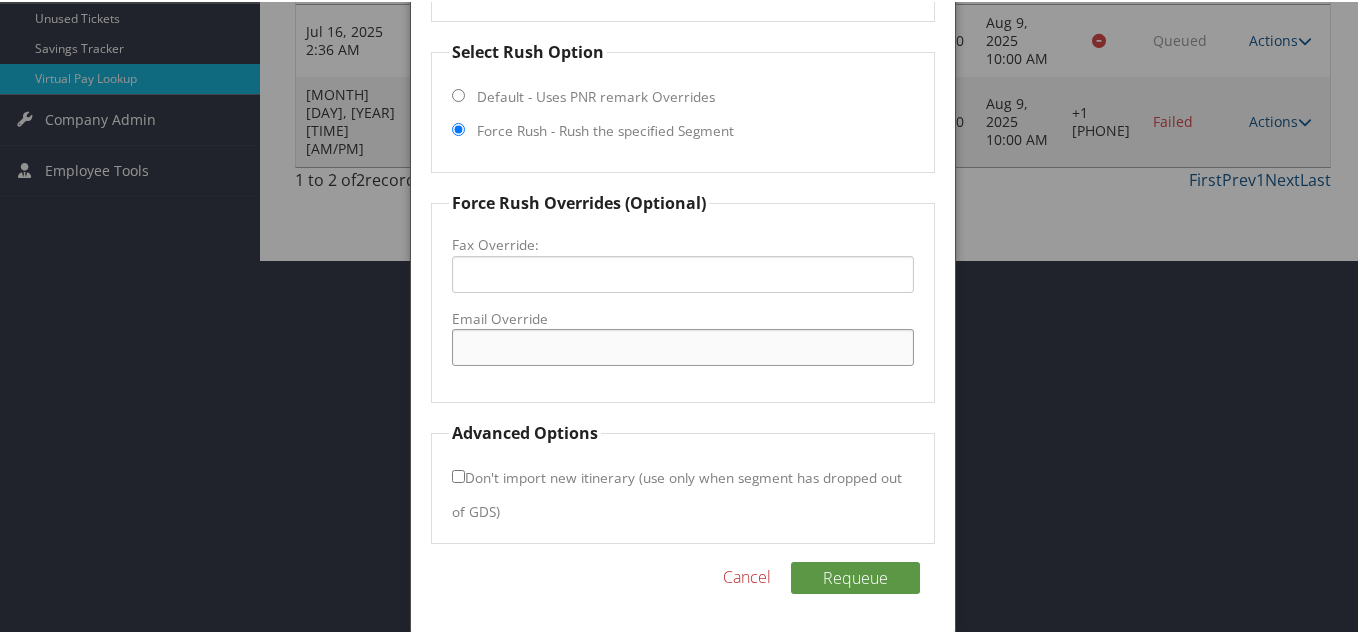 click on "Email Override" at bounding box center (683, 345) 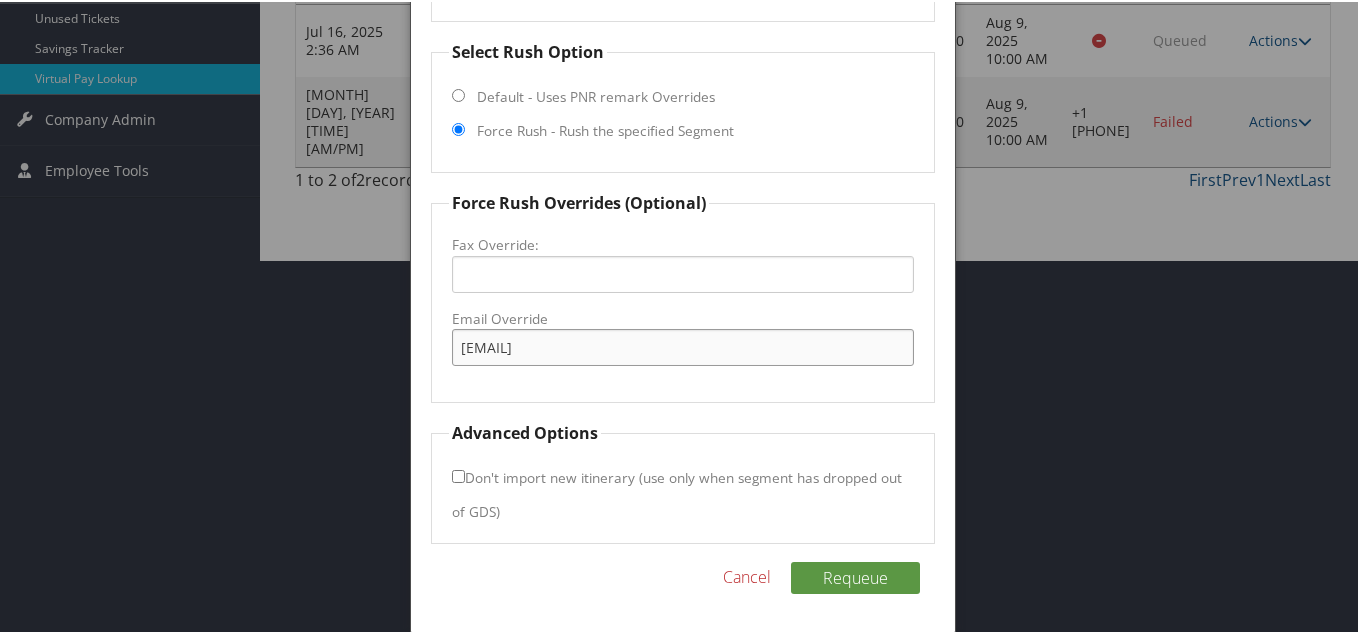 type on "[EMAIL]" 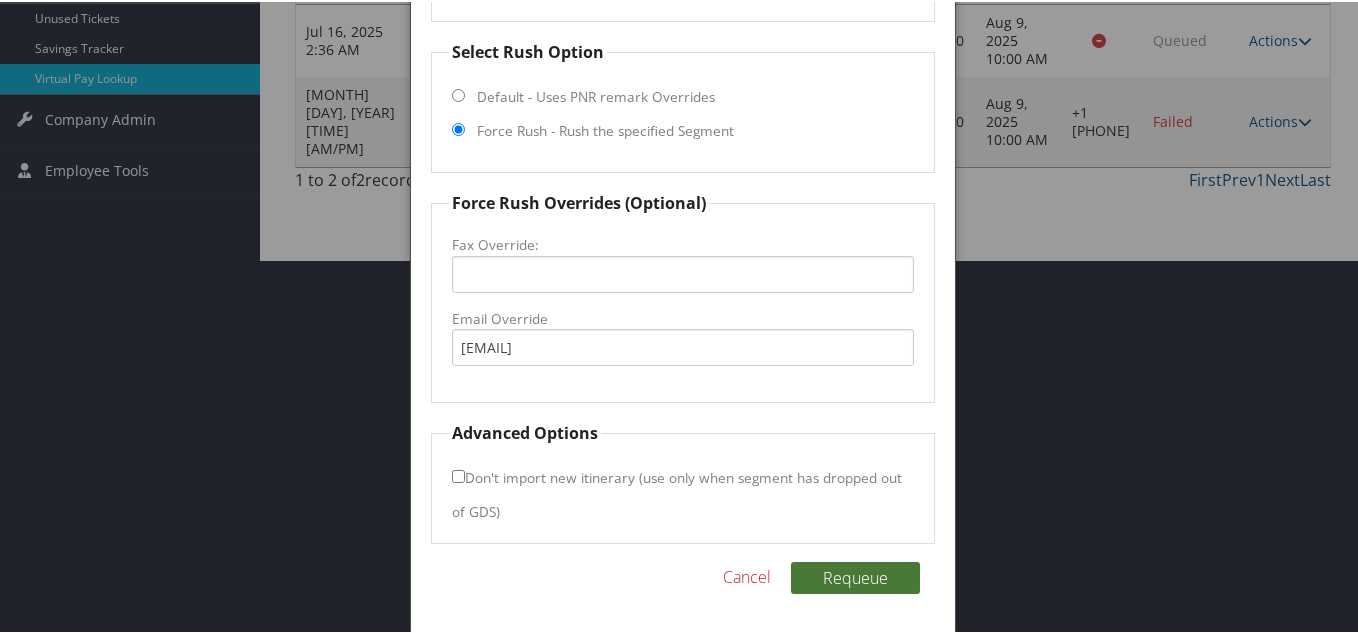 click on "Requeue" at bounding box center (855, 576) 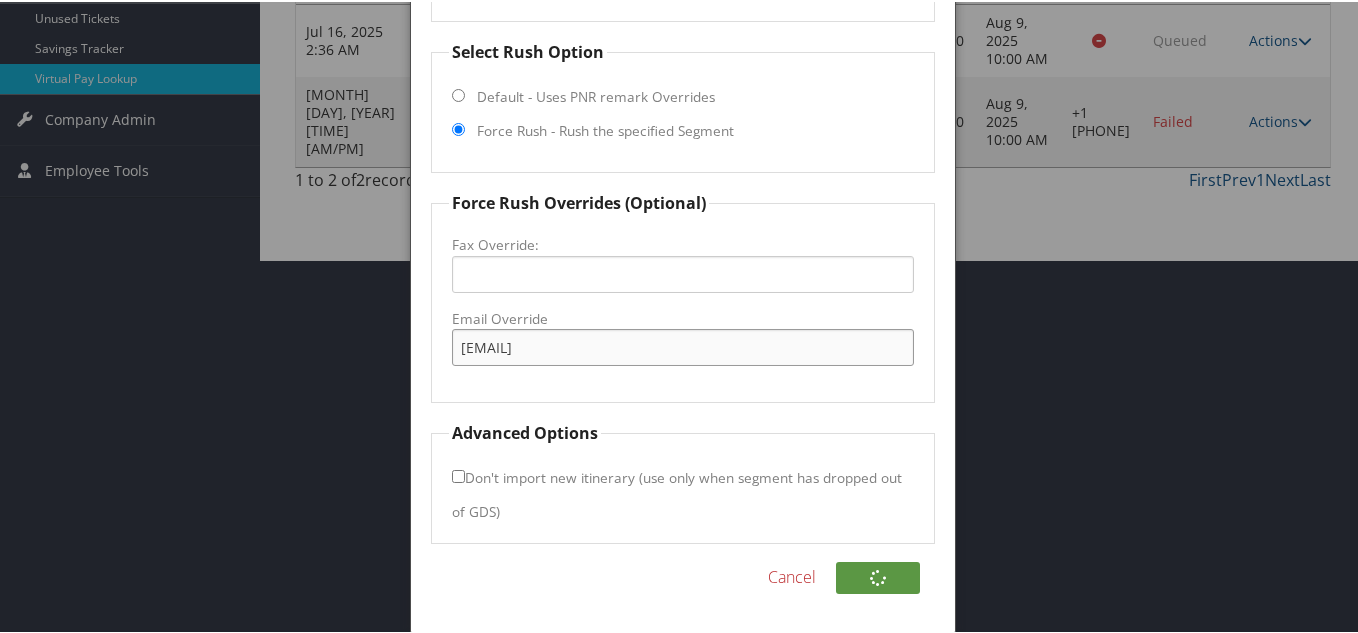drag, startPoint x: 687, startPoint y: 353, endPoint x: 346, endPoint y: 353, distance: 341 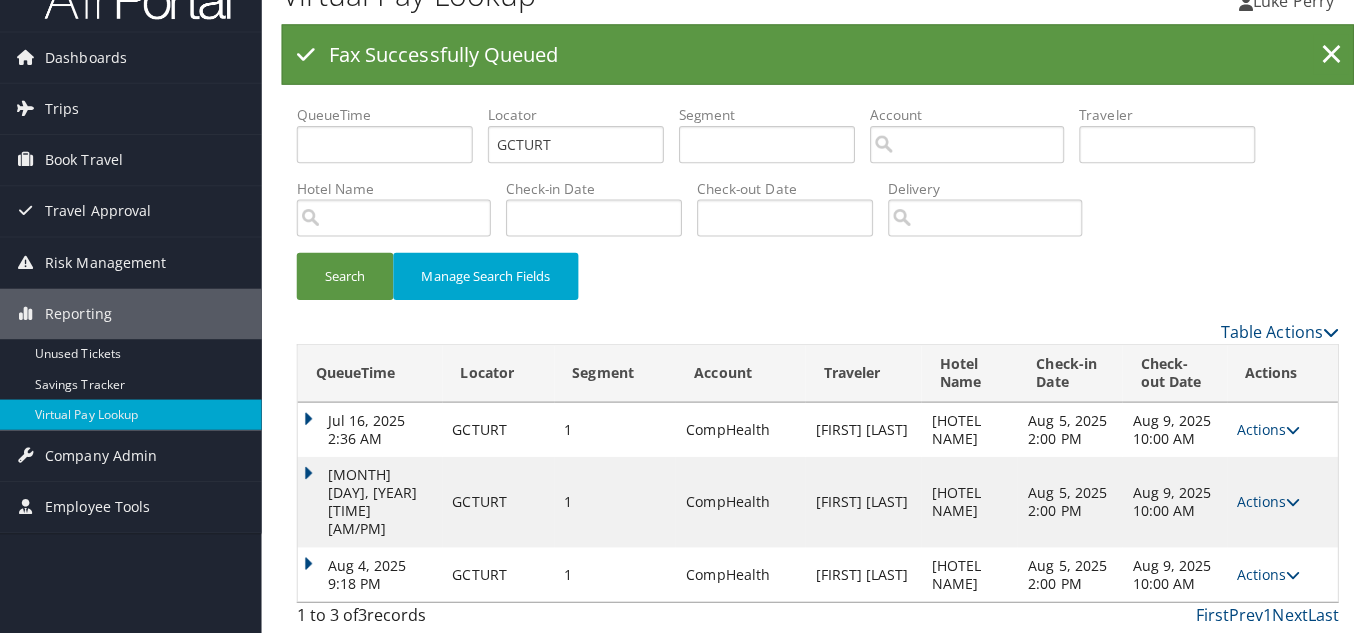 scroll, scrollTop: 0, scrollLeft: 0, axis: both 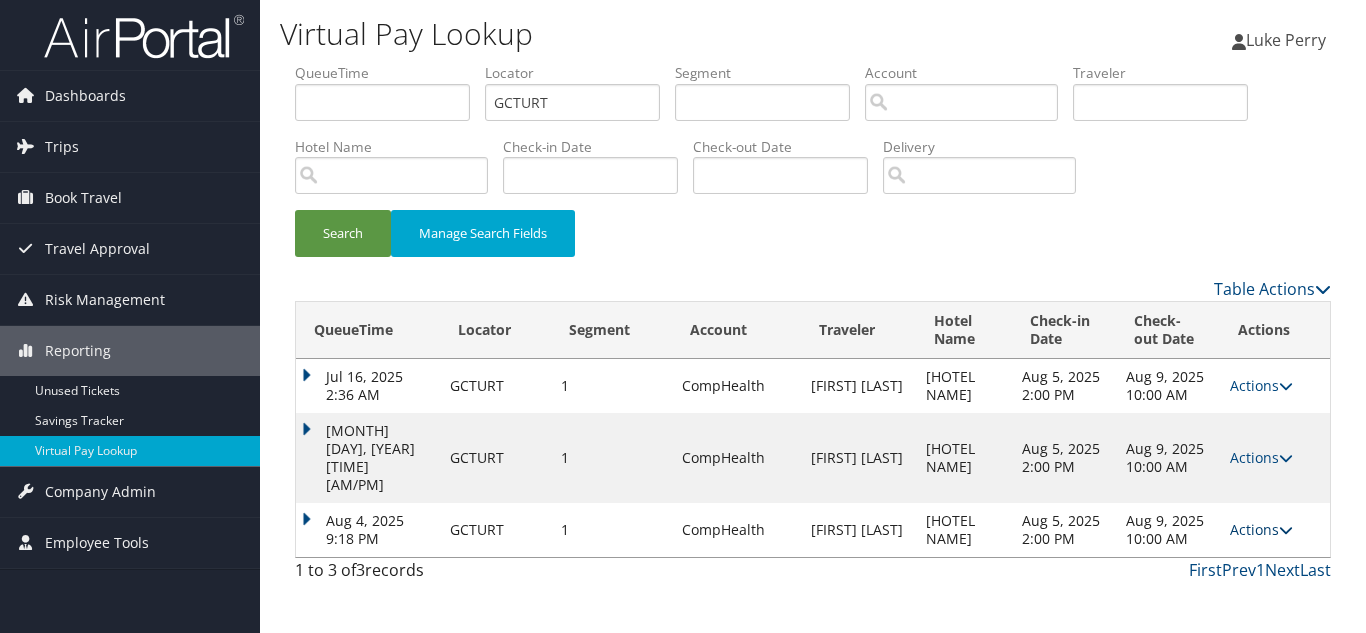 click at bounding box center [1286, 530] 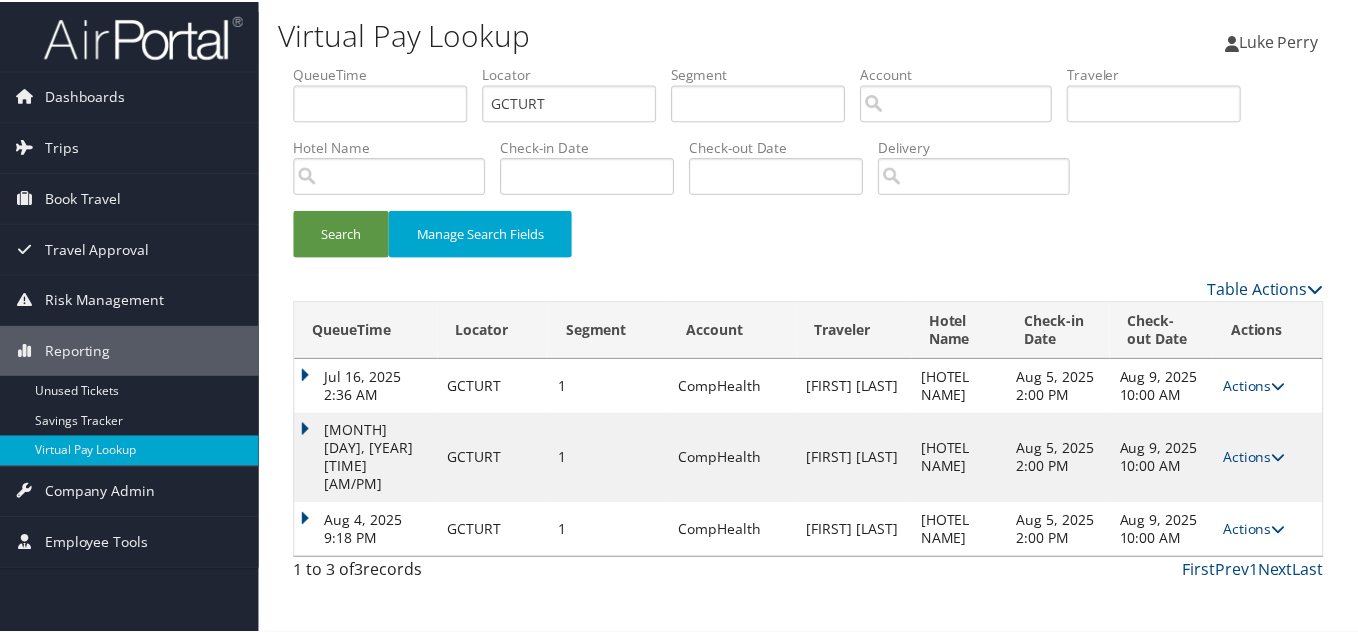 scroll, scrollTop: 39, scrollLeft: 0, axis: vertical 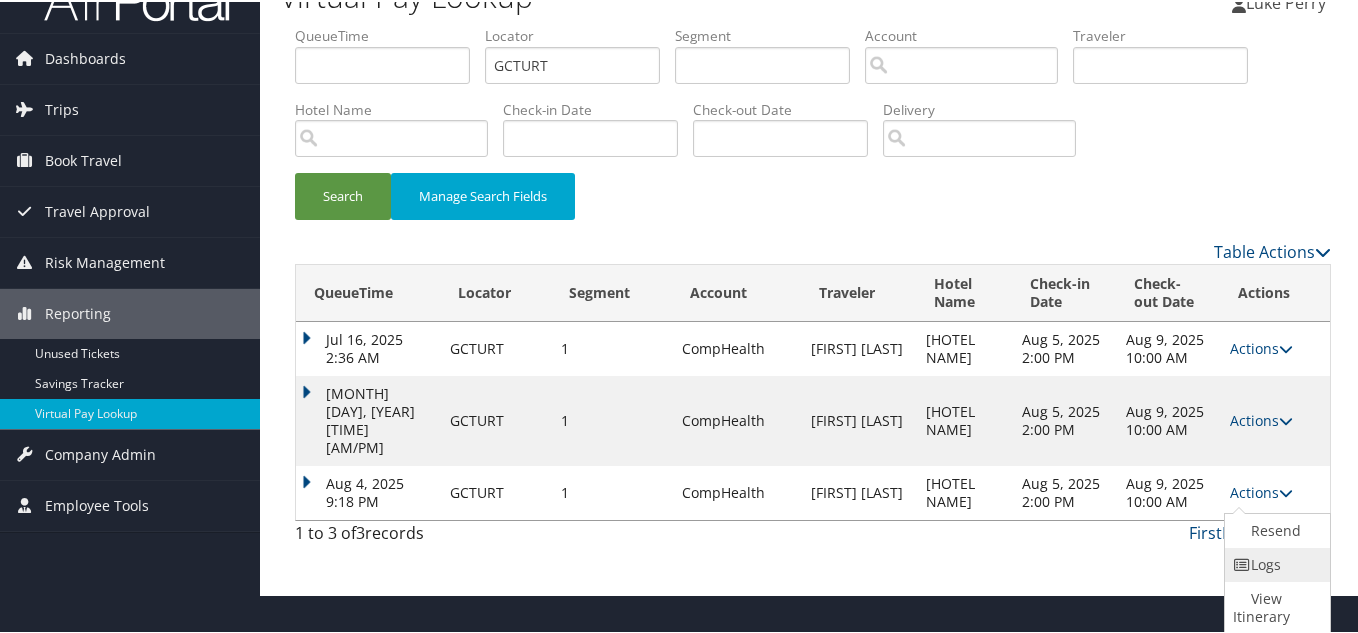 click on "Logs" at bounding box center (1275, 563) 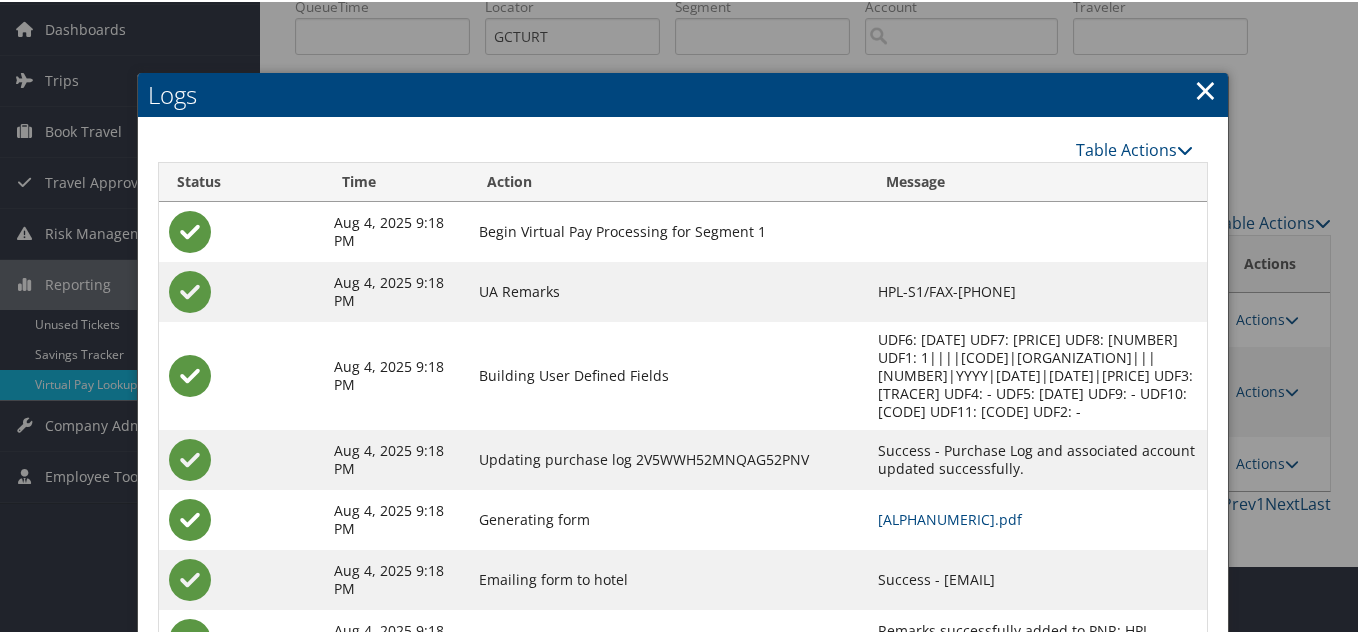 scroll, scrollTop: 141, scrollLeft: 0, axis: vertical 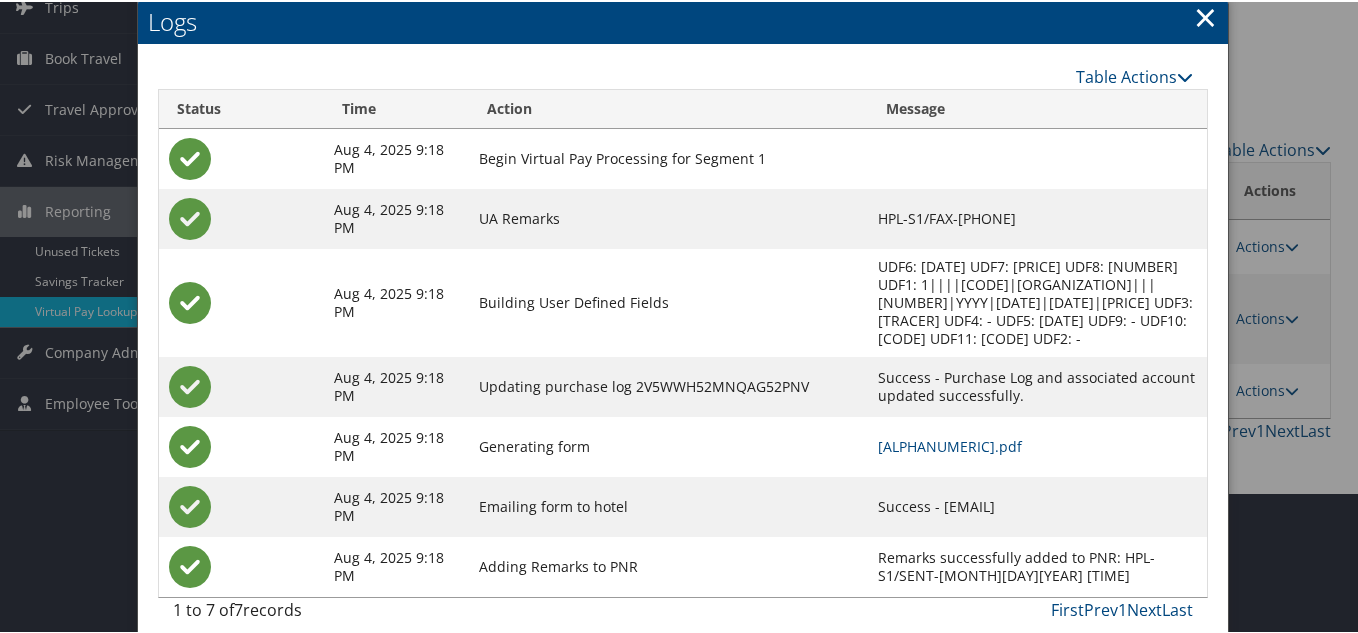 drag, startPoint x: 829, startPoint y: 486, endPoint x: 1058, endPoint y: 482, distance: 229.03493 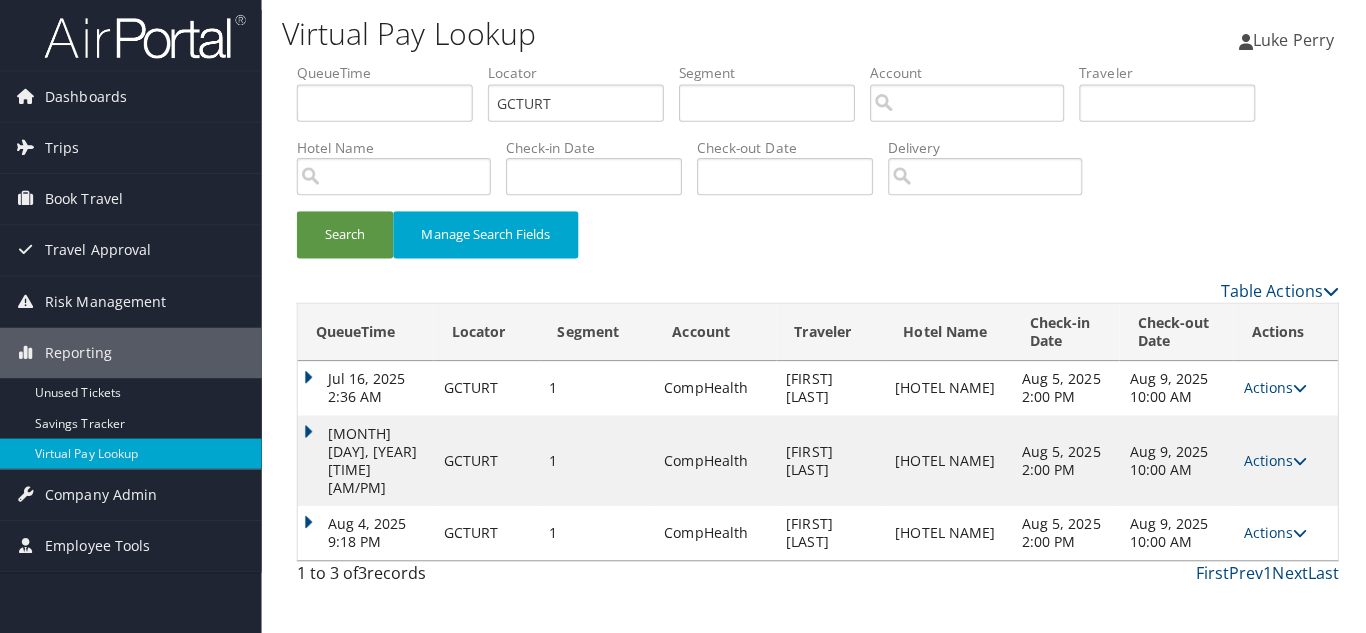 scroll, scrollTop: 0, scrollLeft: 0, axis: both 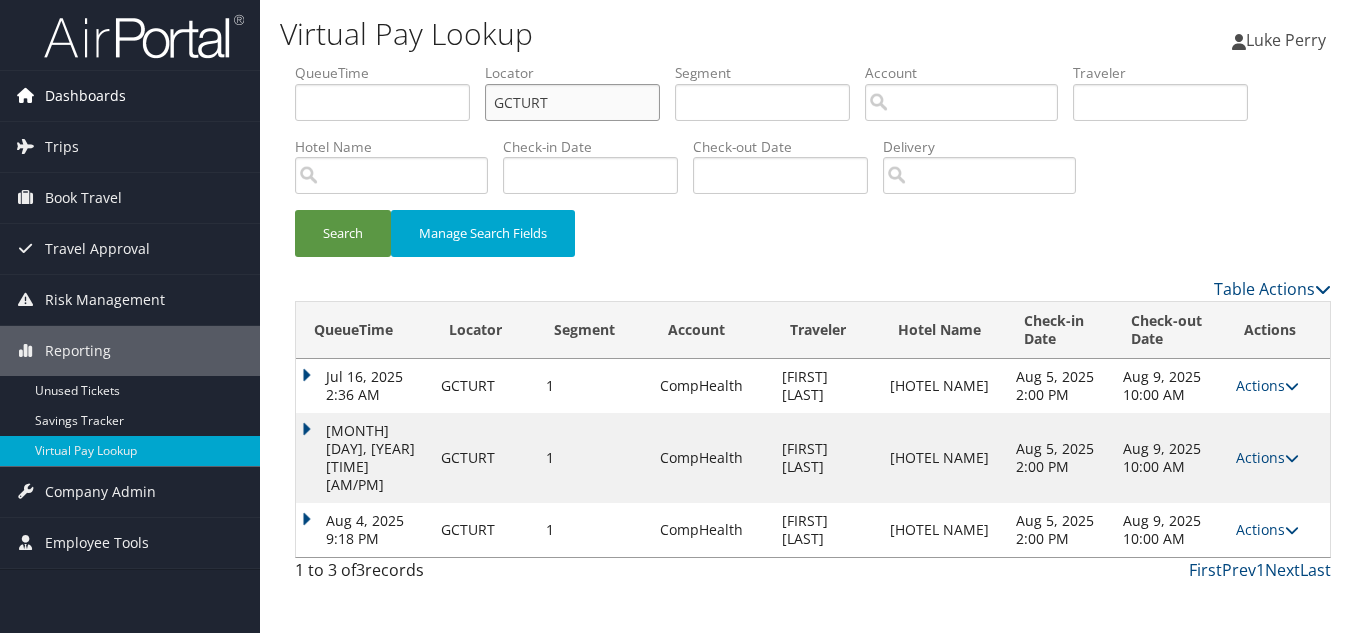 drag, startPoint x: 581, startPoint y: 103, endPoint x: 191, endPoint y: 97, distance: 390.04614 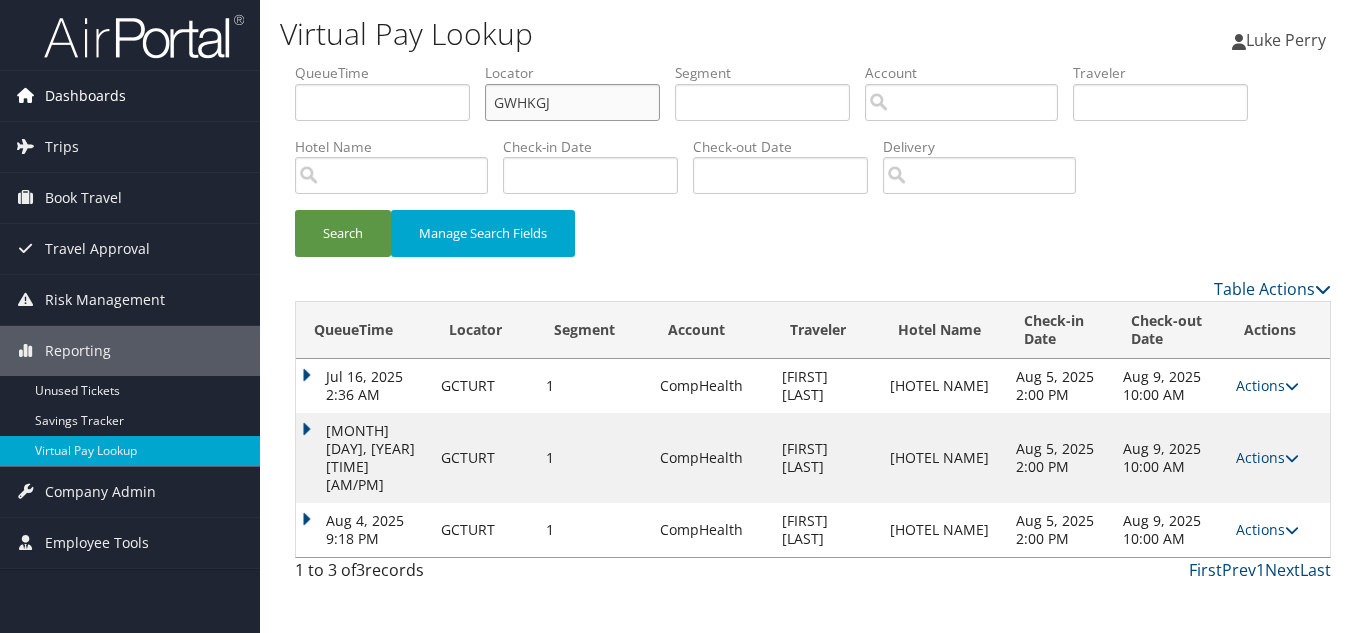 click on "Search" at bounding box center (343, 233) 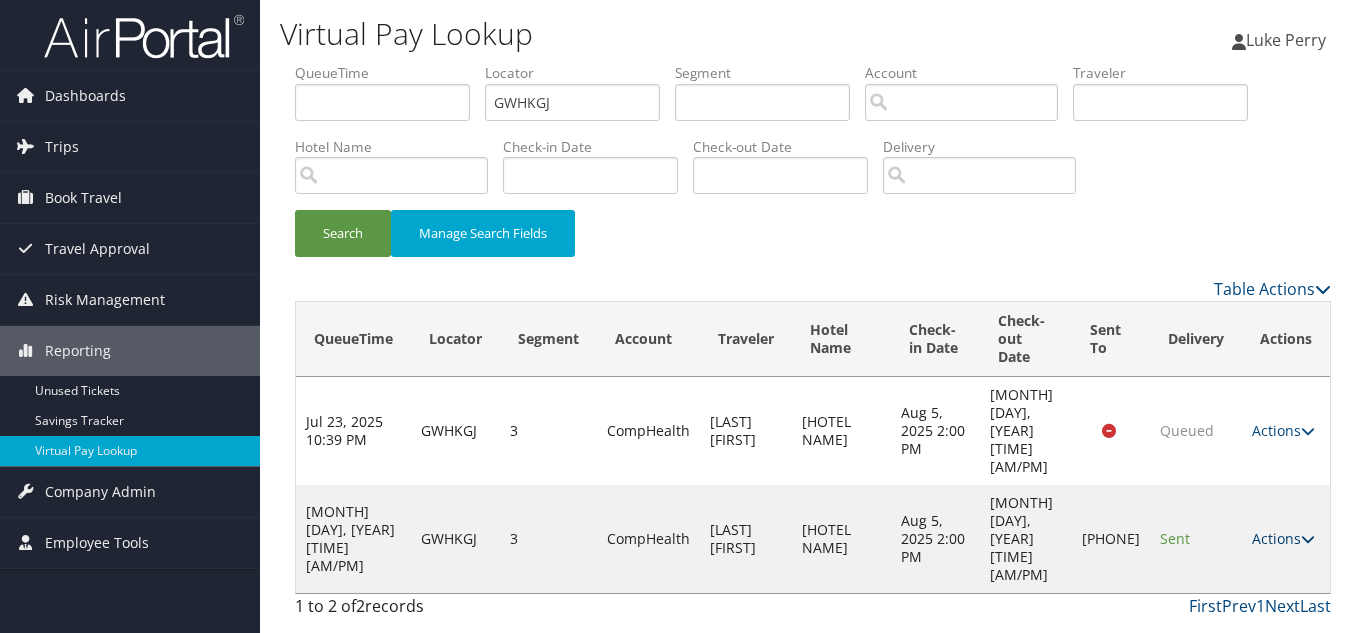 click at bounding box center [1308, 539] 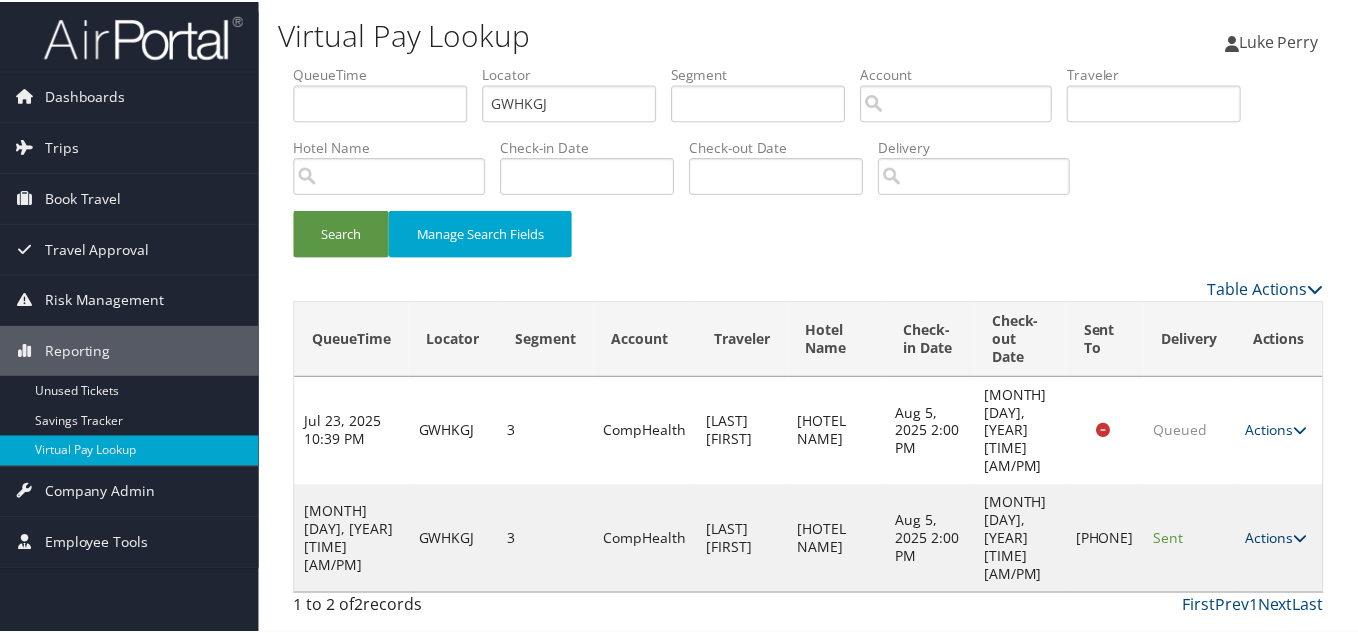 scroll, scrollTop: 10, scrollLeft: 0, axis: vertical 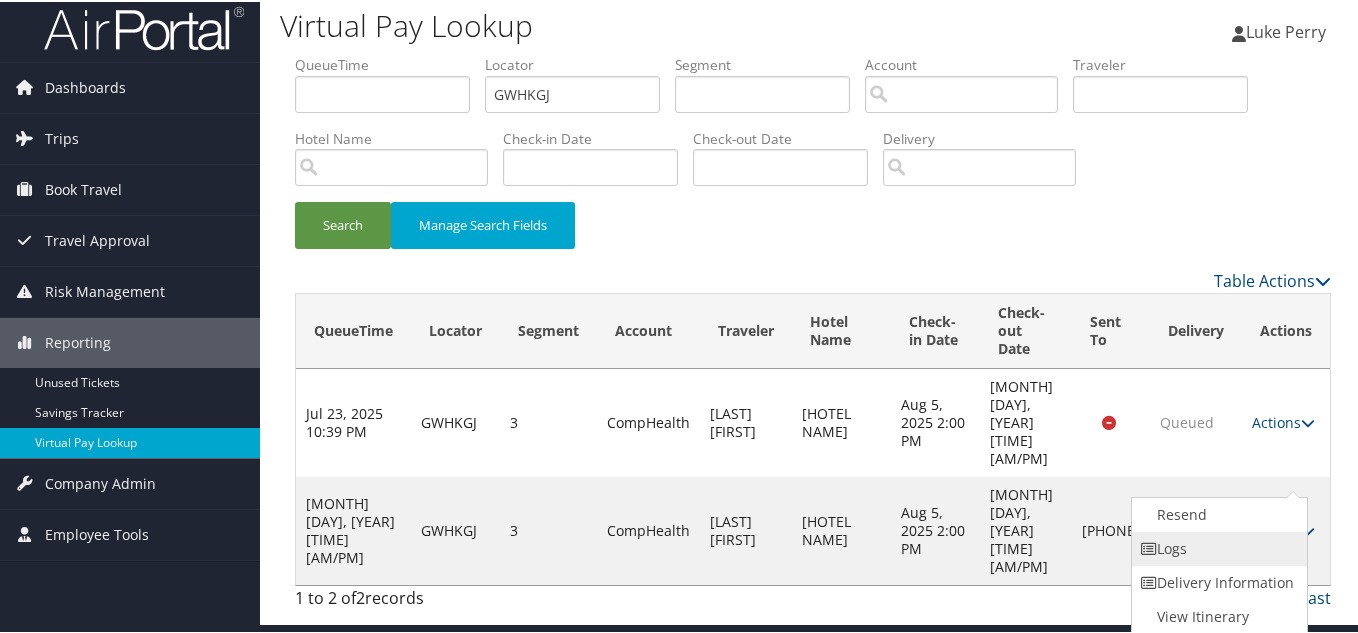 click on "Logs" at bounding box center [1217, 547] 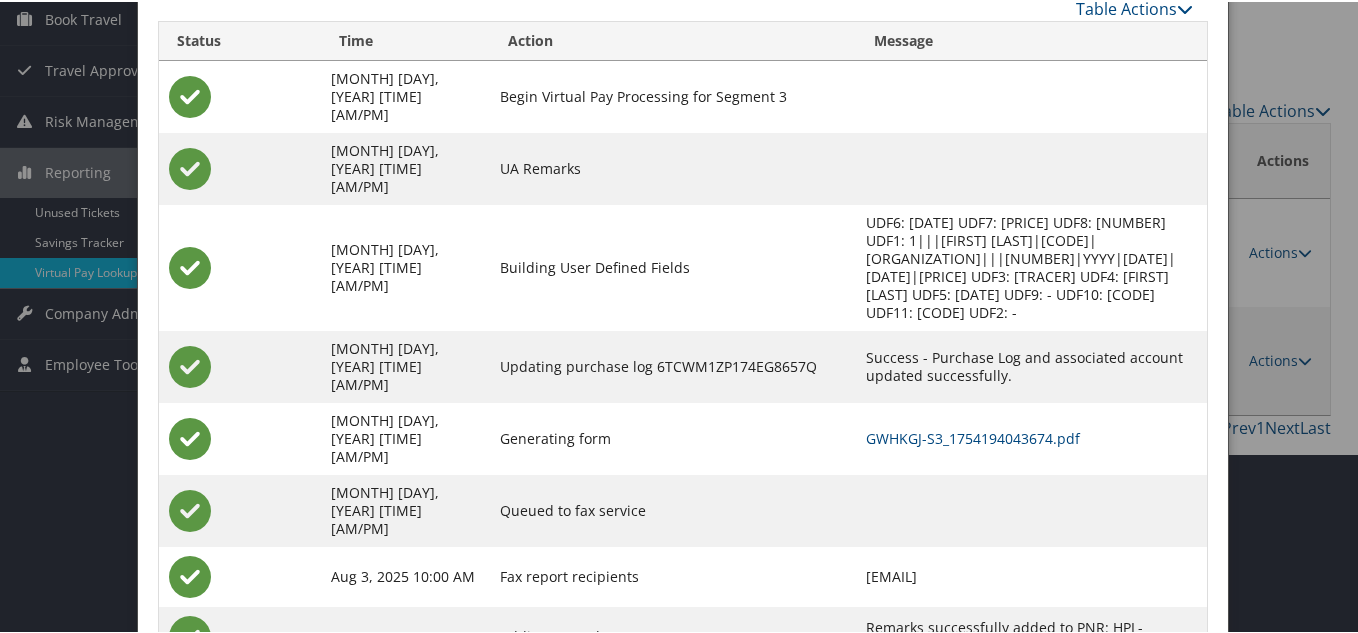 scroll, scrollTop: 190, scrollLeft: 0, axis: vertical 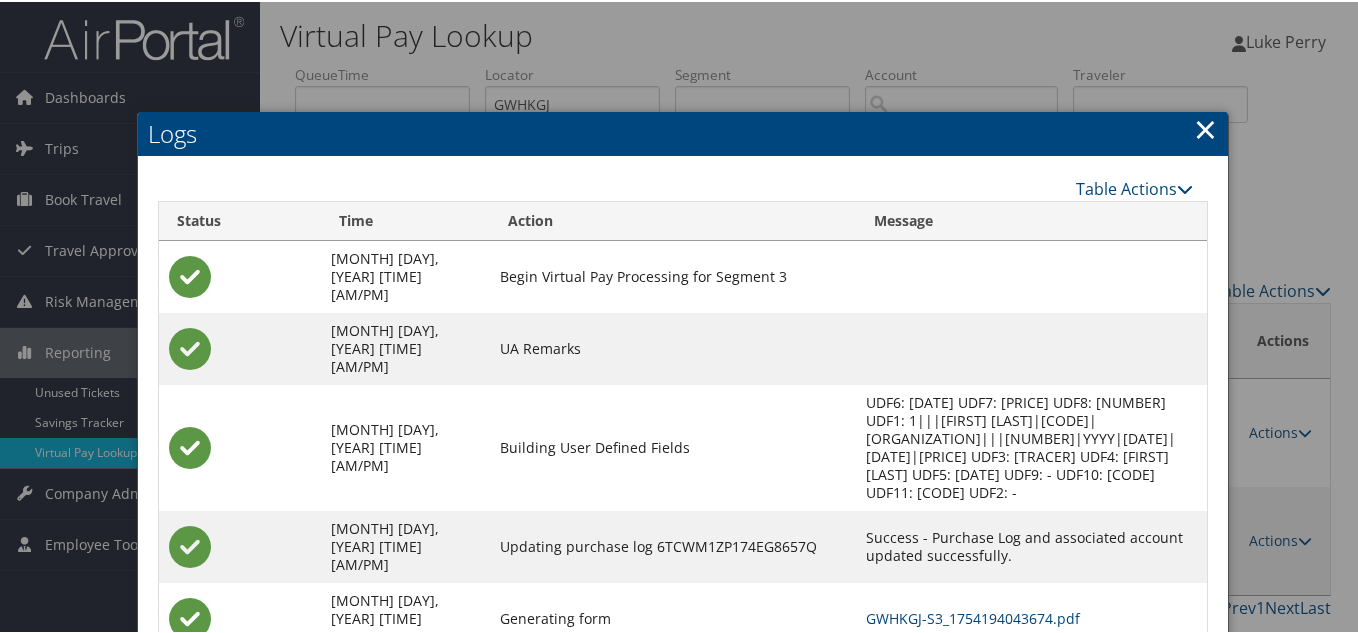click on "×" at bounding box center (1205, 127) 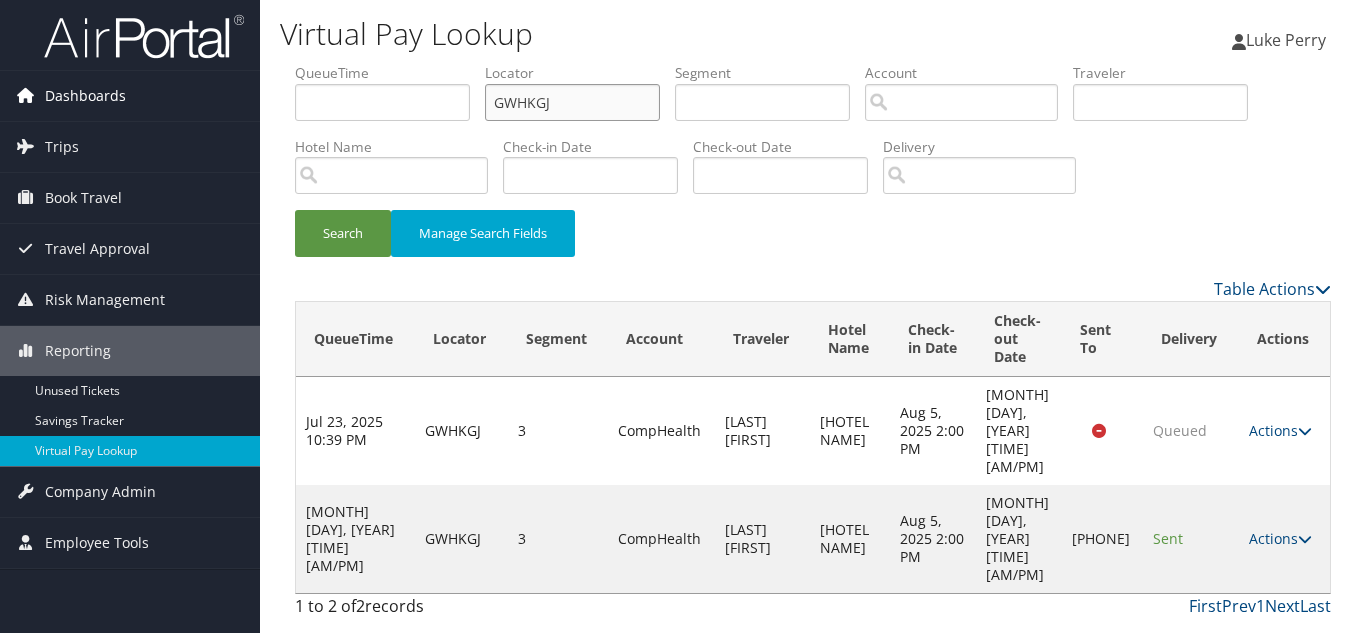 drag, startPoint x: 240, startPoint y: 96, endPoint x: 214, endPoint y: 96, distance: 26 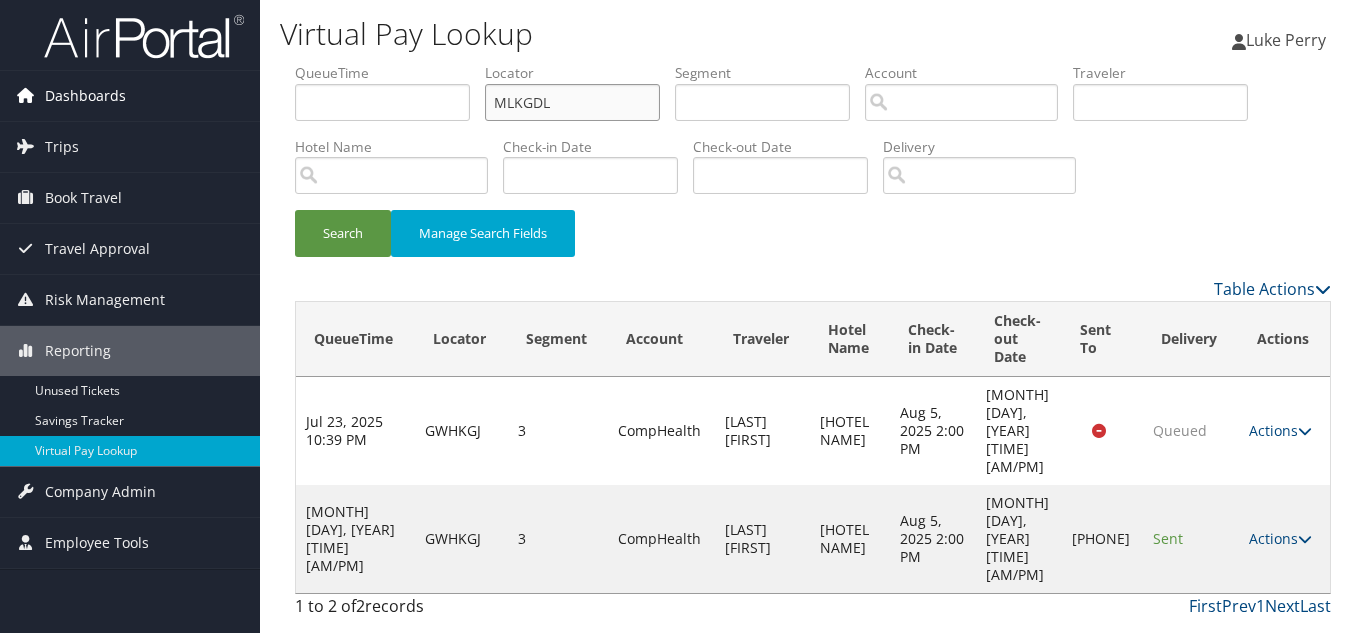 click on "Search" at bounding box center (343, 233) 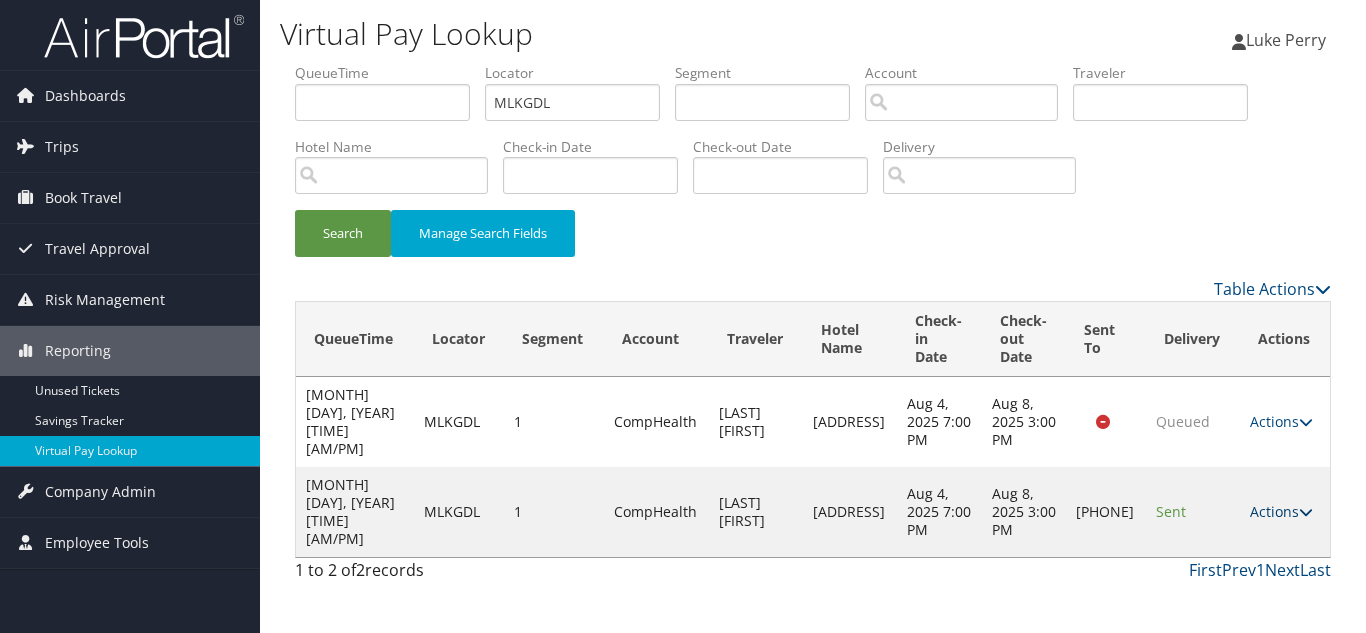 click at bounding box center [1306, 512] 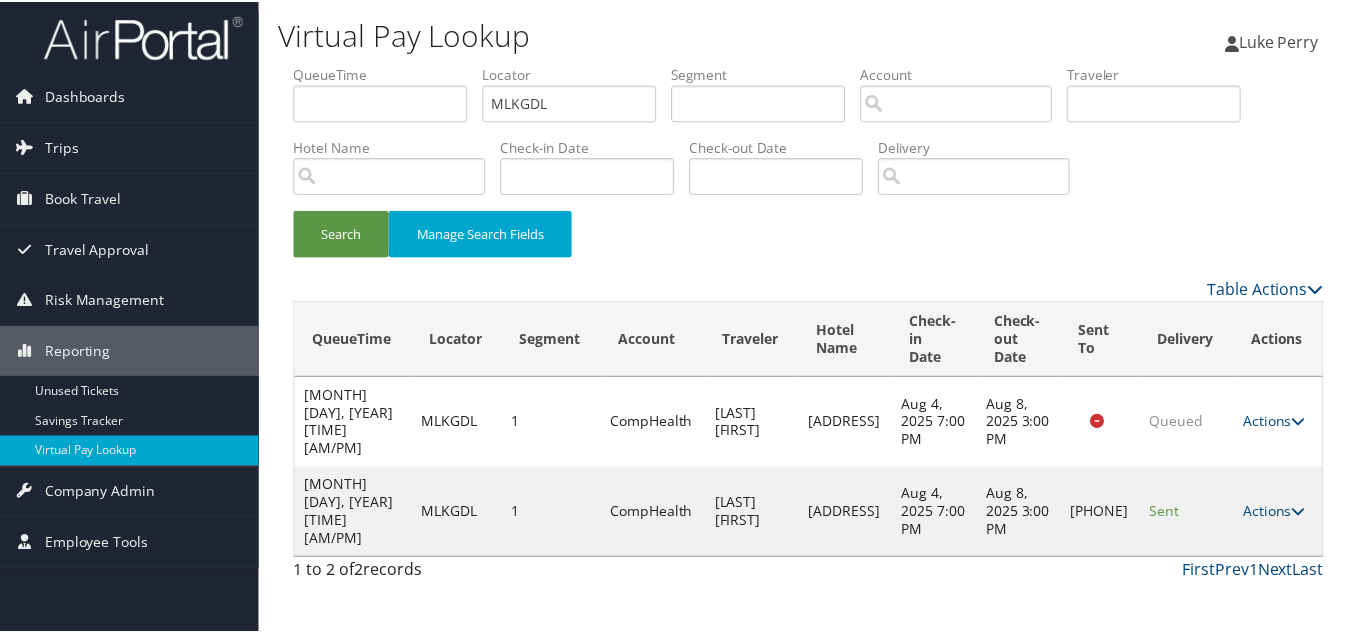 scroll, scrollTop: 10, scrollLeft: 0, axis: vertical 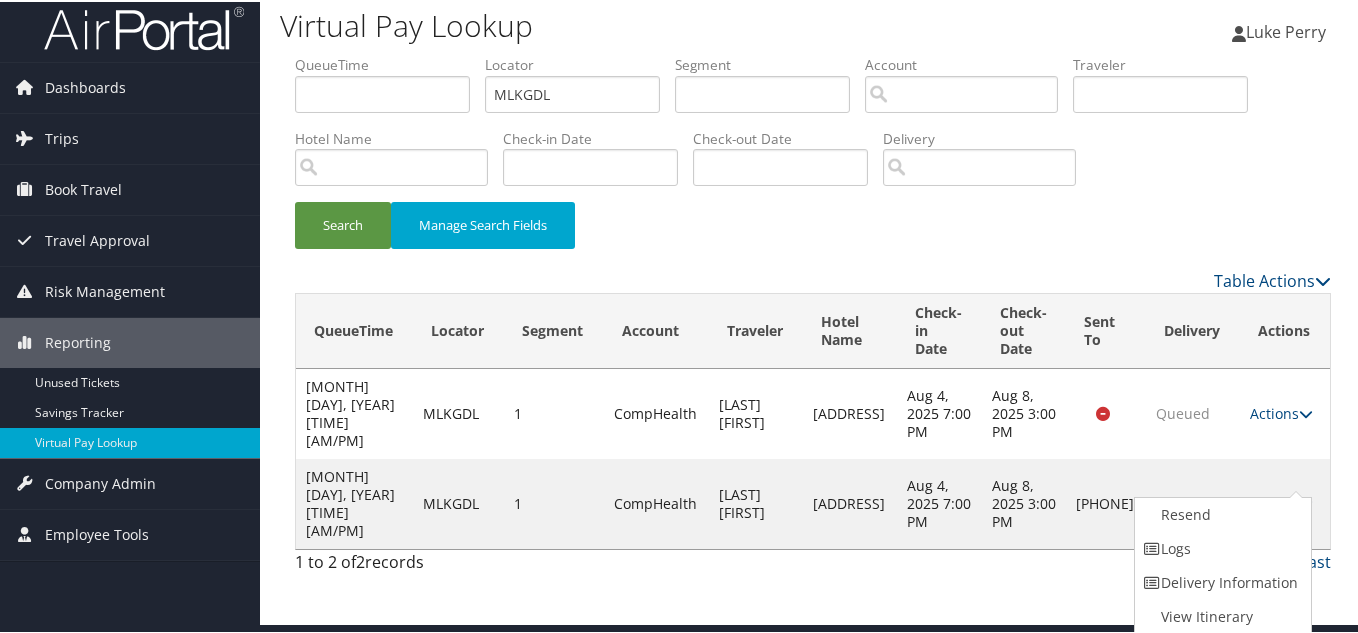 click on "Logs" at bounding box center (1220, 547) 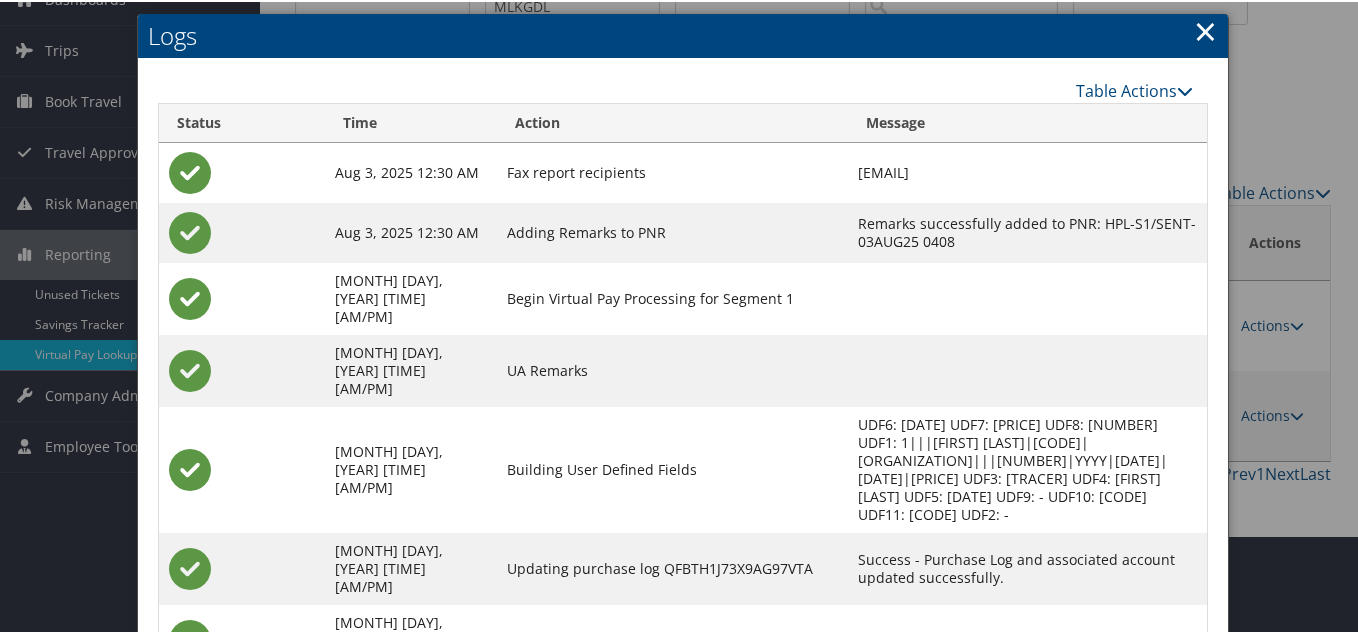 scroll, scrollTop: 190, scrollLeft: 0, axis: vertical 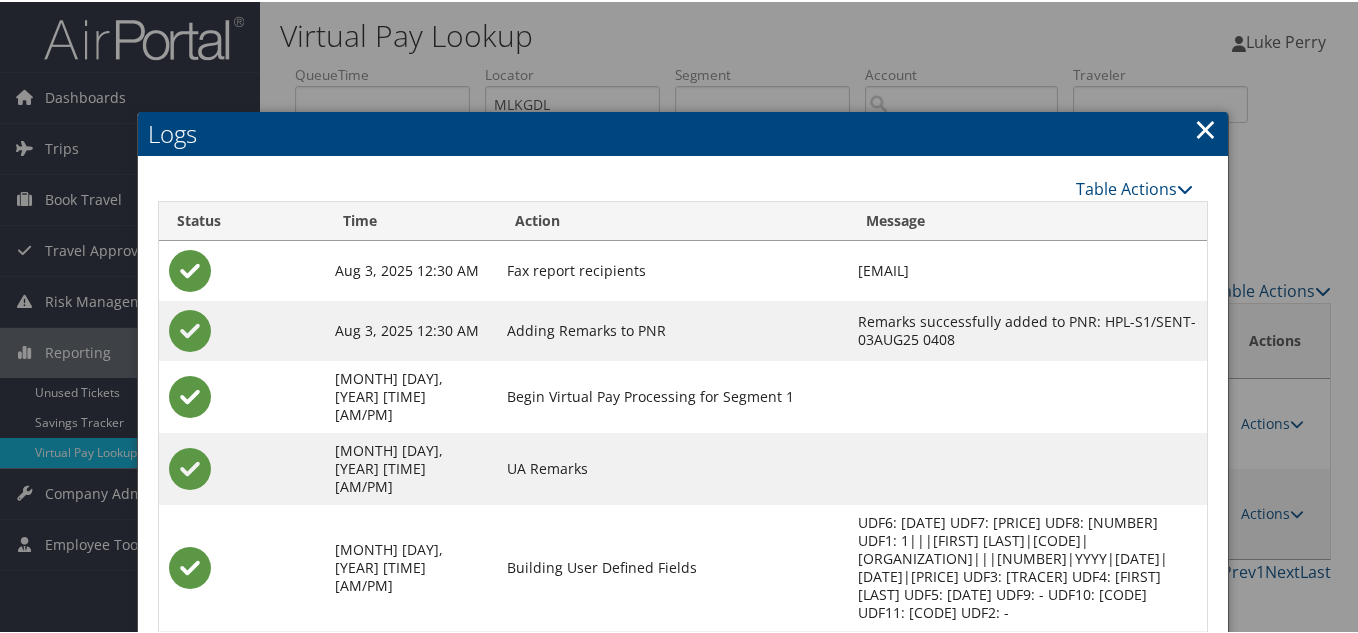click on "×" at bounding box center (1205, 127) 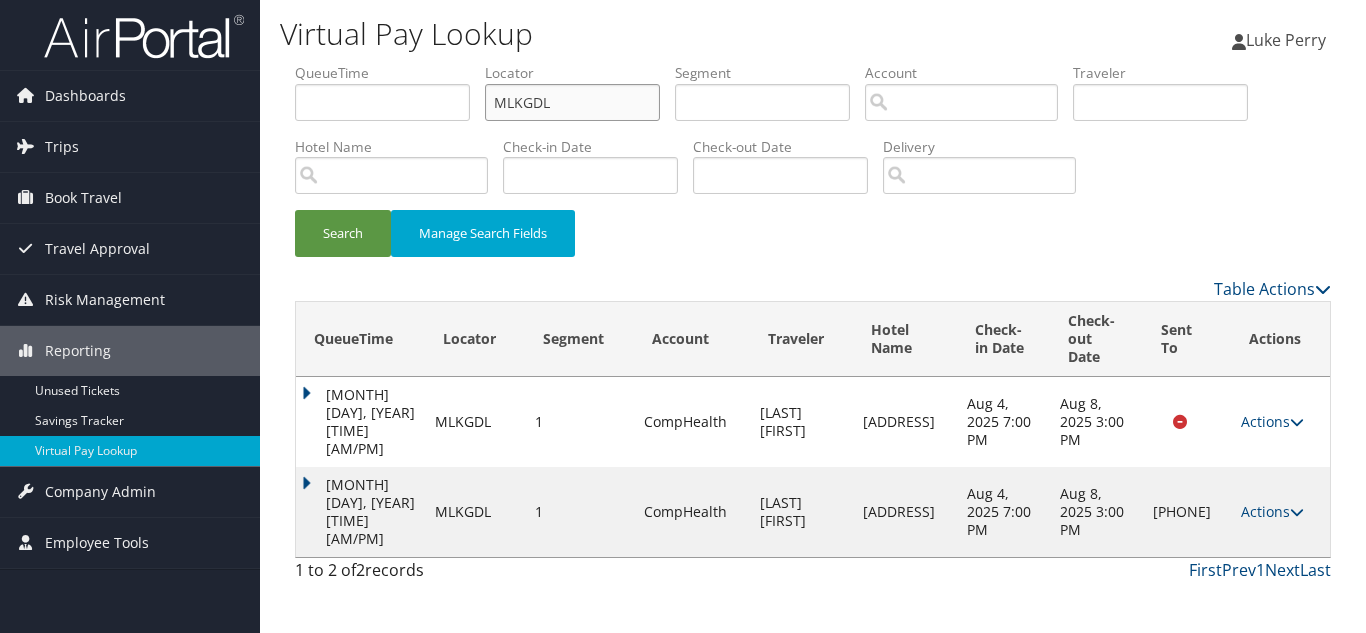 drag, startPoint x: 431, startPoint y: 106, endPoint x: 297, endPoint y: 102, distance: 134.0597 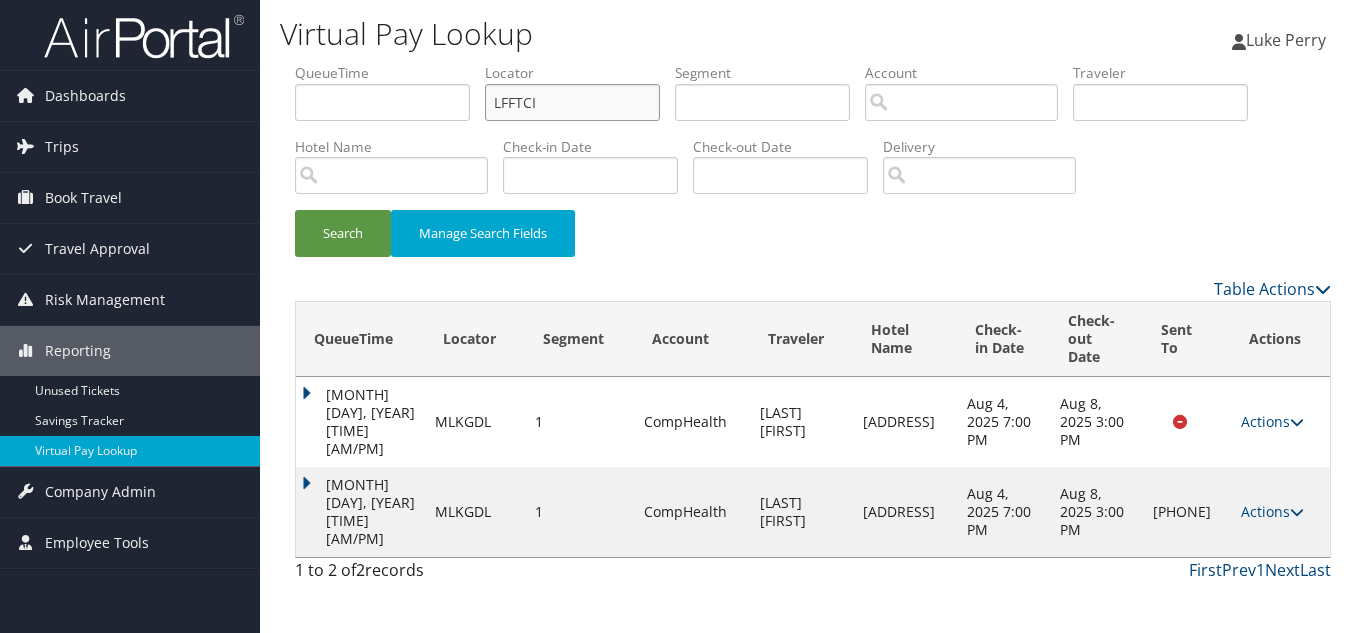 click on "Search" at bounding box center (343, 233) 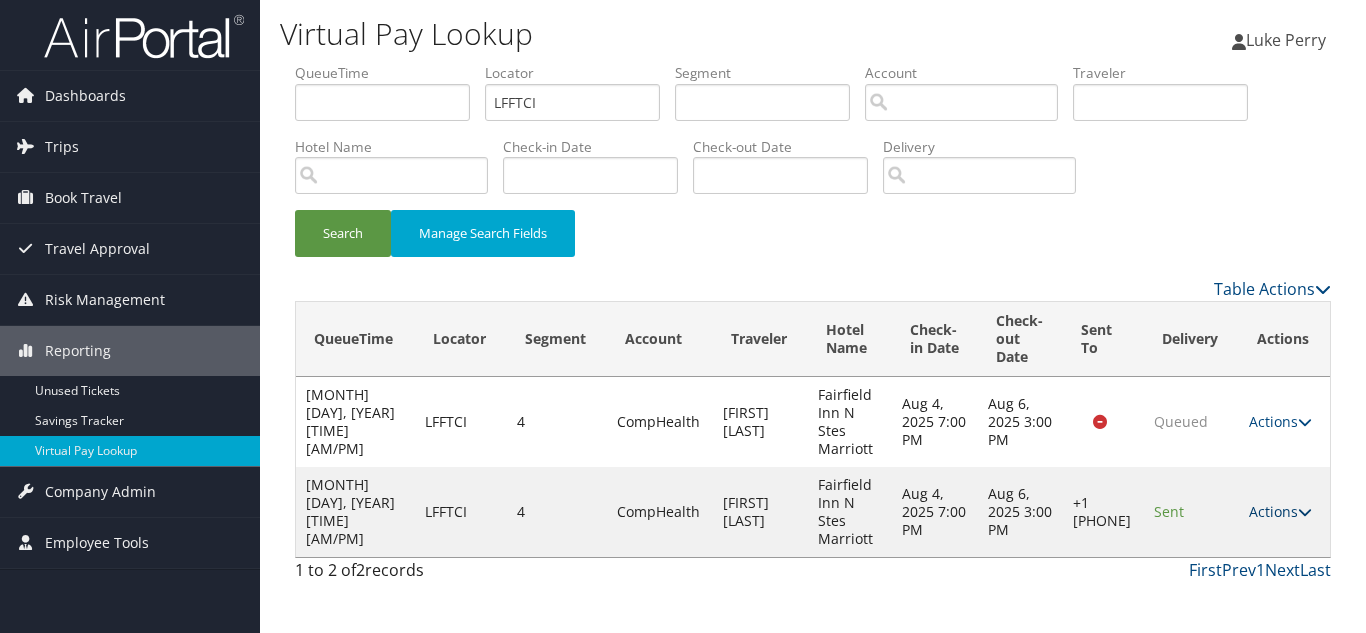 click at bounding box center [1305, 512] 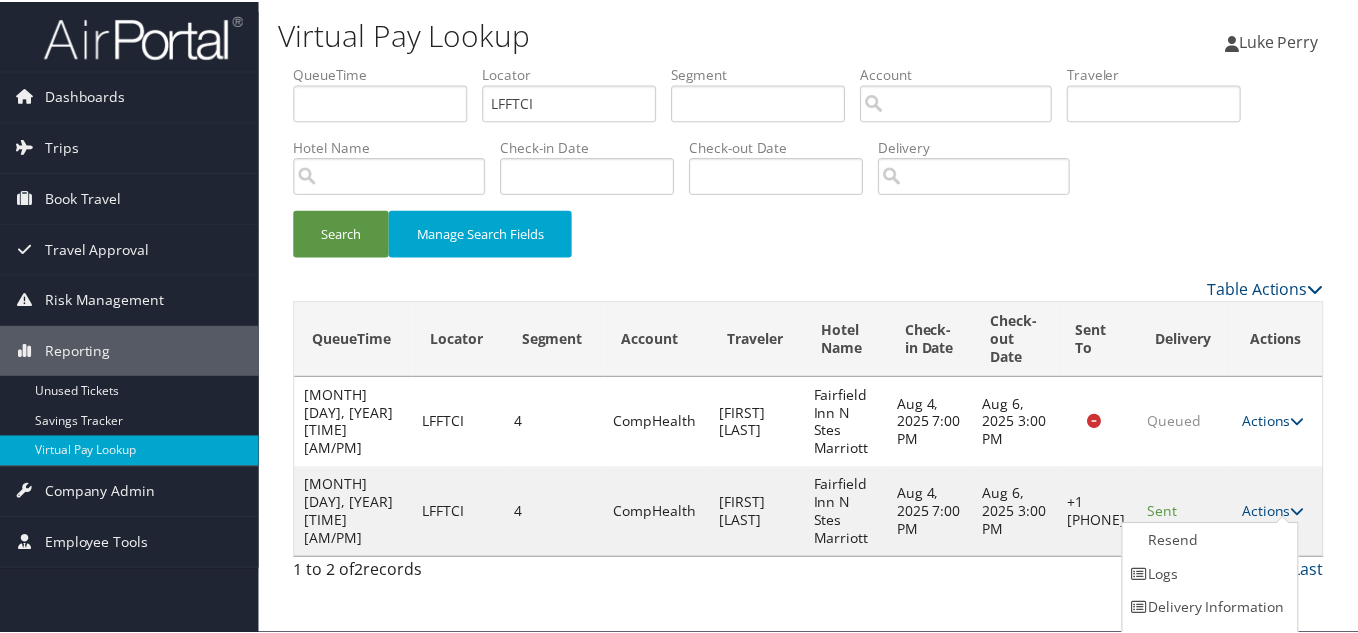 scroll, scrollTop: 28, scrollLeft: 0, axis: vertical 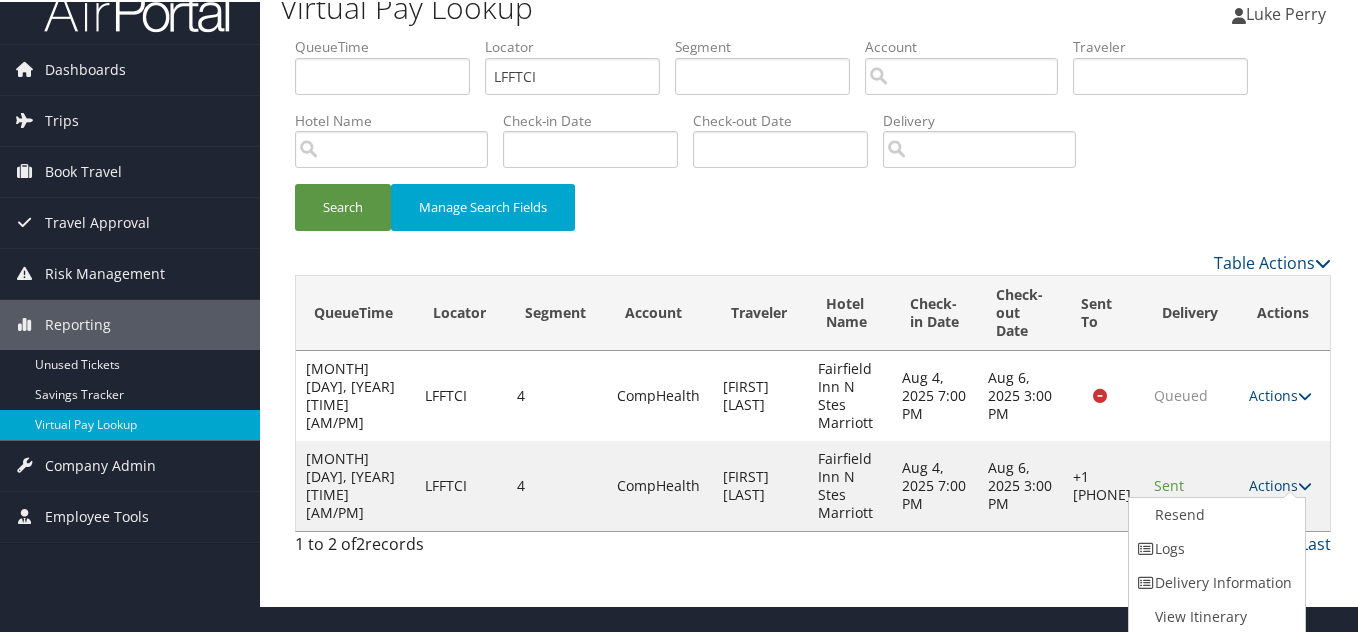 click on "Logs" at bounding box center (1214, 547) 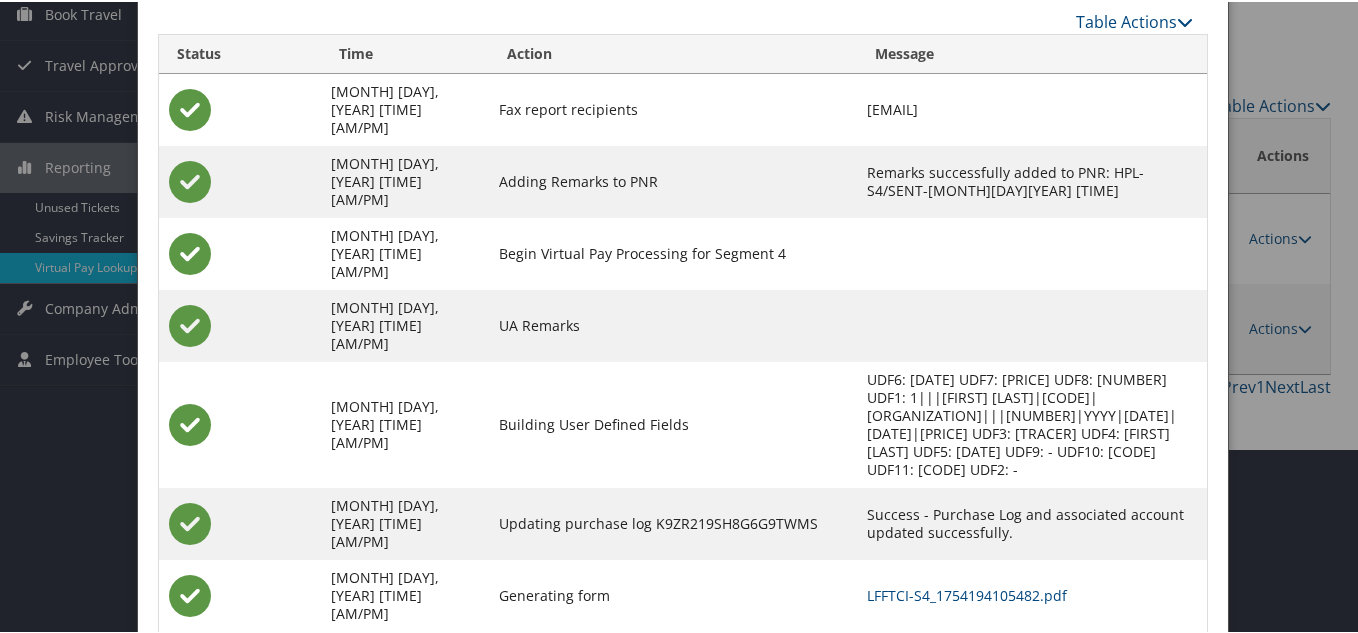 scroll, scrollTop: 190, scrollLeft: 0, axis: vertical 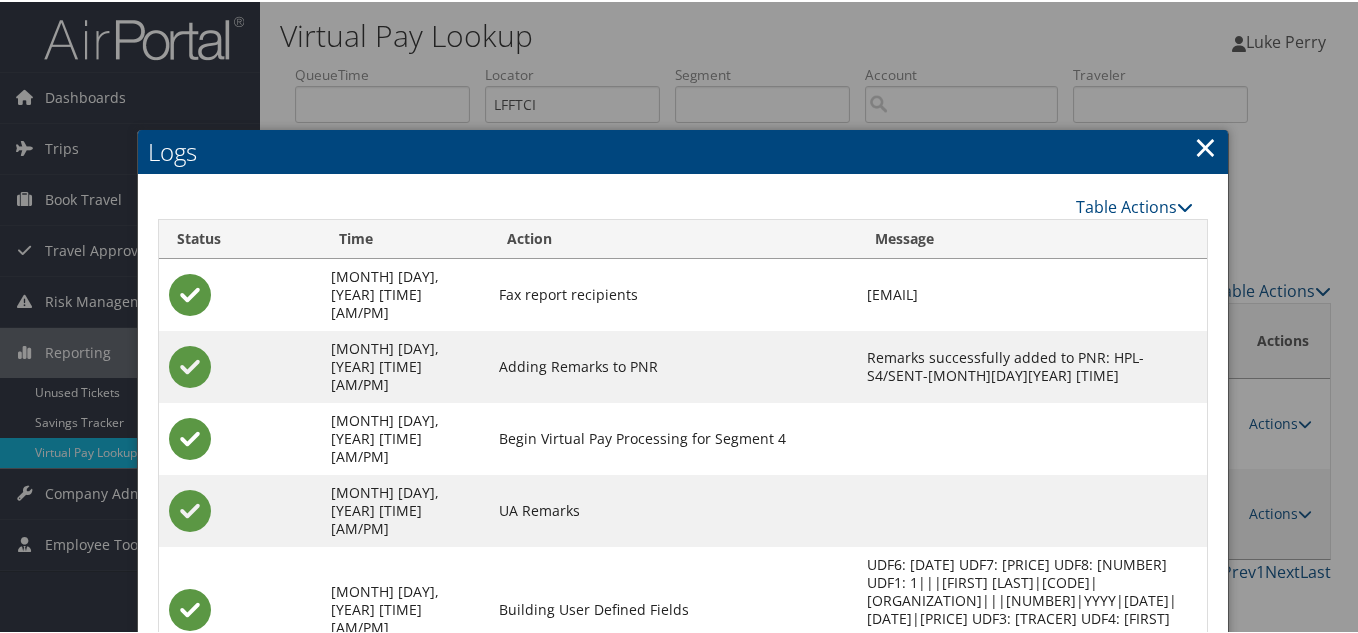 click on "×" at bounding box center (1205, 145) 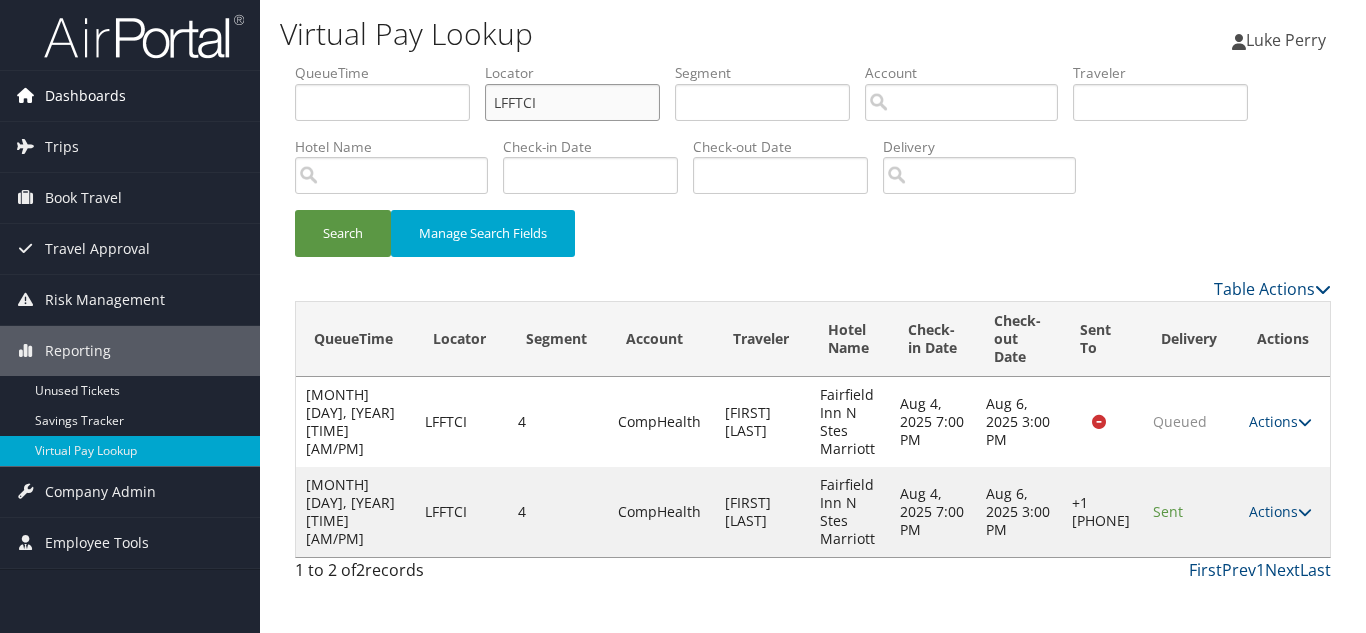 drag, startPoint x: 545, startPoint y: 104, endPoint x: 195, endPoint y: 101, distance: 350.01285 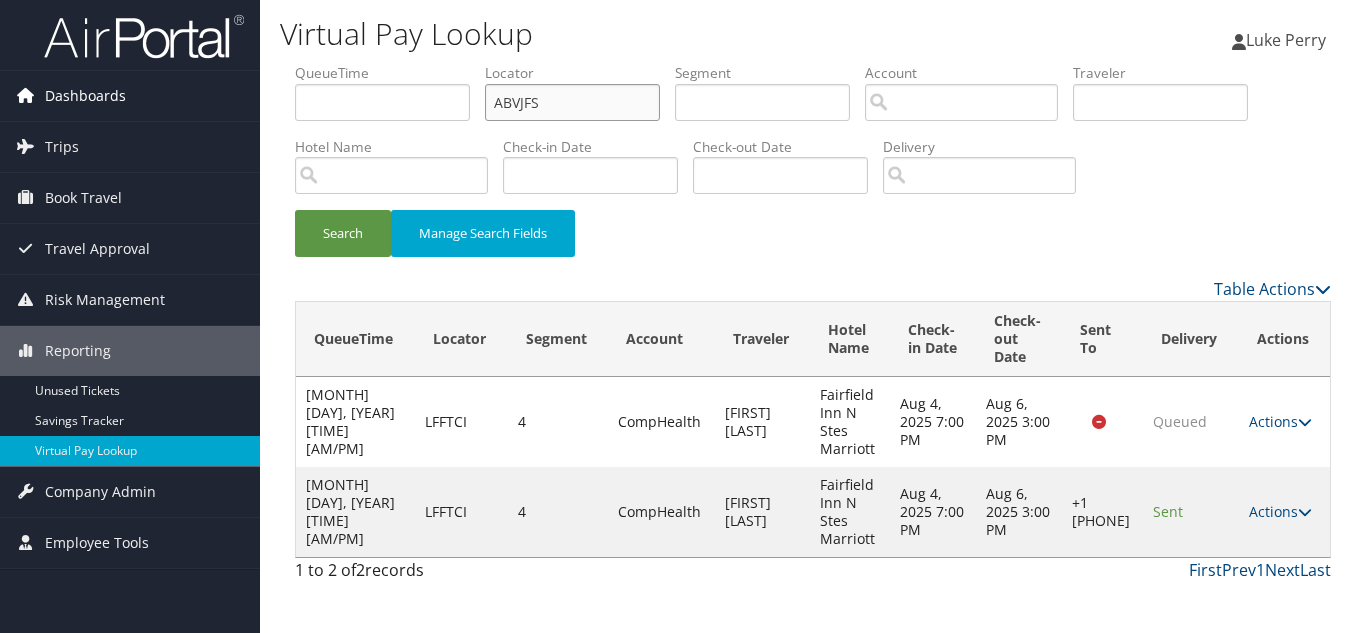 type on "ABVJFS" 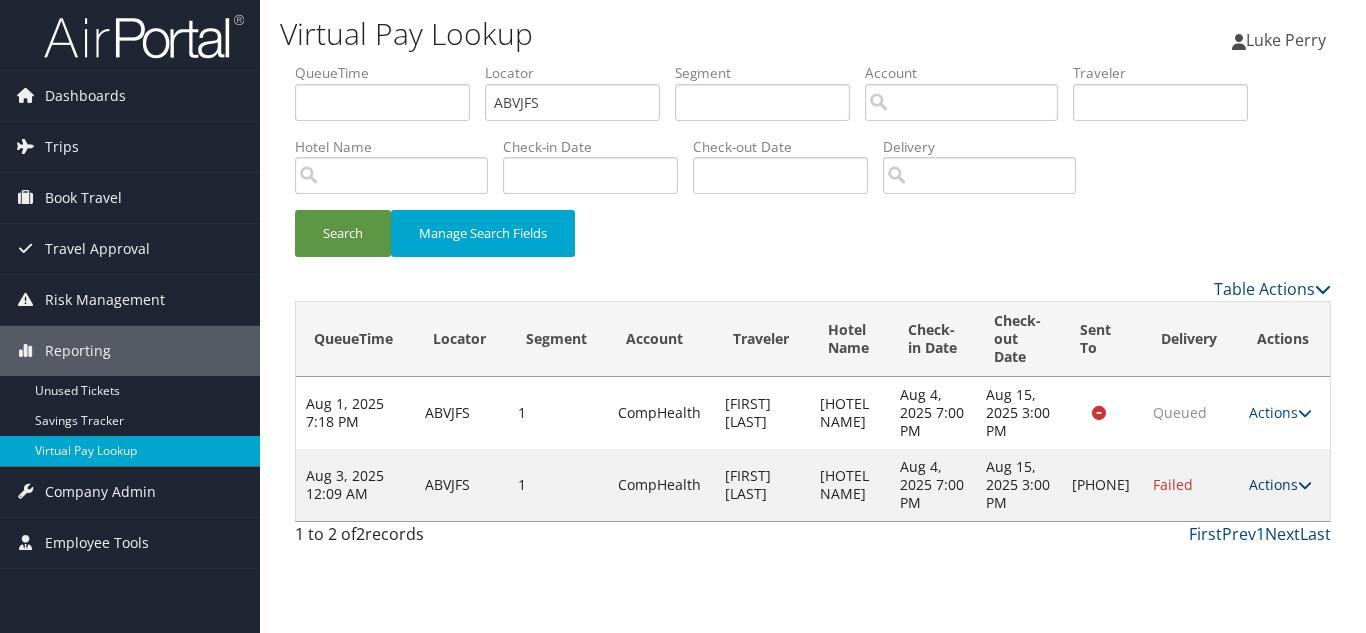 click at bounding box center (1305, 485) 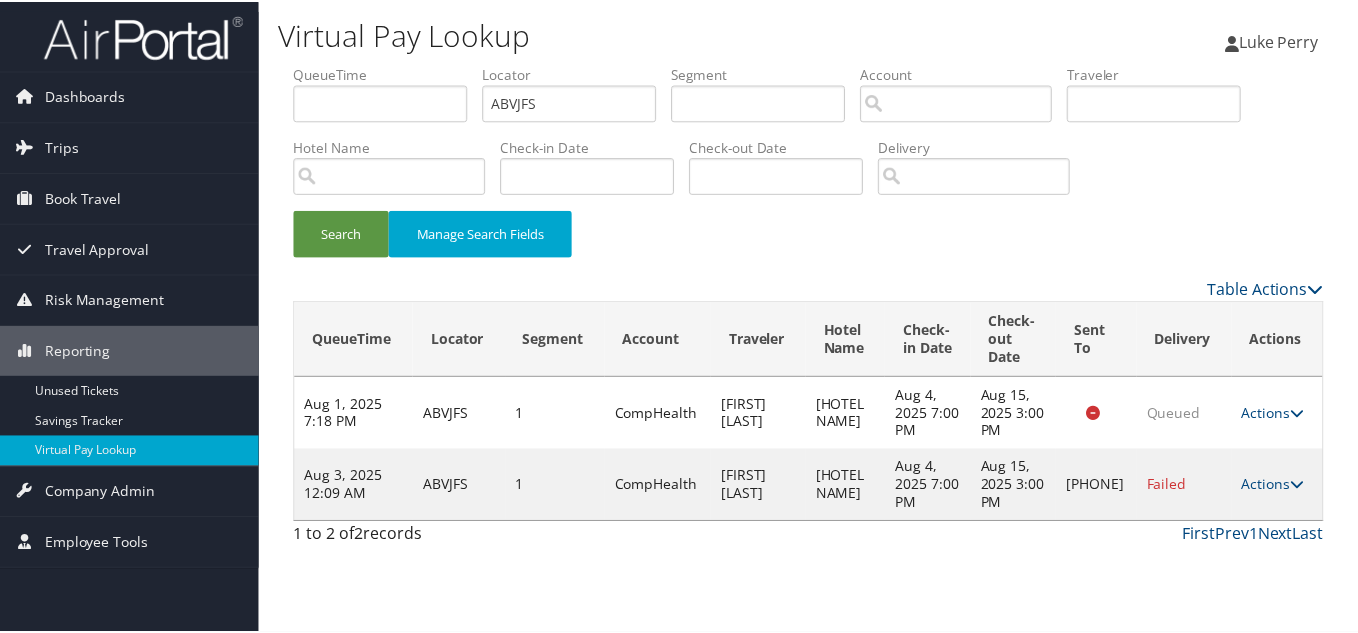 scroll, scrollTop: 28, scrollLeft: 0, axis: vertical 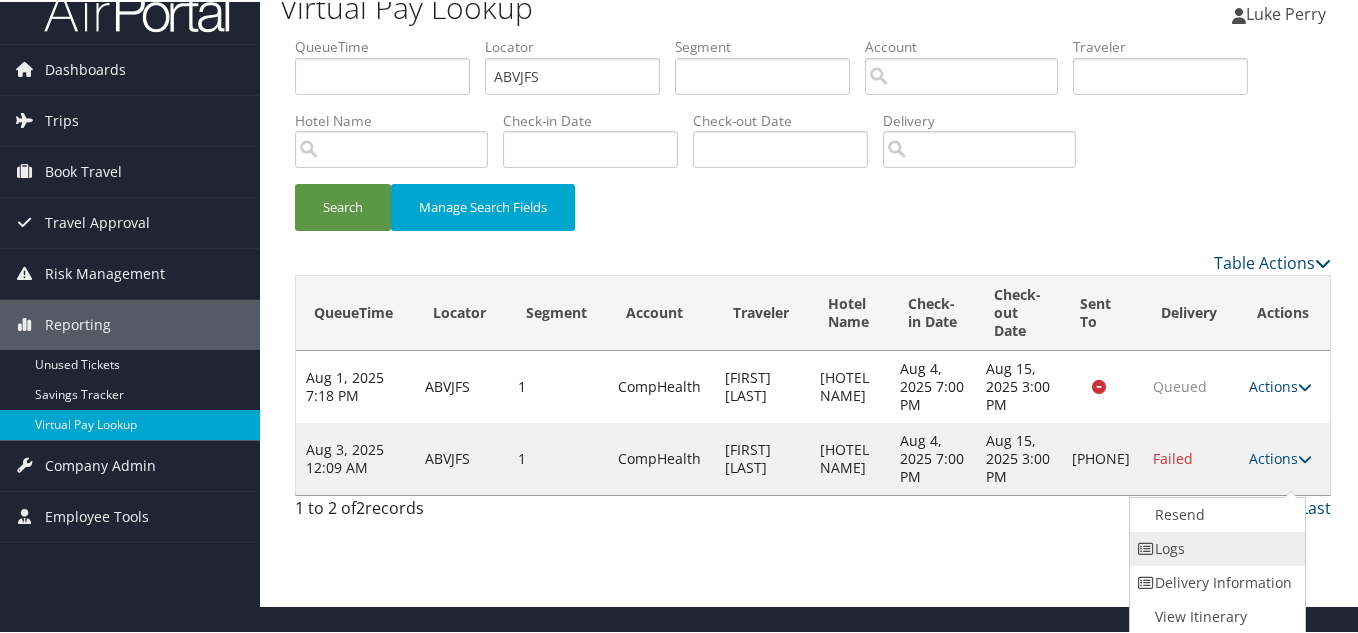 click on "Logs" at bounding box center [1215, 547] 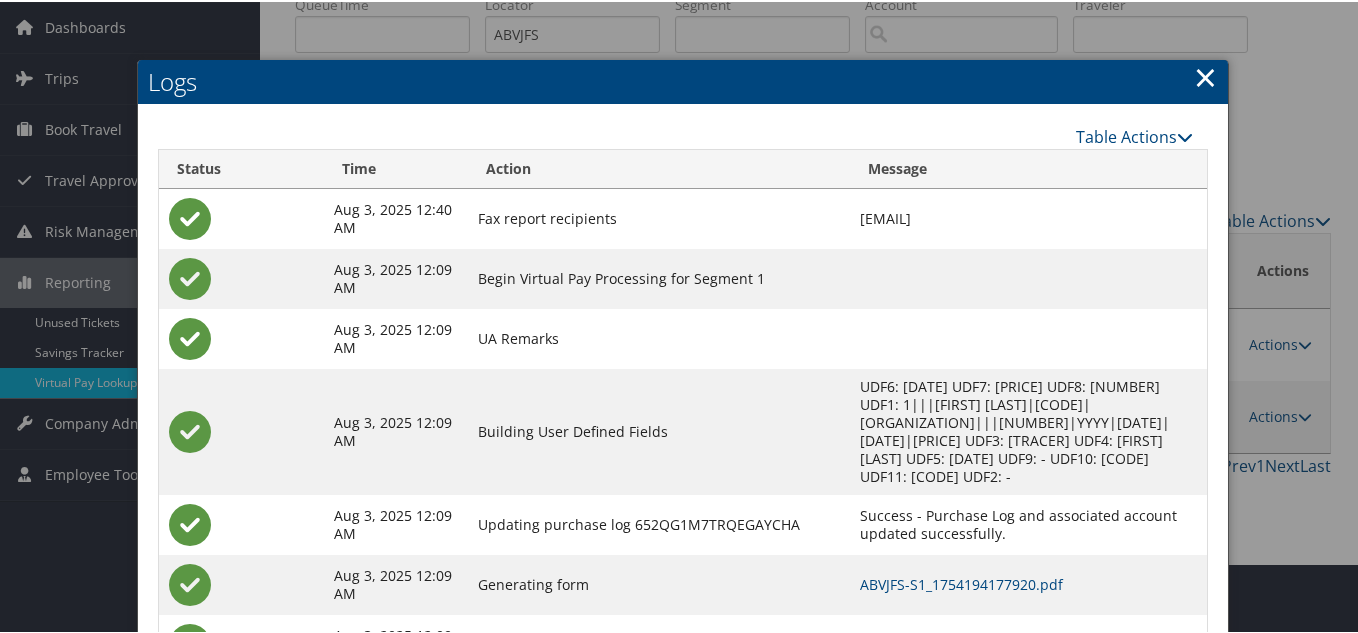 scroll, scrollTop: 148, scrollLeft: 0, axis: vertical 